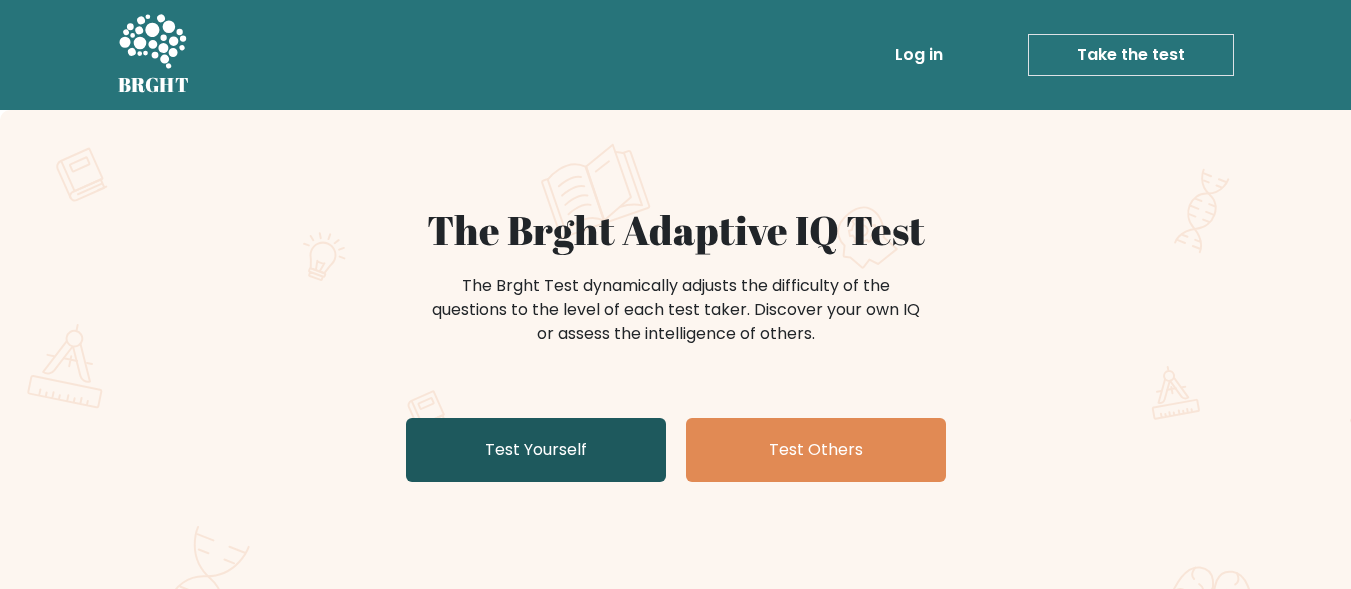 scroll, scrollTop: 0, scrollLeft: 0, axis: both 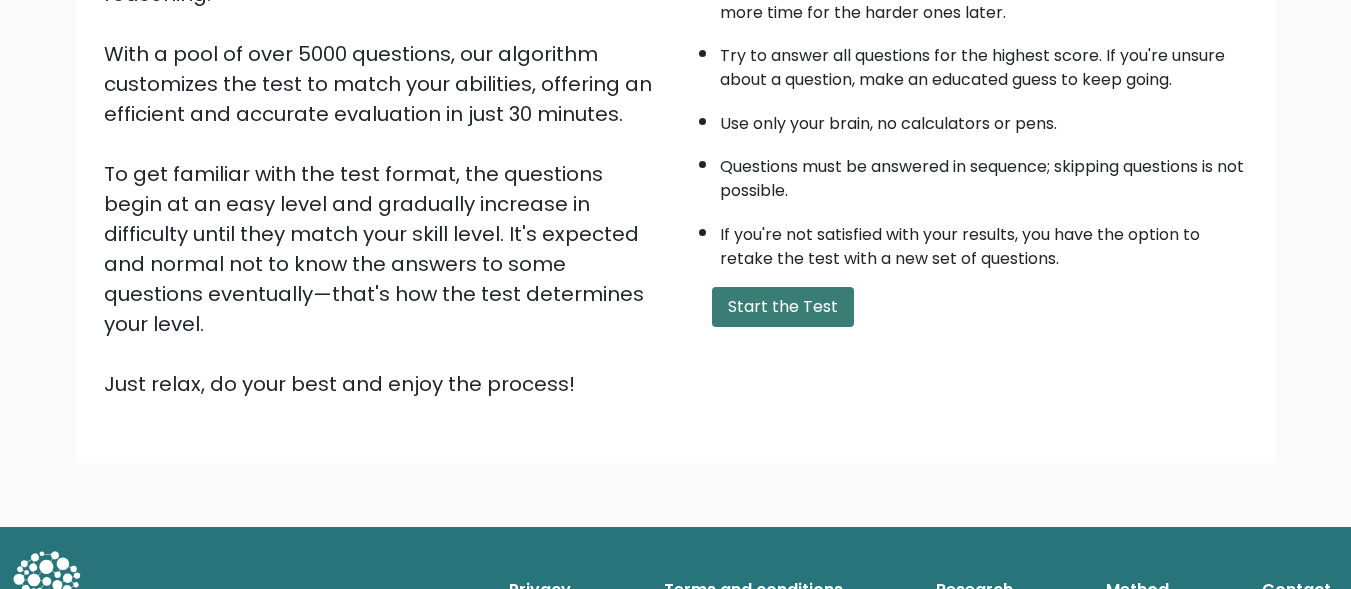 click on "Start the Test" at bounding box center [783, 307] 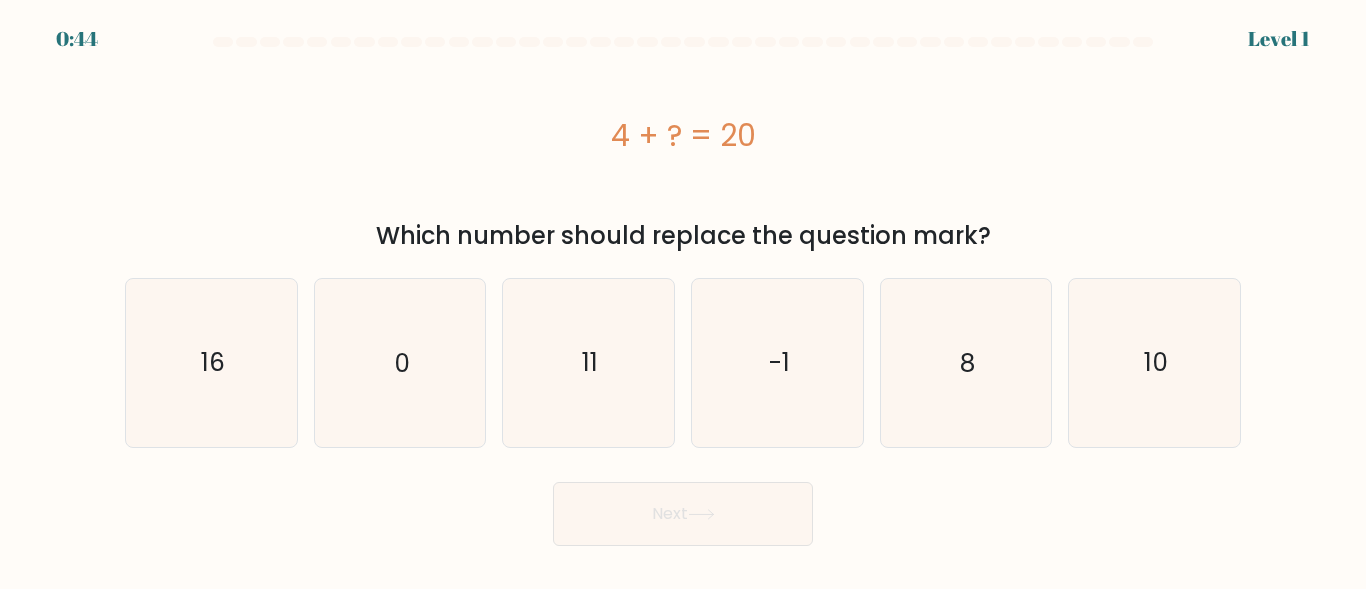 scroll, scrollTop: 0, scrollLeft: 0, axis: both 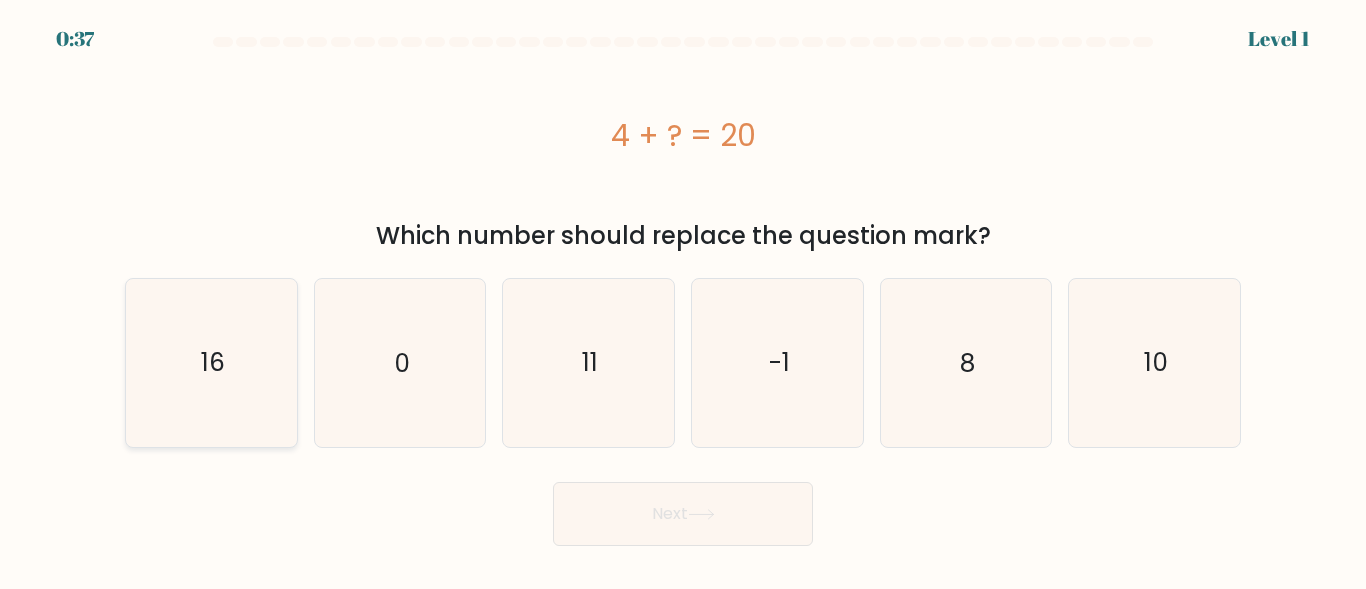 click on "16" 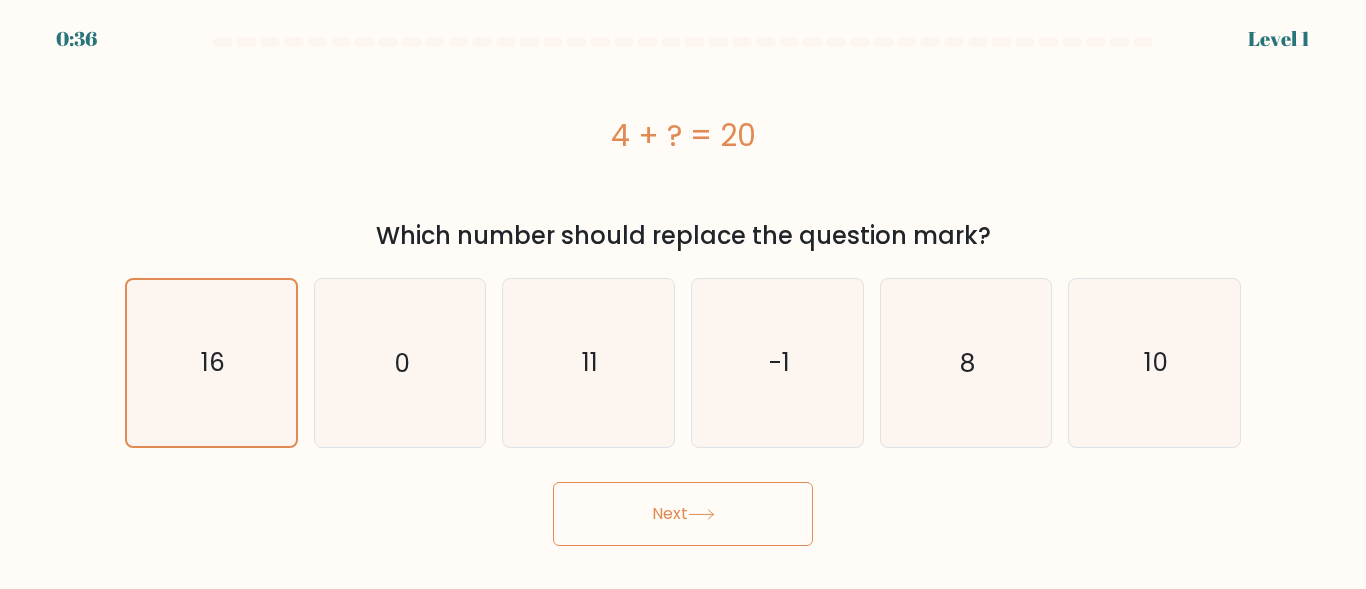 click on "Next" at bounding box center (683, 514) 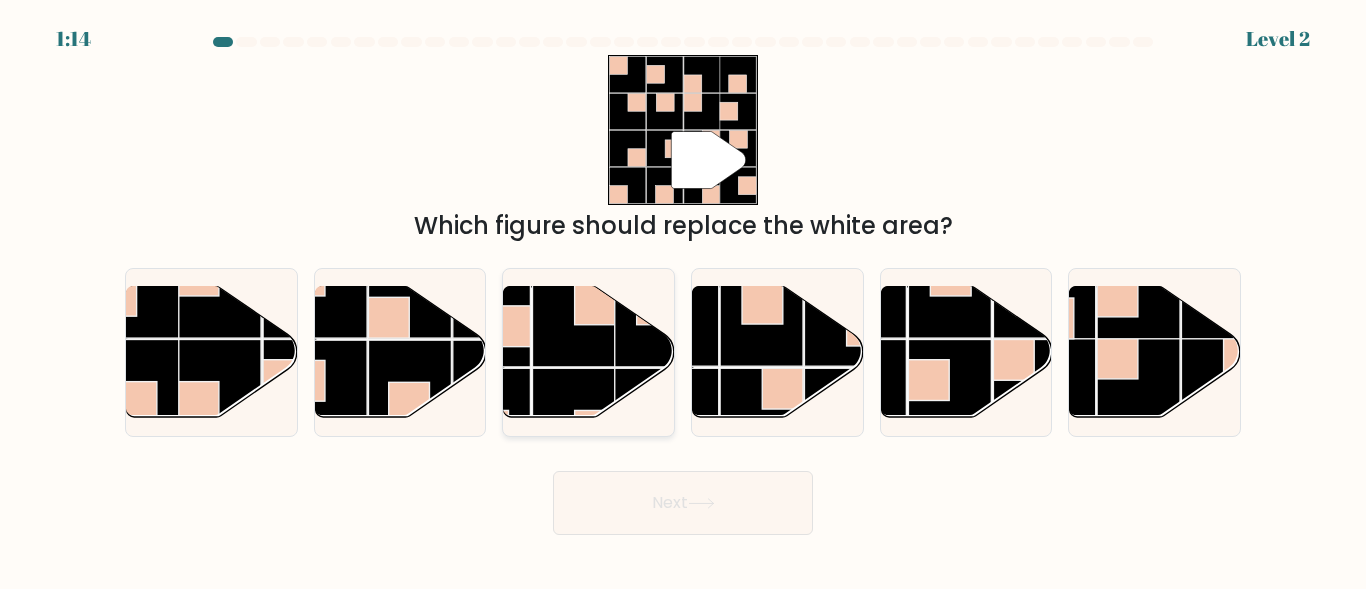 click 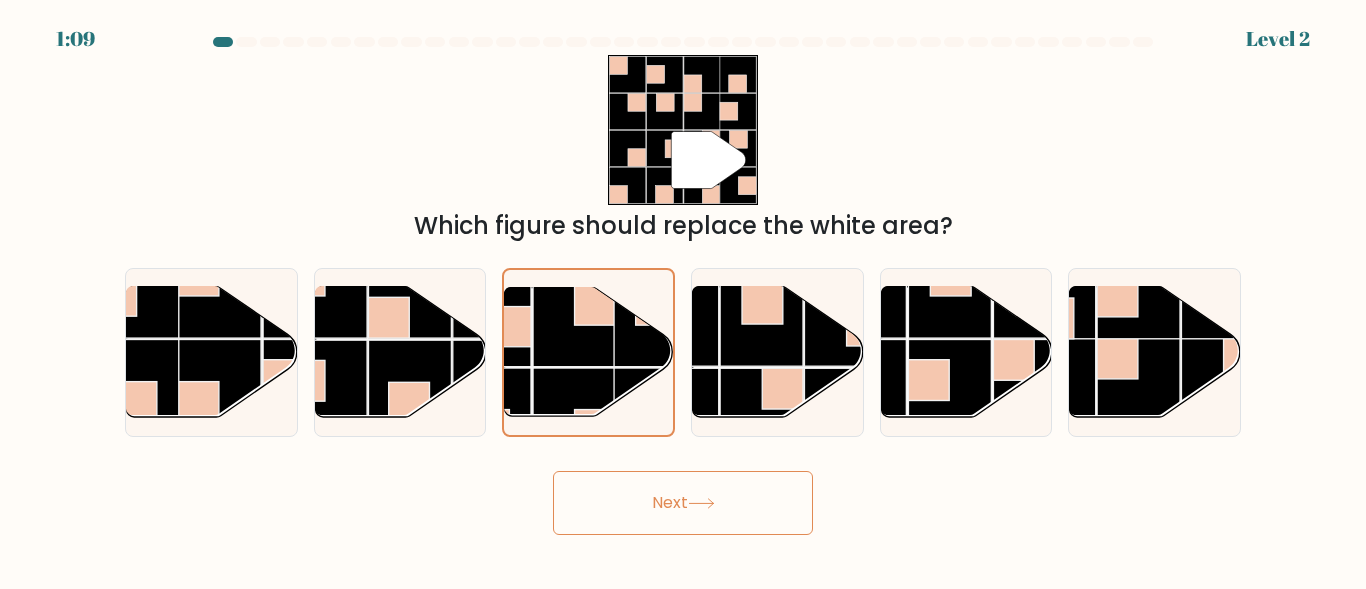 click on "Next" at bounding box center [683, 503] 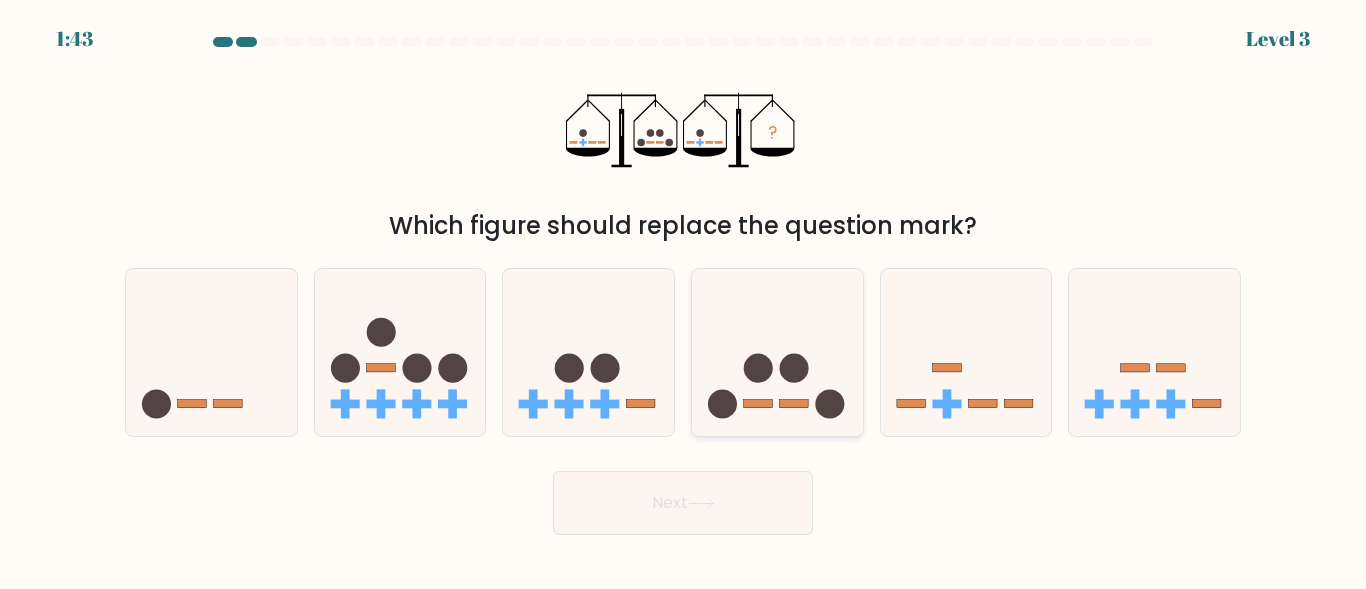 click 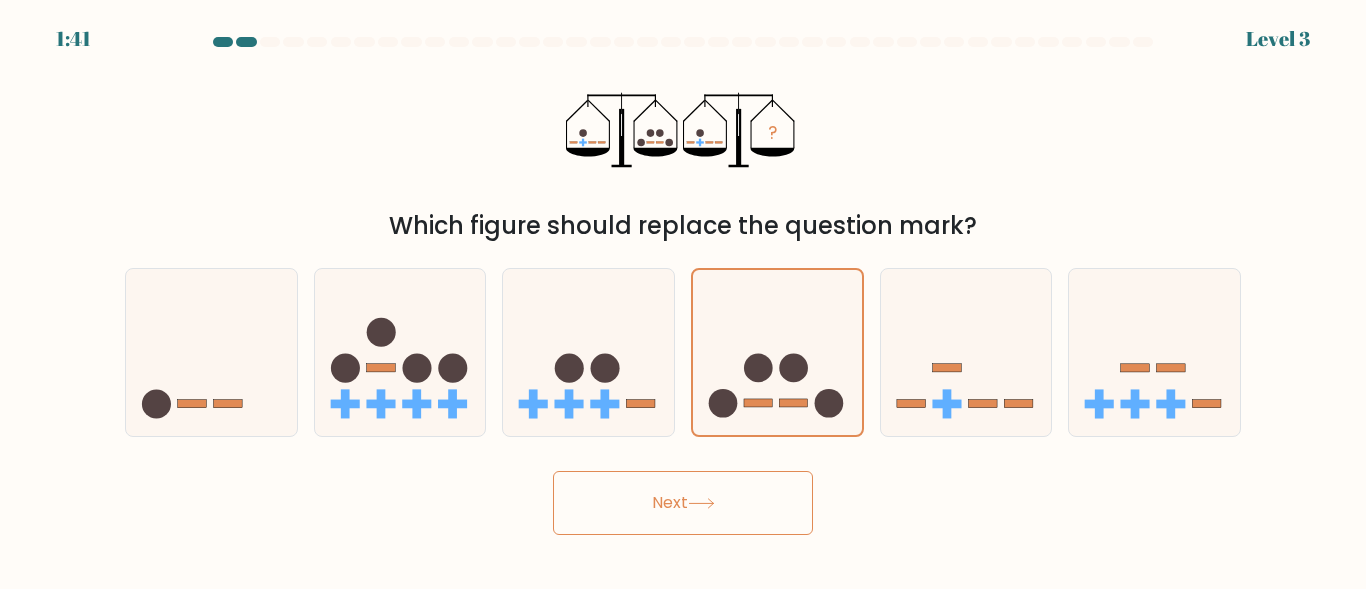 click on "Next" at bounding box center [683, 503] 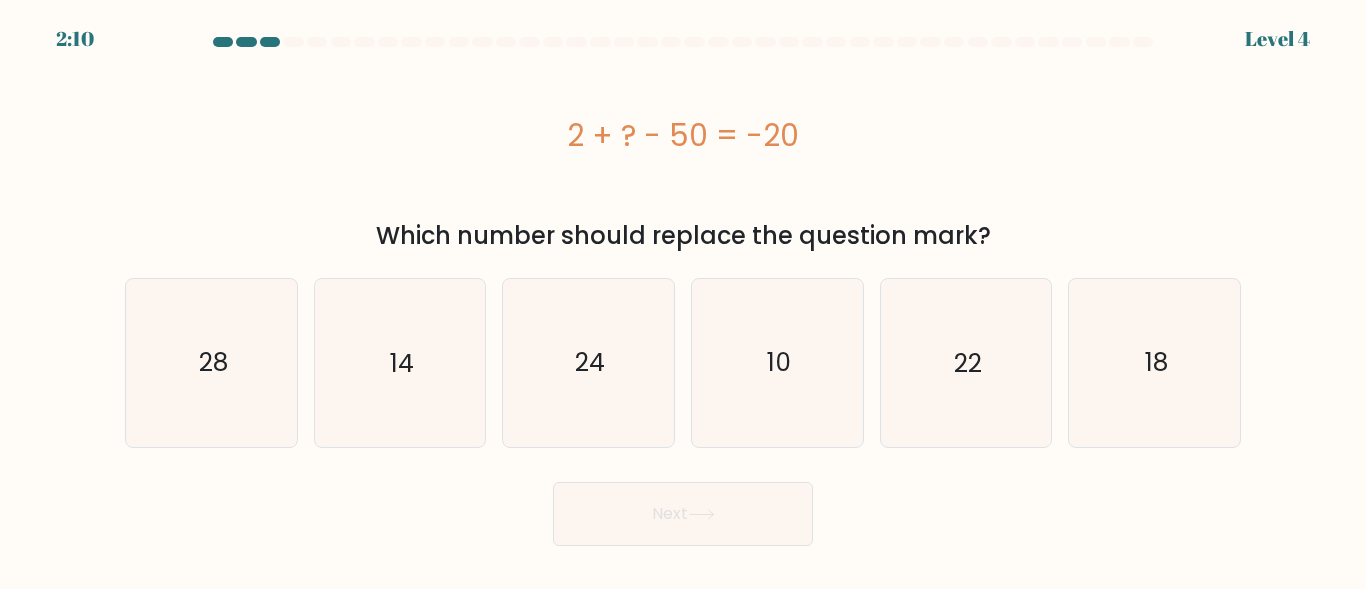 scroll, scrollTop: 0, scrollLeft: 0, axis: both 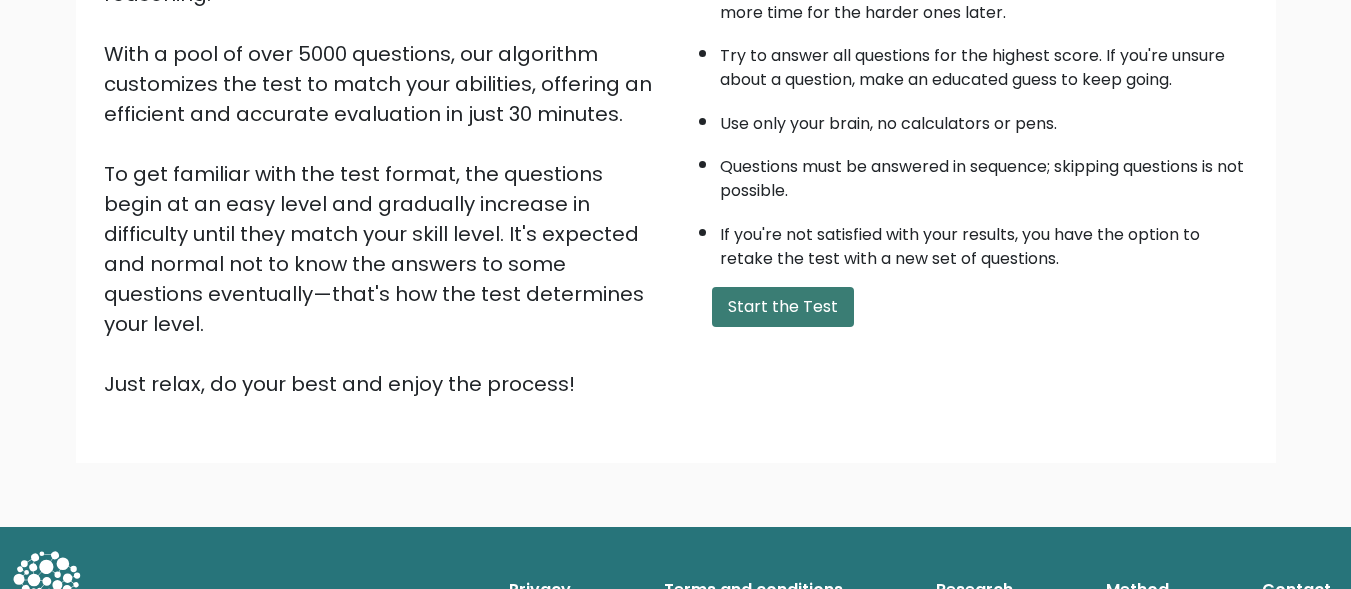 click on "Start the Test" at bounding box center [783, 307] 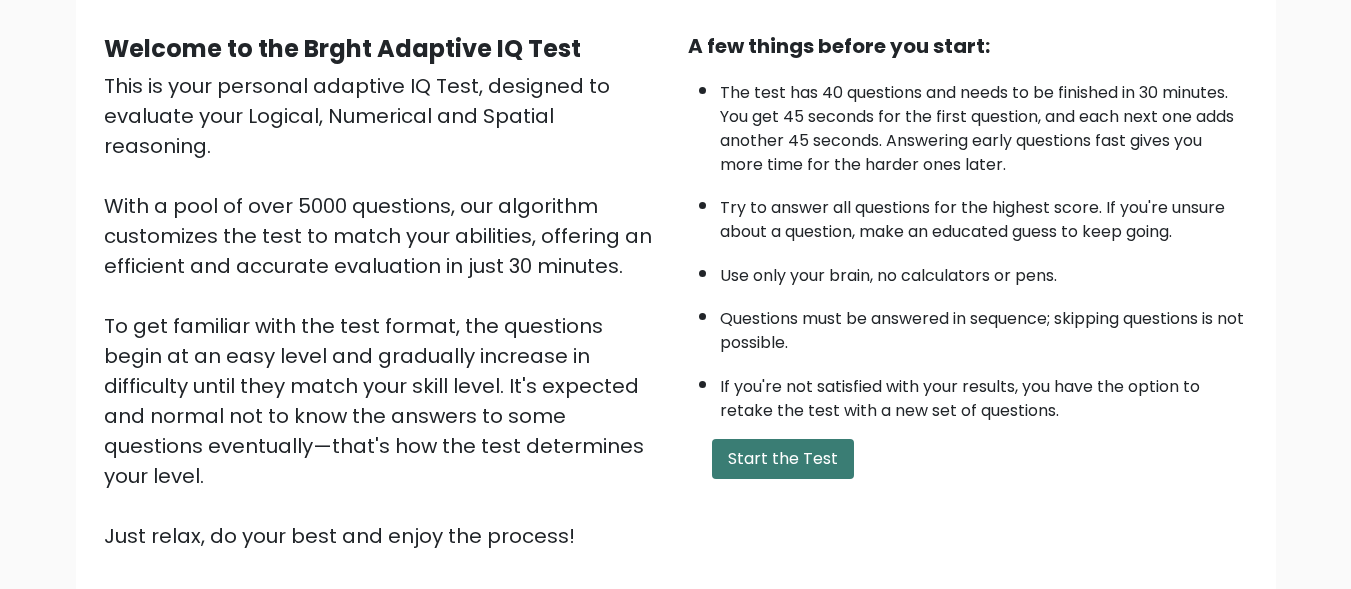scroll, scrollTop: 127, scrollLeft: 0, axis: vertical 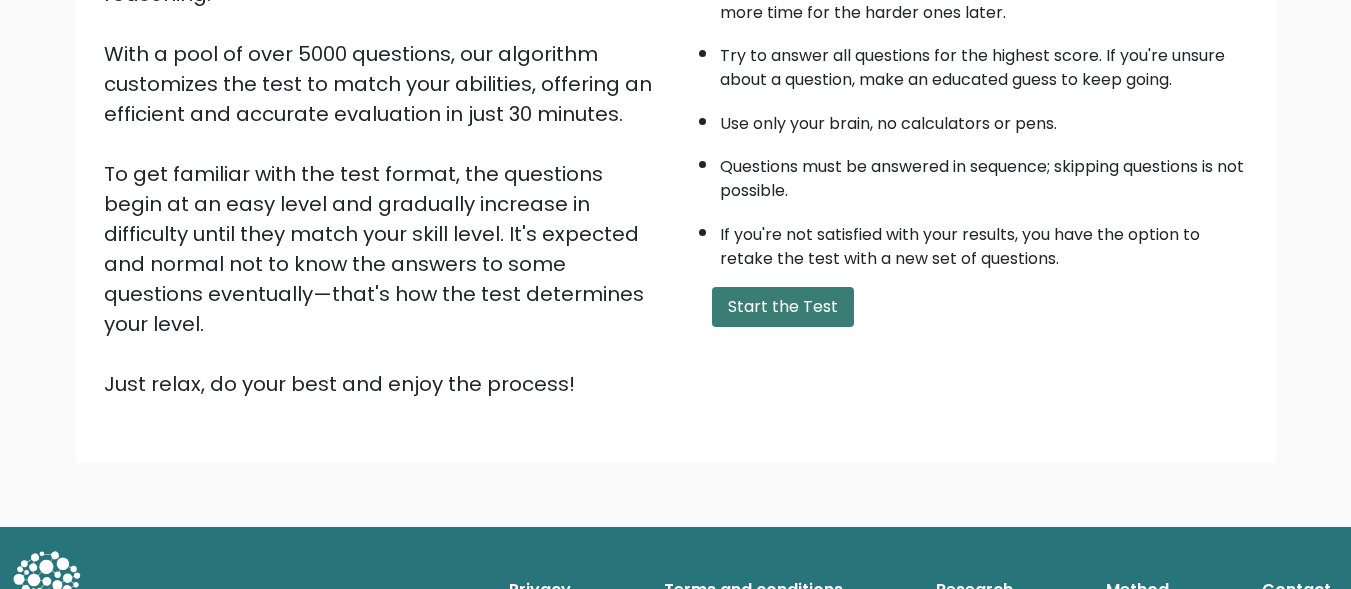 click on "Start the Test" at bounding box center (783, 307) 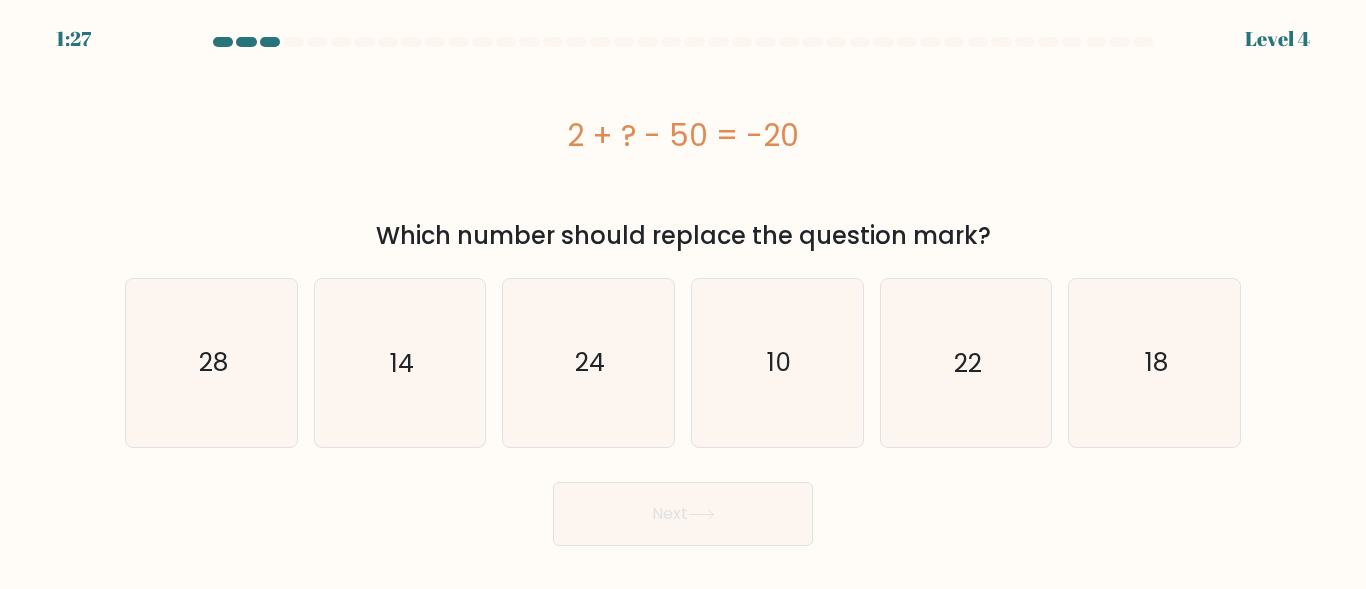 scroll, scrollTop: 0, scrollLeft: 0, axis: both 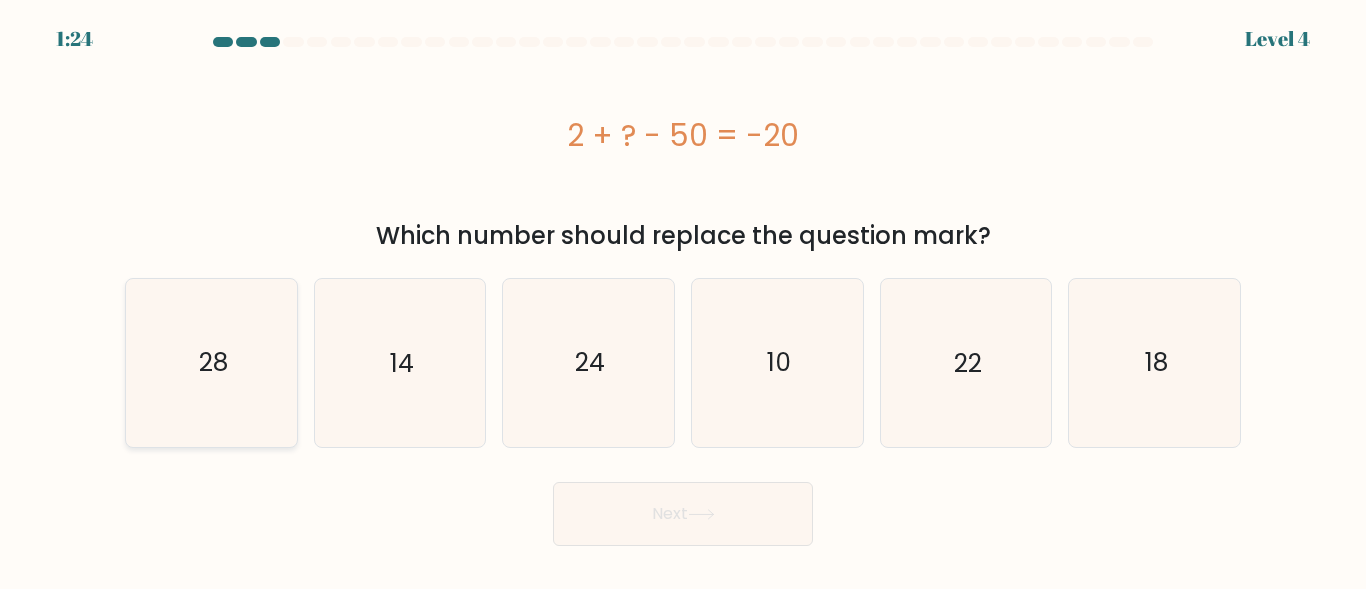click on "28" 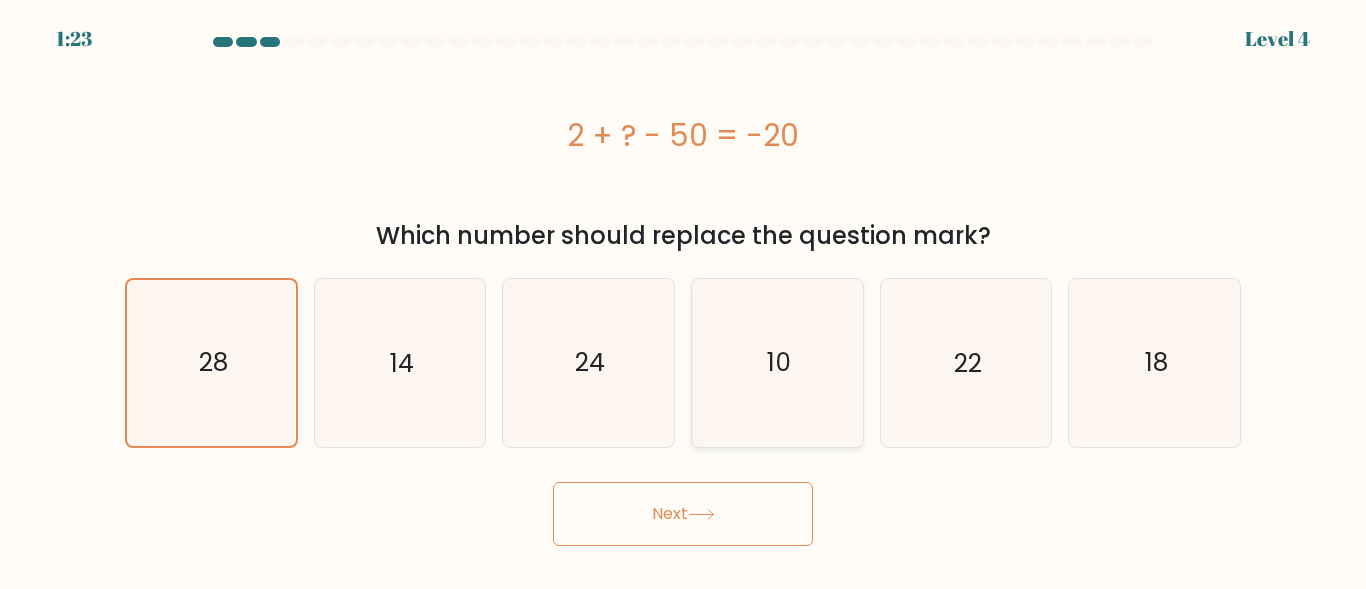 click on "10" 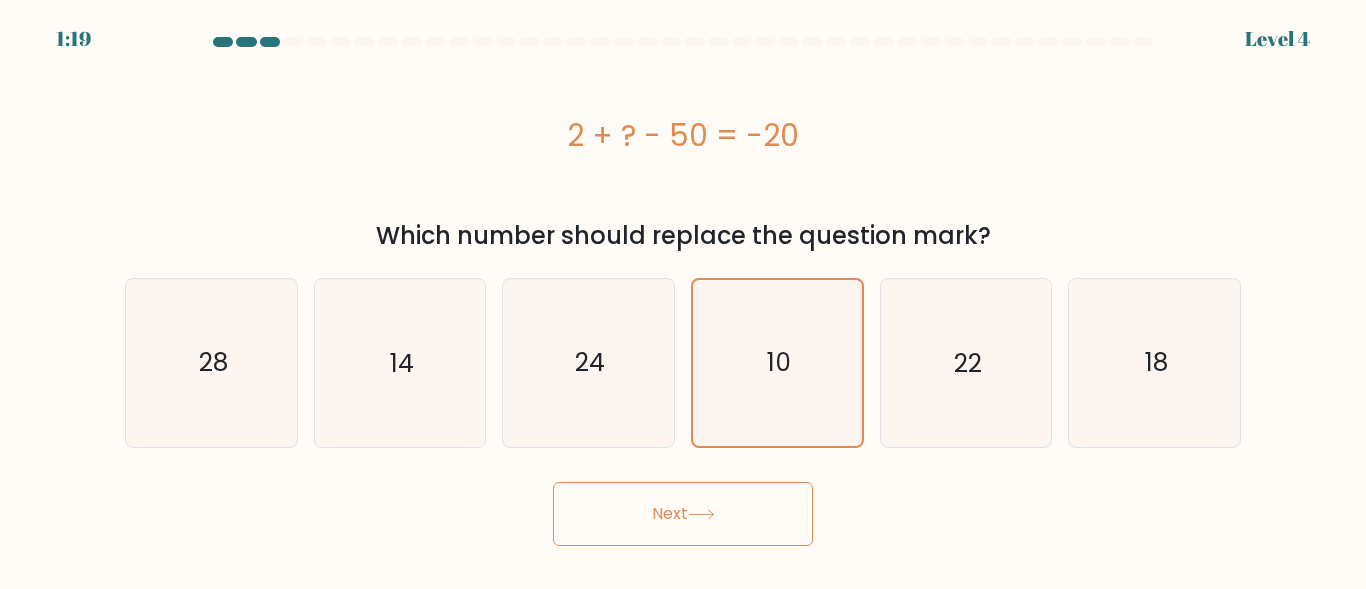 drag, startPoint x: 644, startPoint y: 523, endPoint x: 666, endPoint y: 531, distance: 23.409399 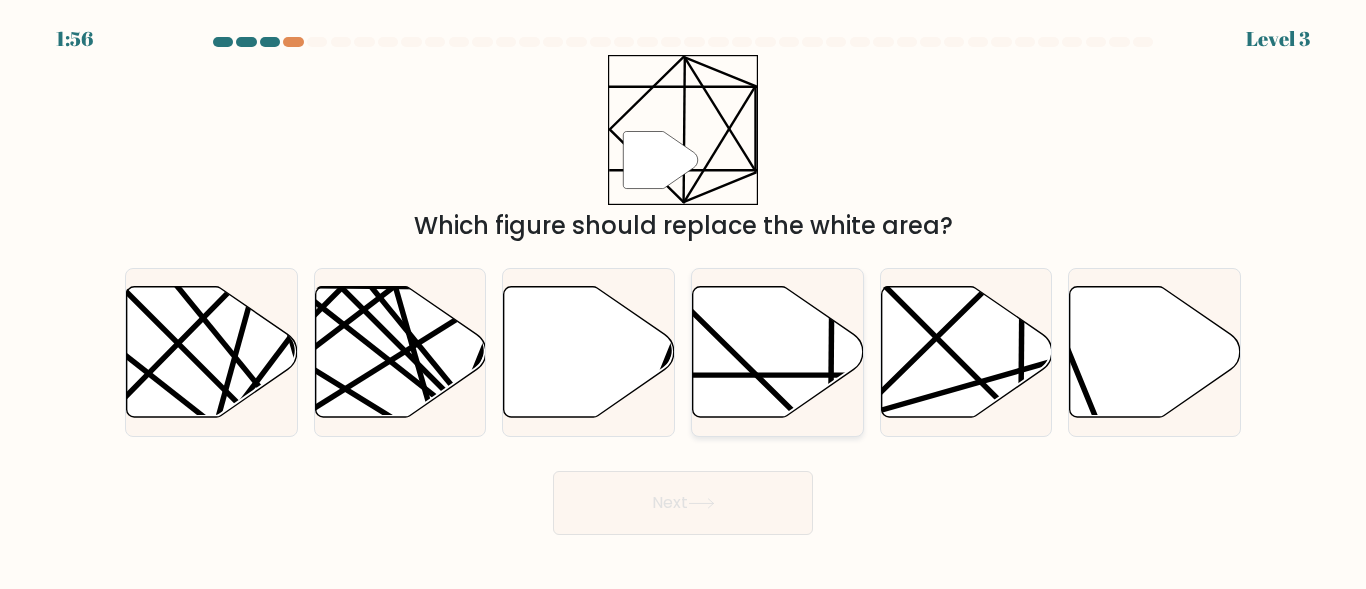 click 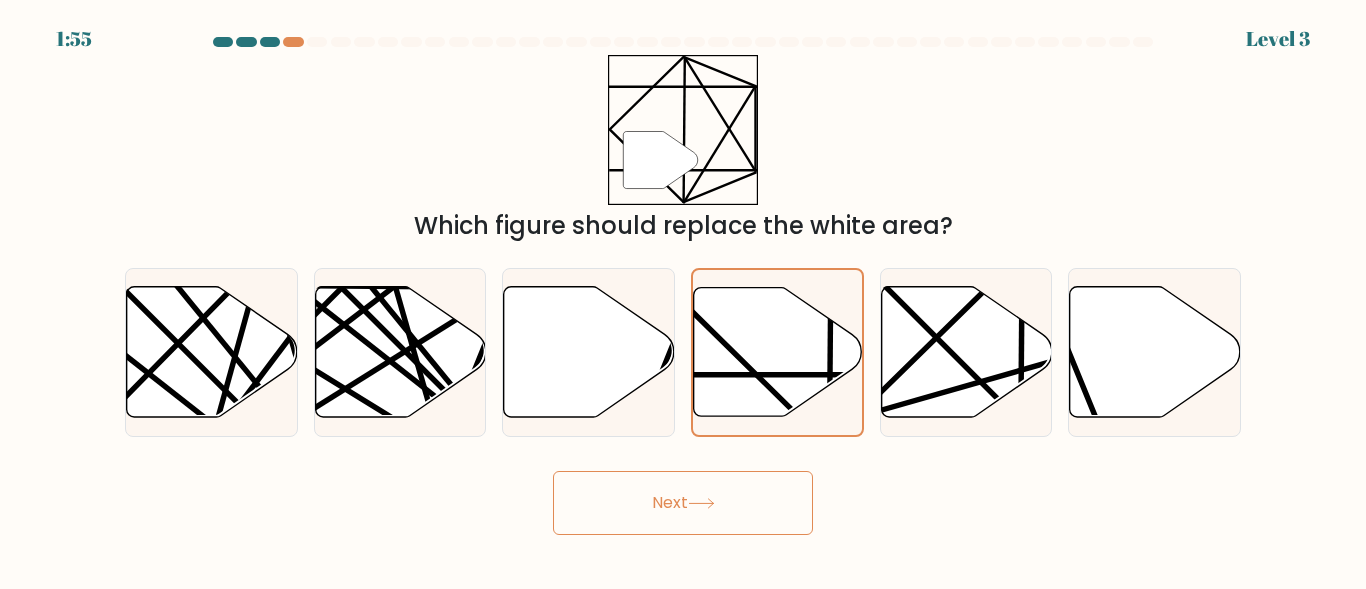 click on "Next" at bounding box center (683, 503) 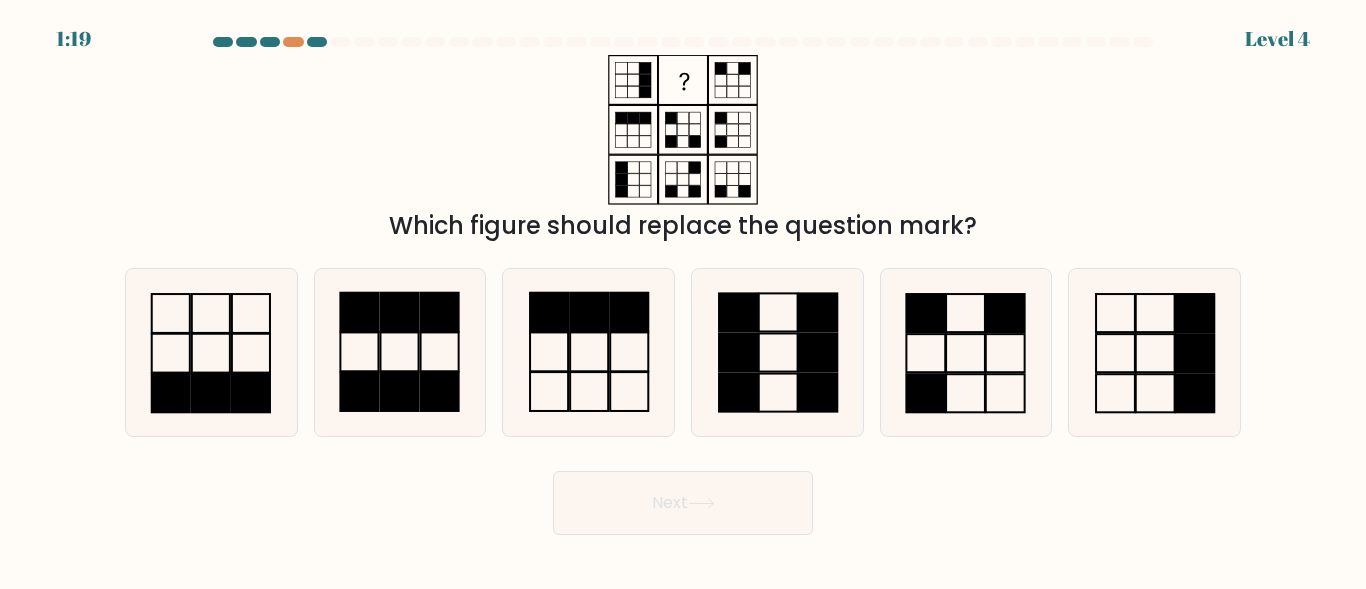 drag, startPoint x: 570, startPoint y: 62, endPoint x: 700, endPoint y: 136, distance: 149.58609 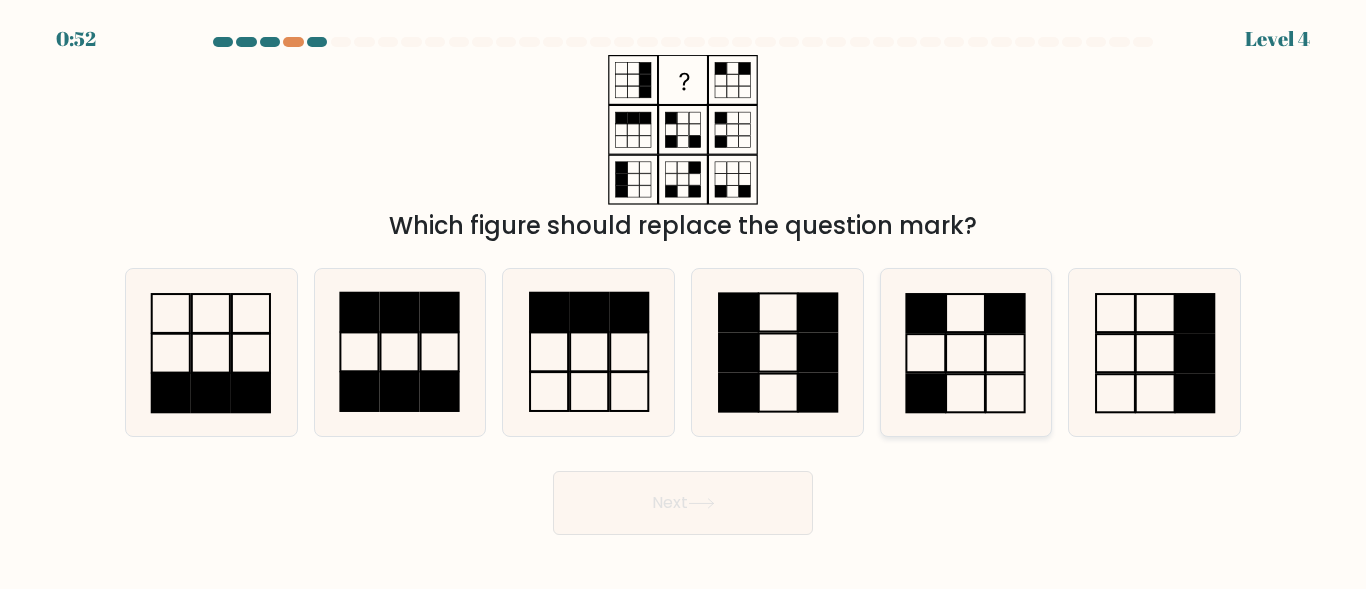 click 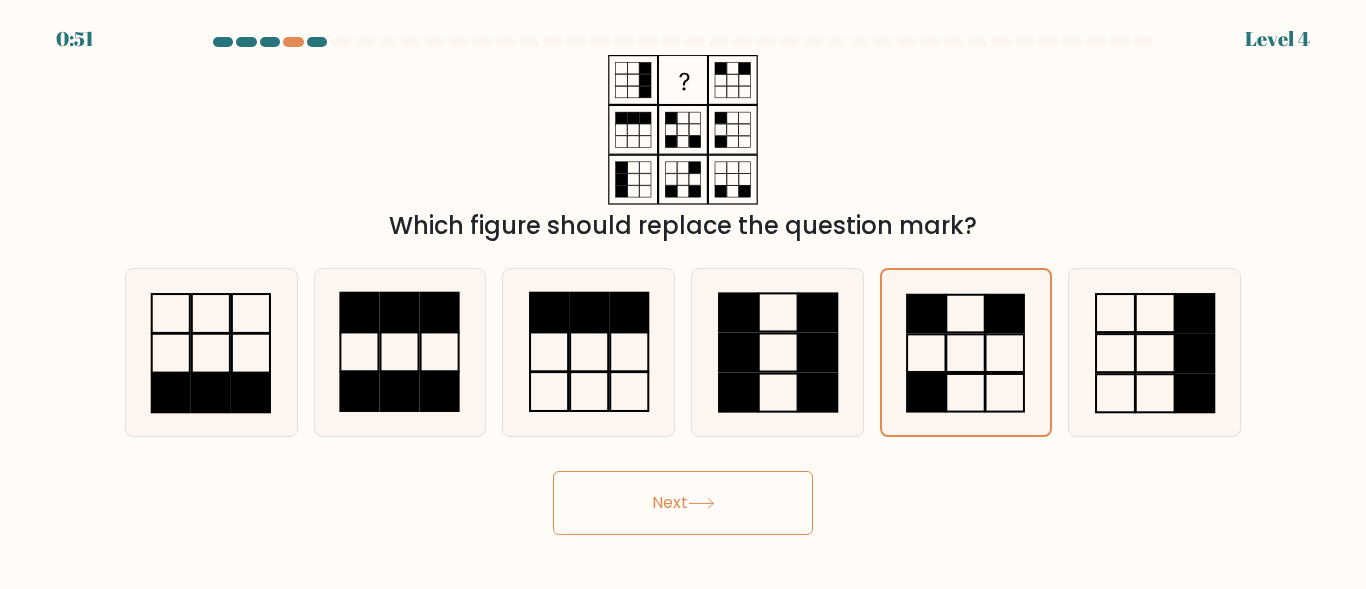 click on "Next" at bounding box center (683, 503) 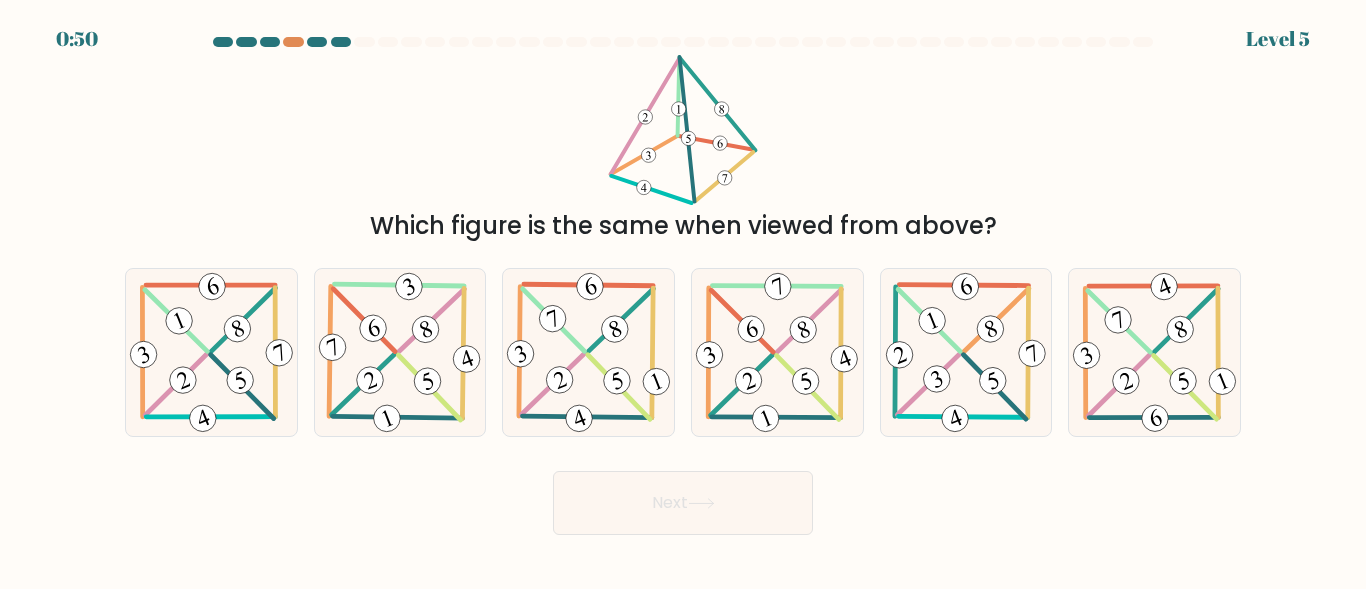 click on "Next" at bounding box center [683, 503] 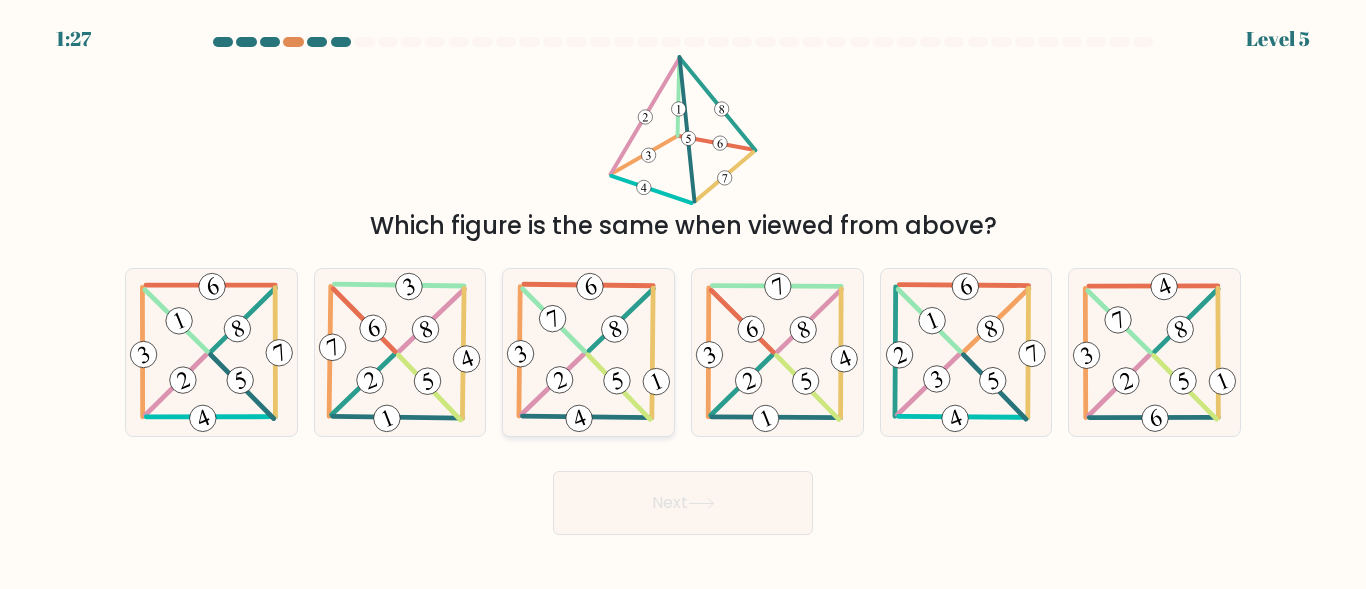 click 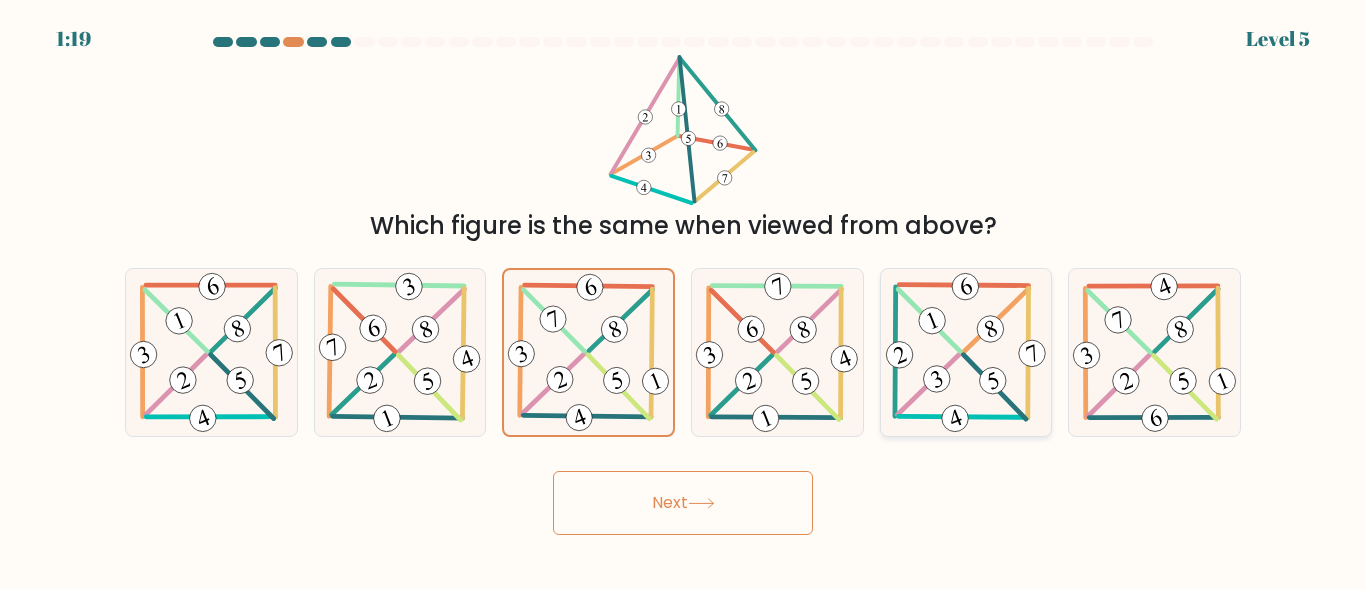 click 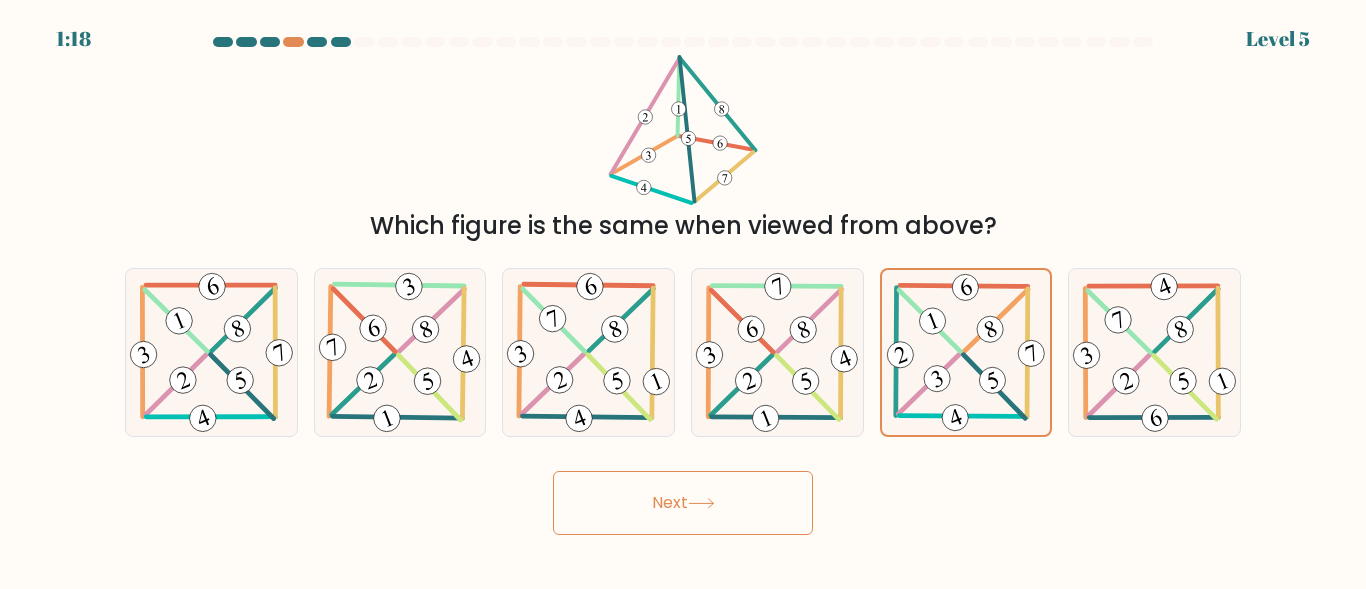 click 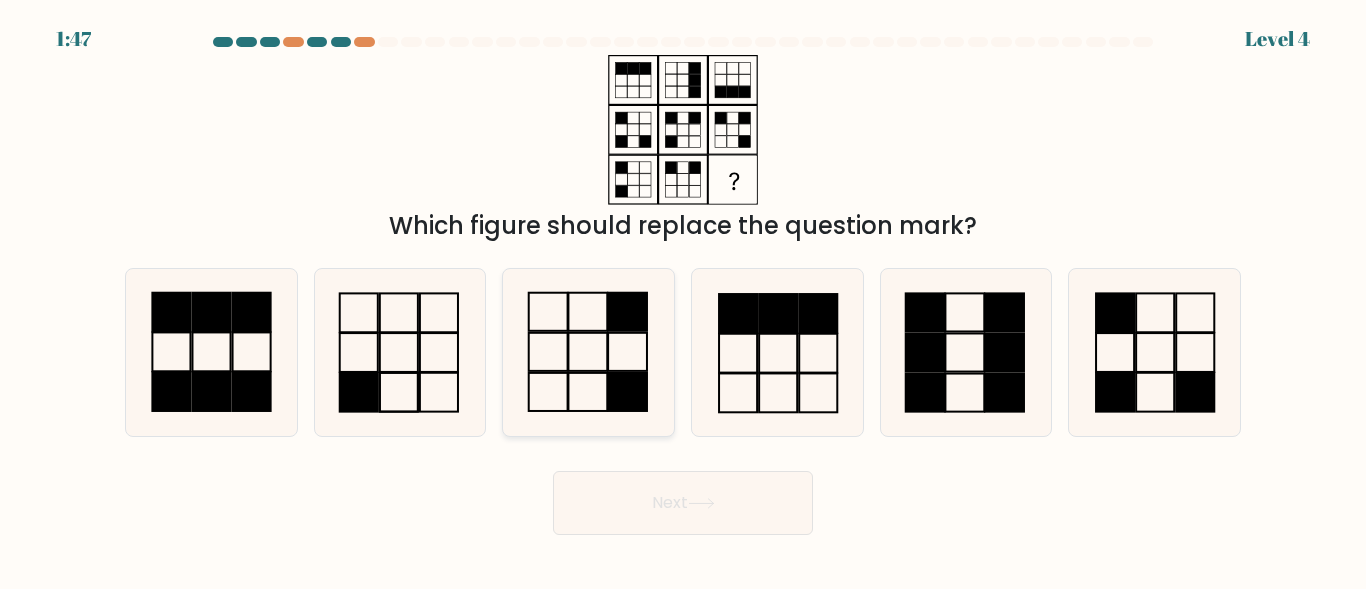 click 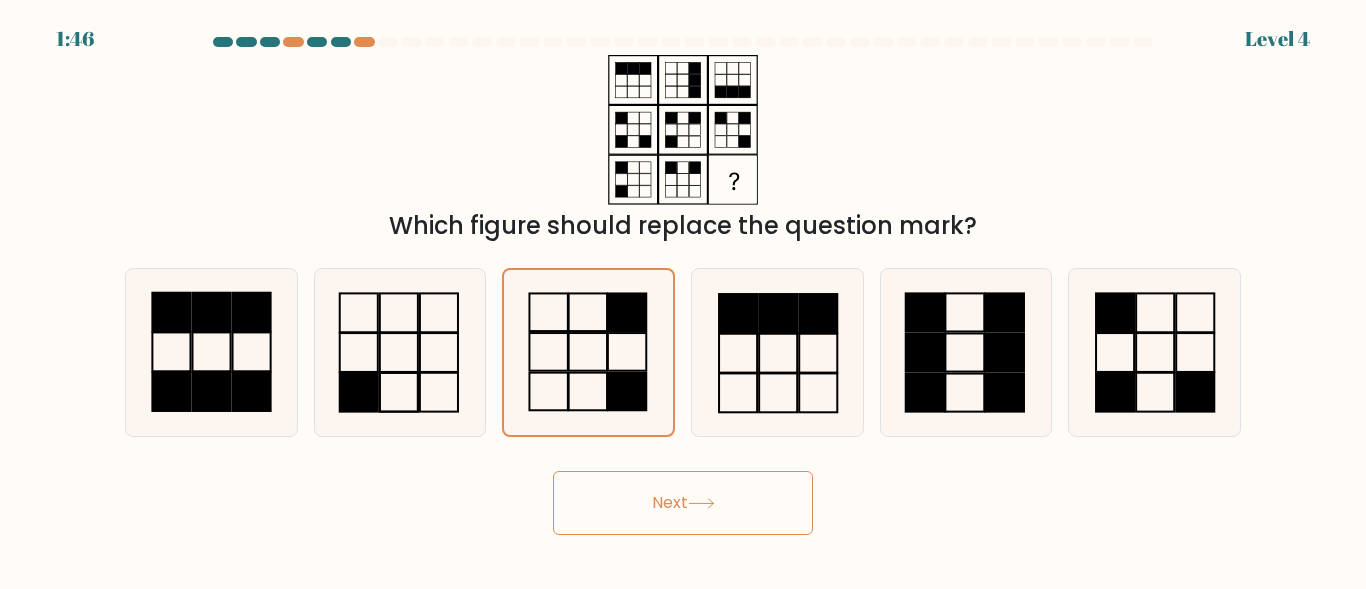 click on "Next" at bounding box center [683, 503] 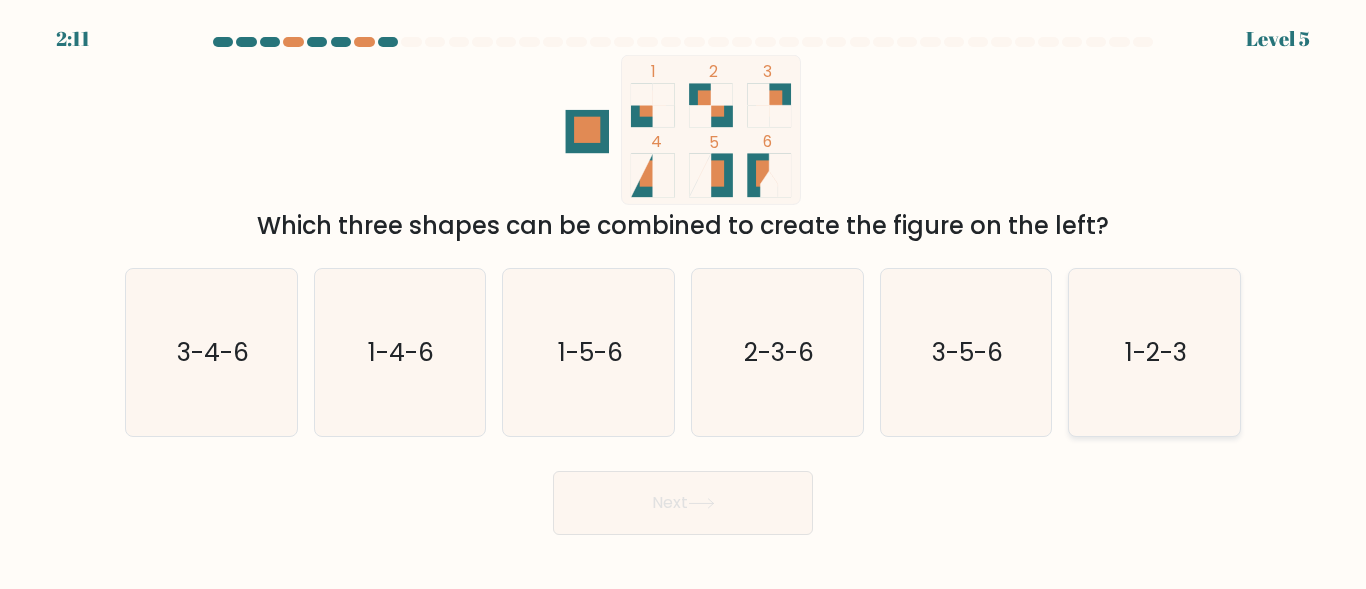 click on "1-2-3" 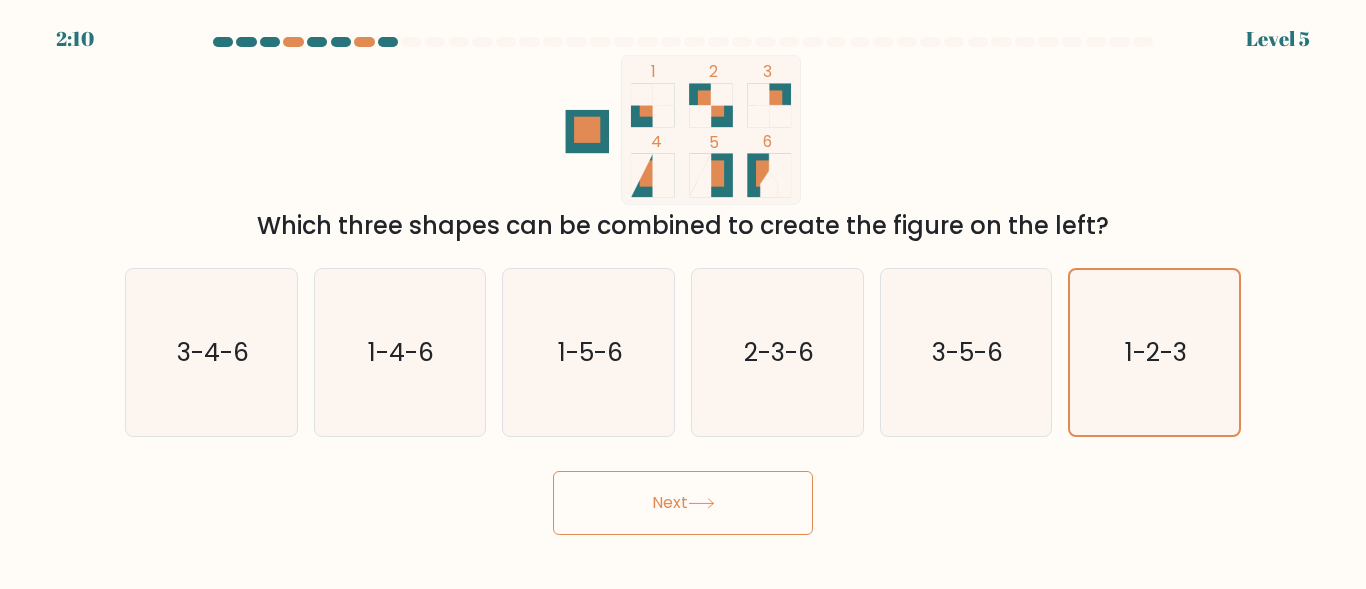 click on "Next" at bounding box center [683, 503] 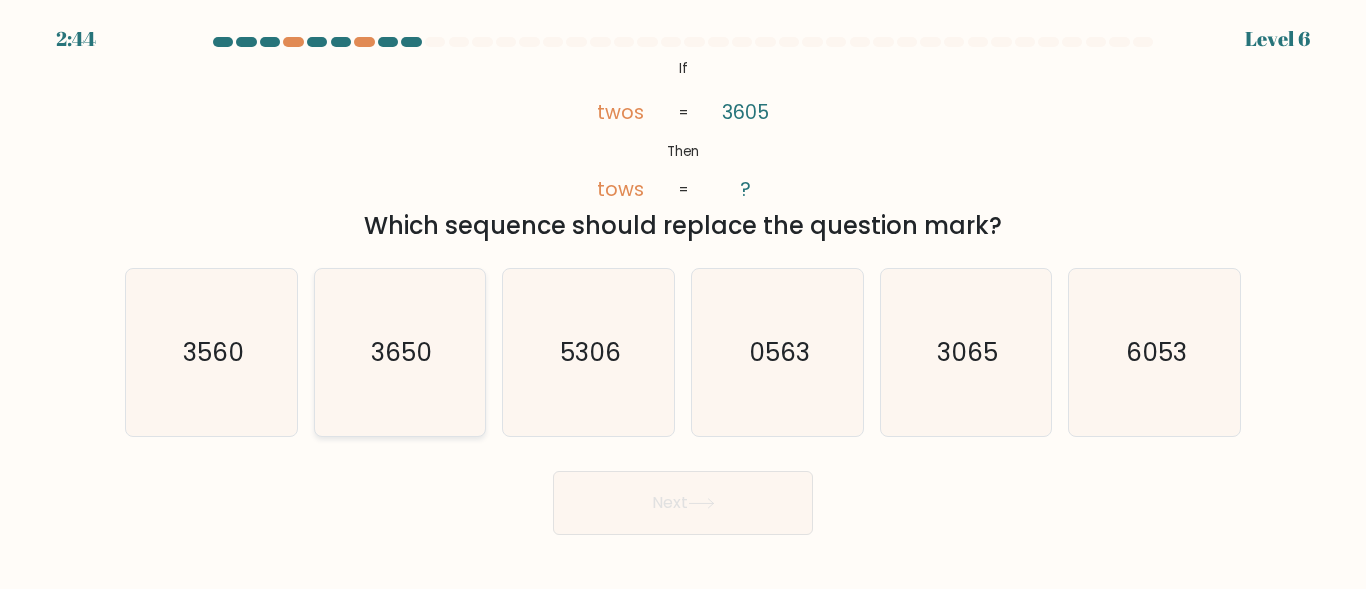 click on "3650" 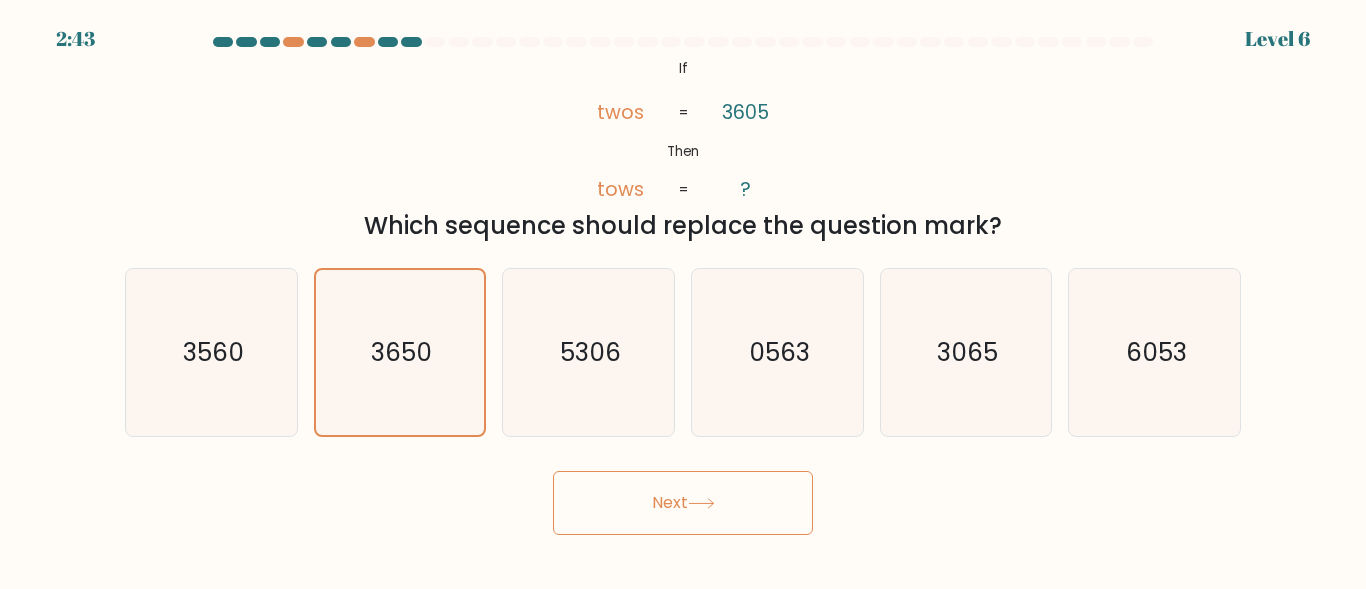 click on "Next" at bounding box center (683, 503) 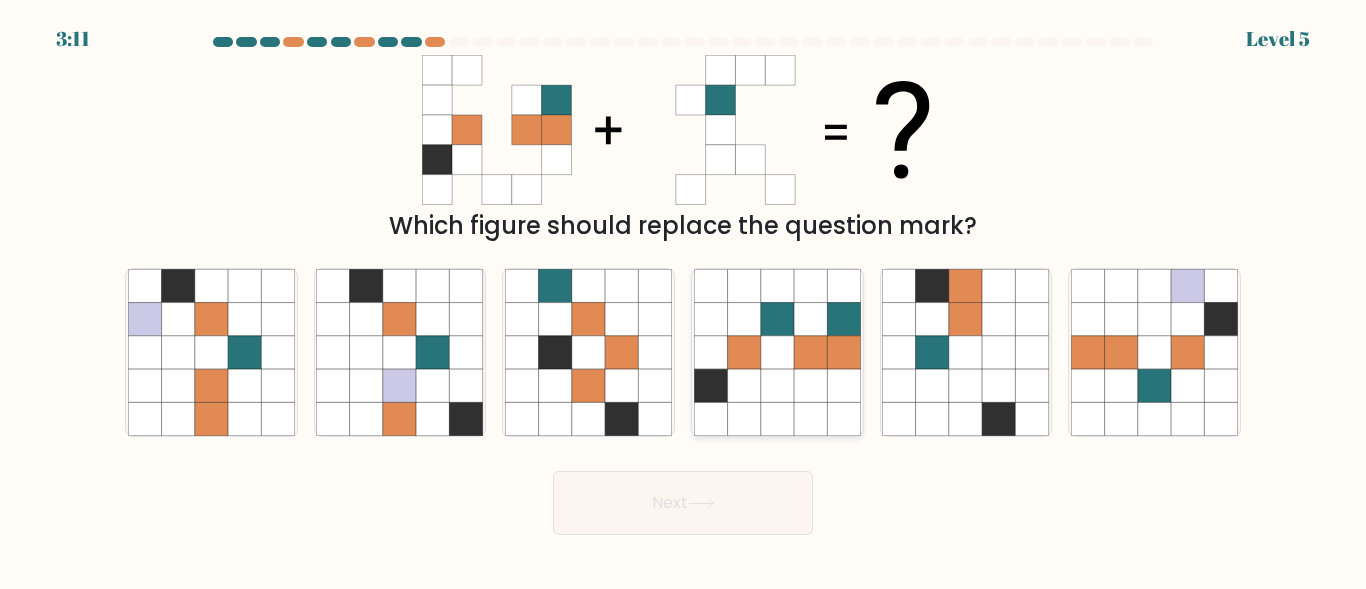 click 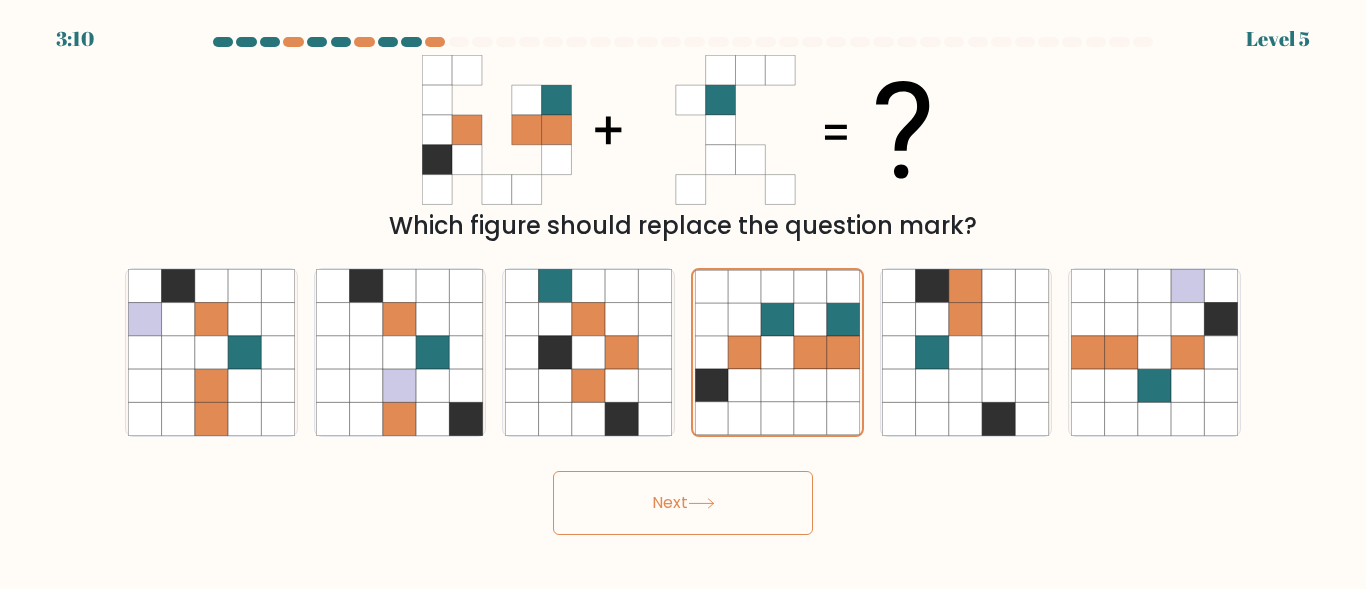 click 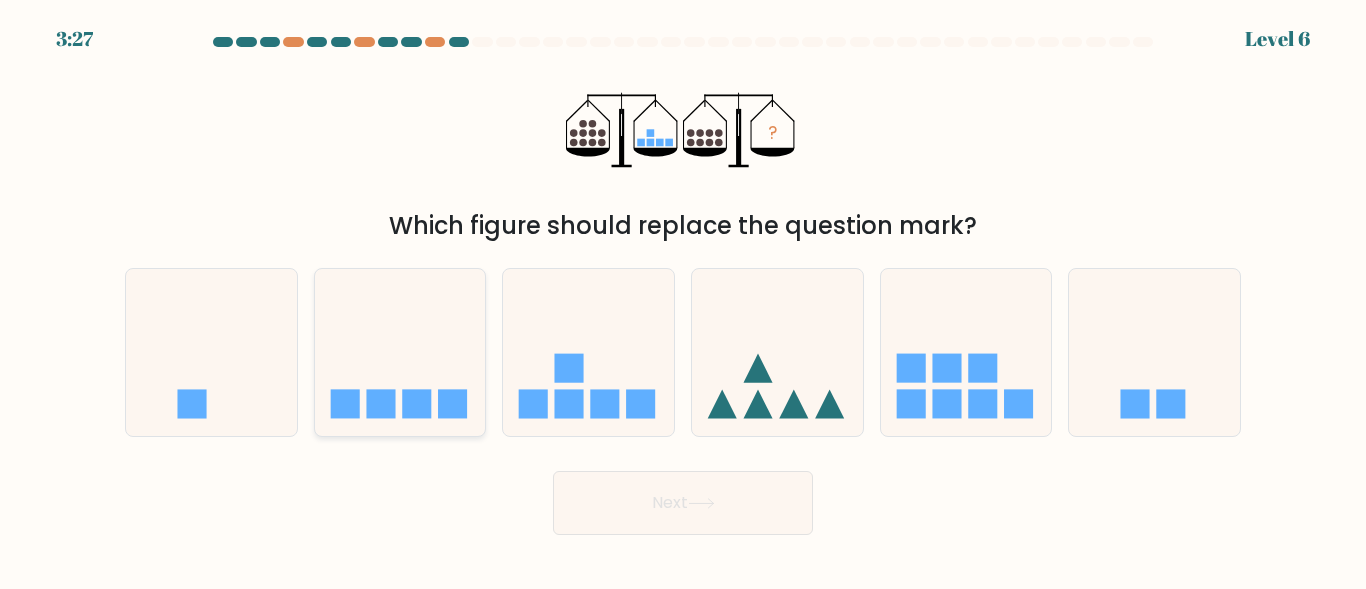 click 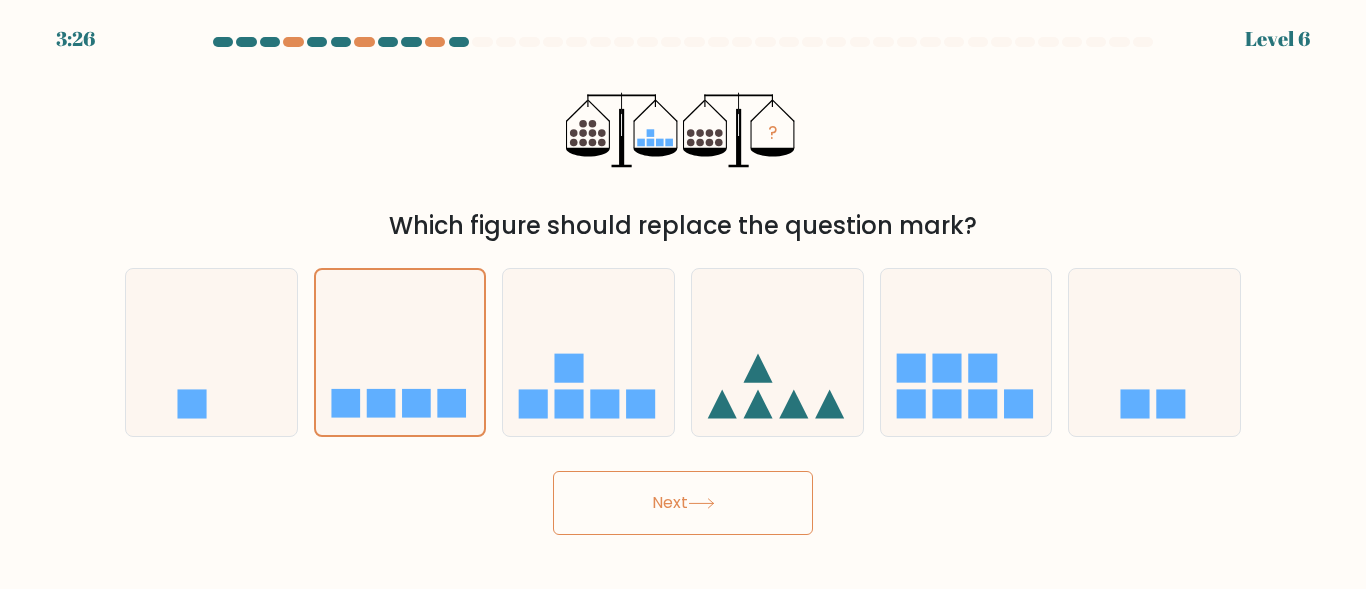 click on "Next" at bounding box center [683, 503] 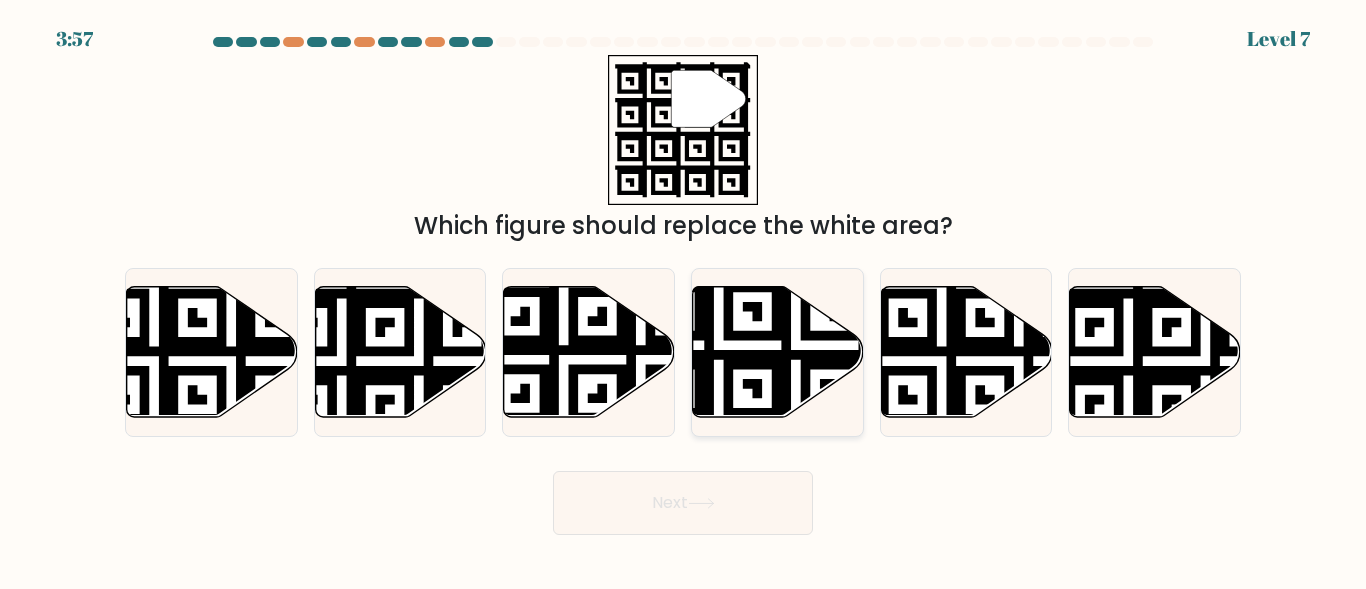 click 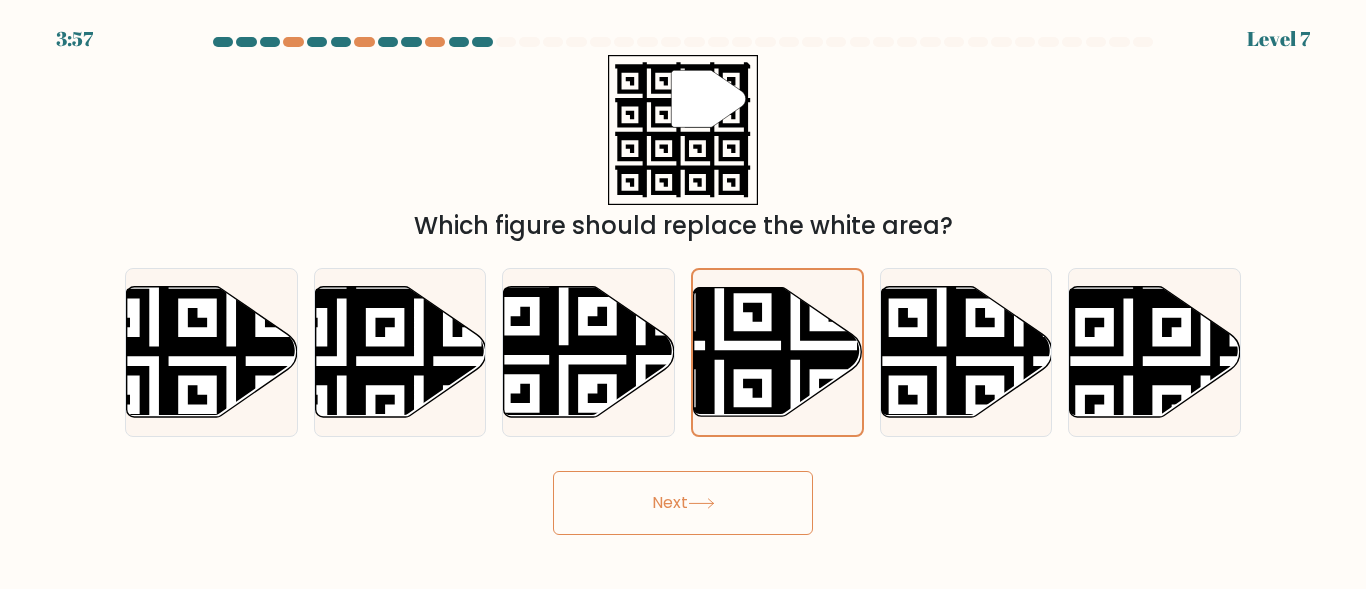 click 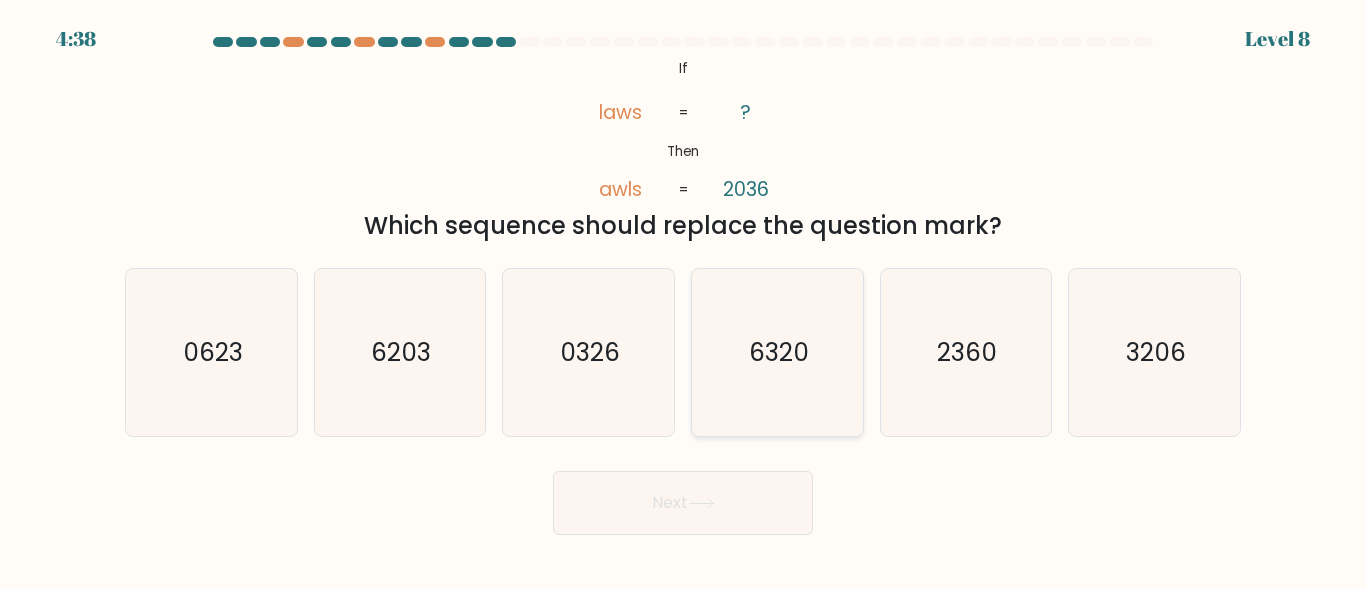 click on "6320" 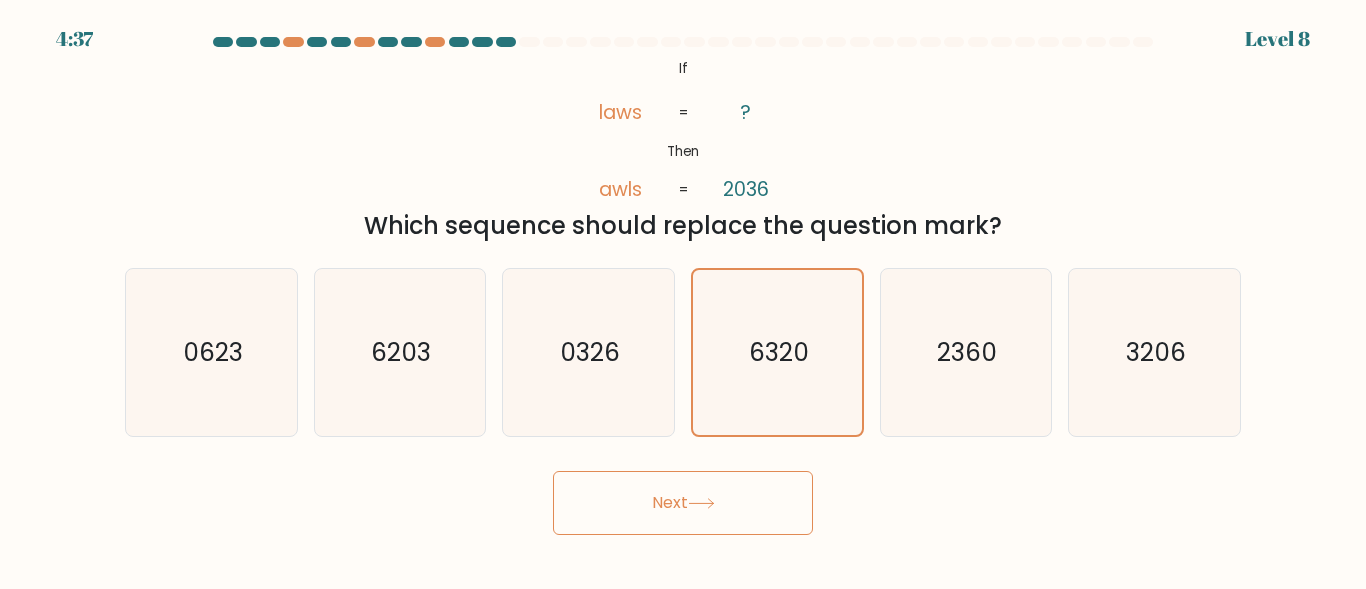 click on "Next" at bounding box center (683, 503) 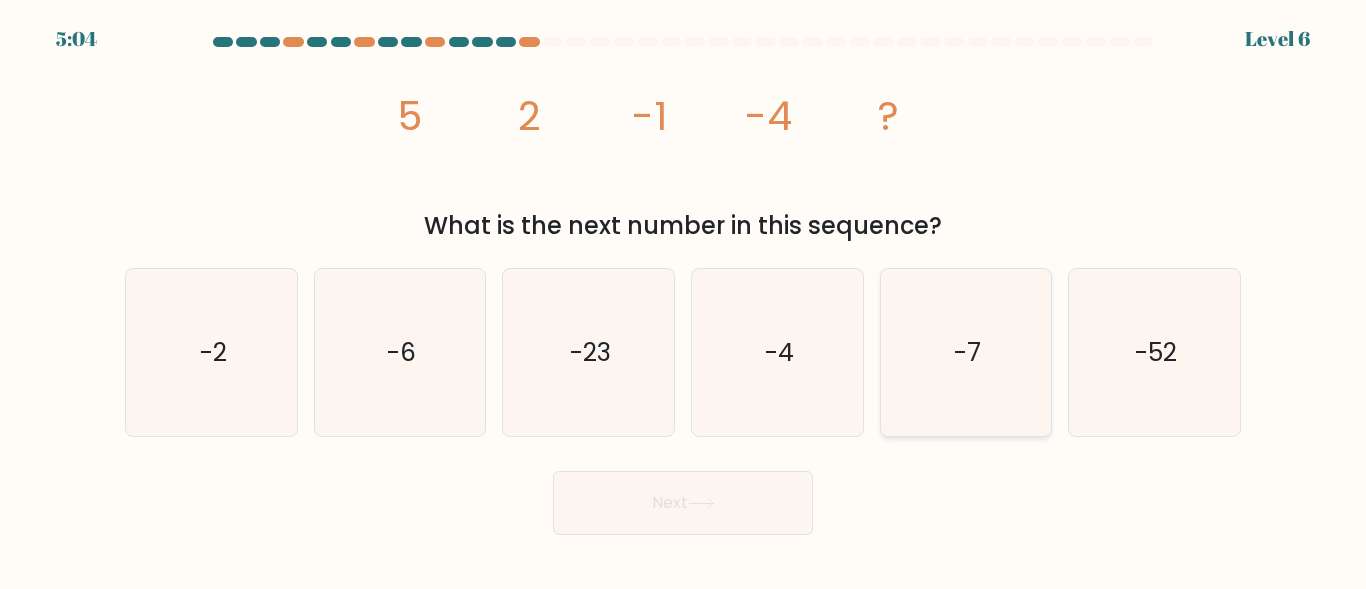 click on "-7" 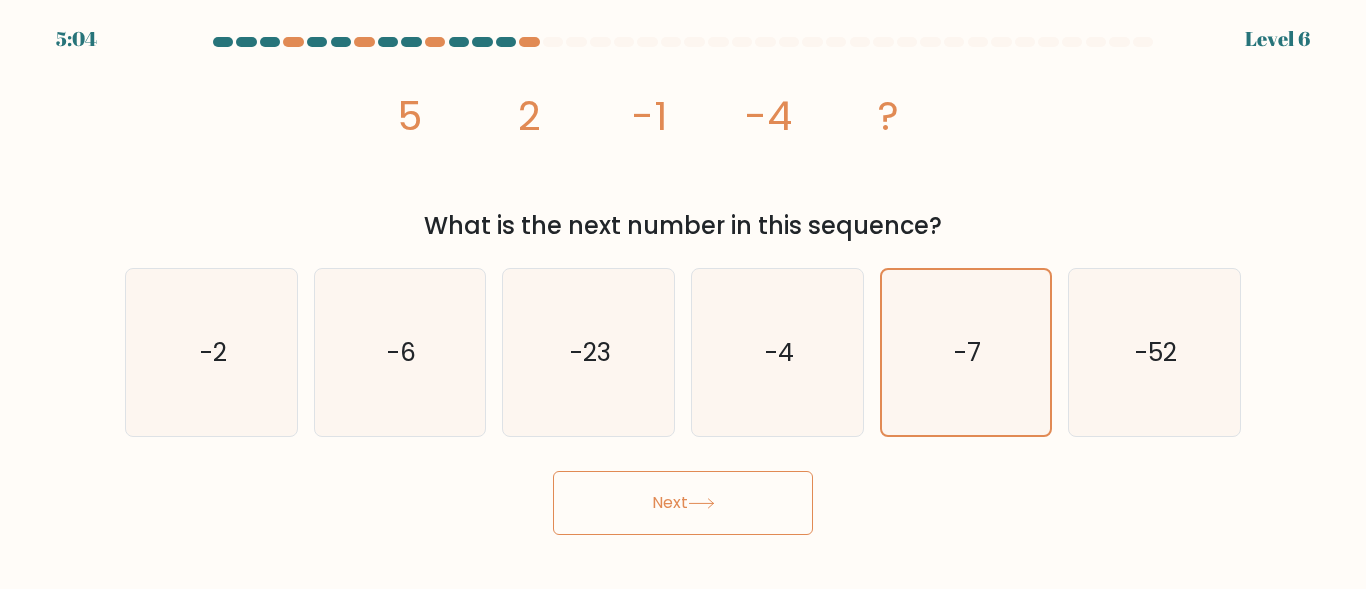 click on "Next" at bounding box center (683, 503) 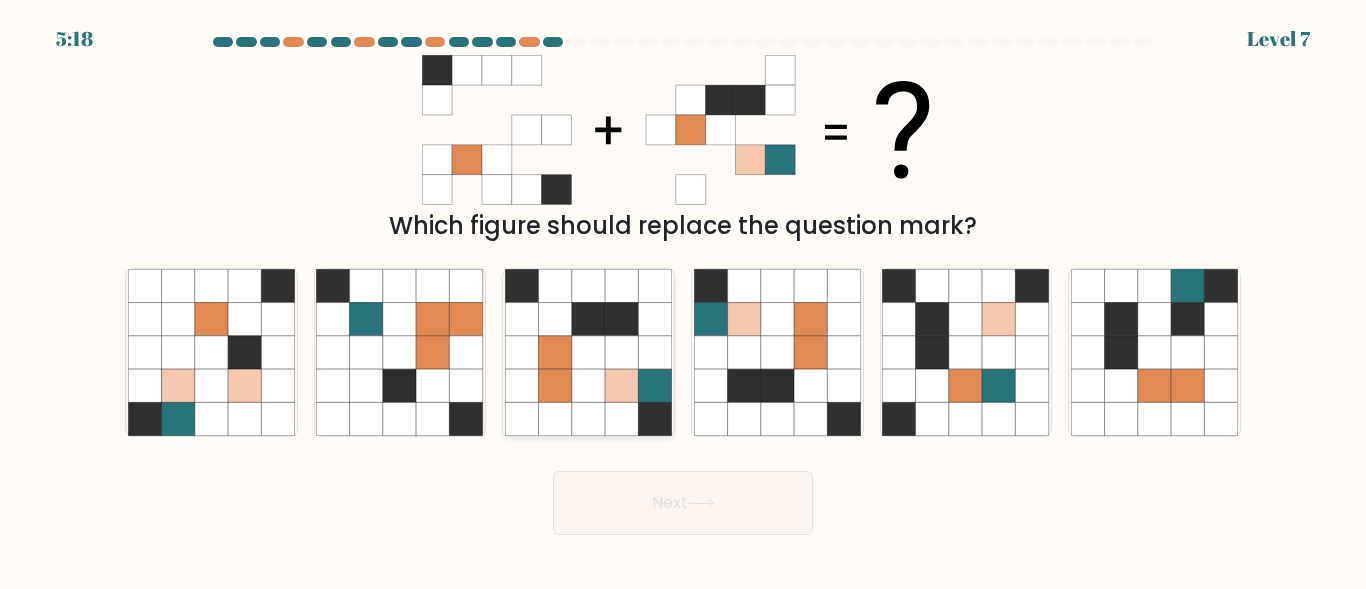 drag, startPoint x: 650, startPoint y: 339, endPoint x: 660, endPoint y: 354, distance: 18.027756 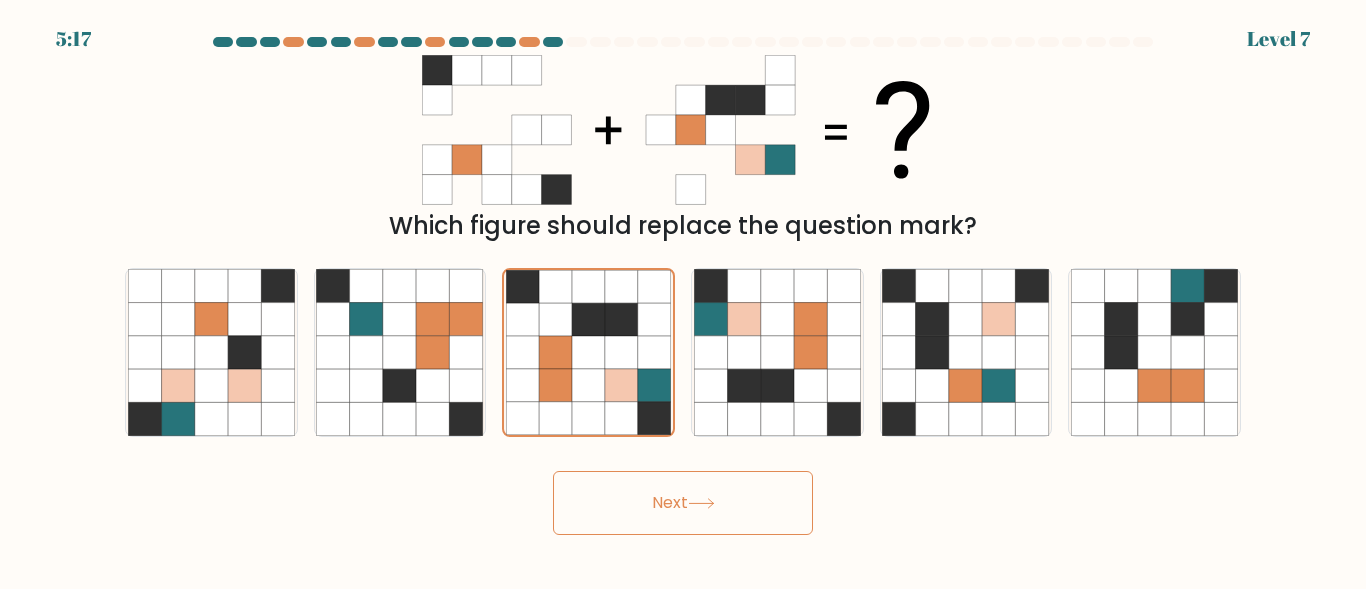 click on "Next" at bounding box center (683, 503) 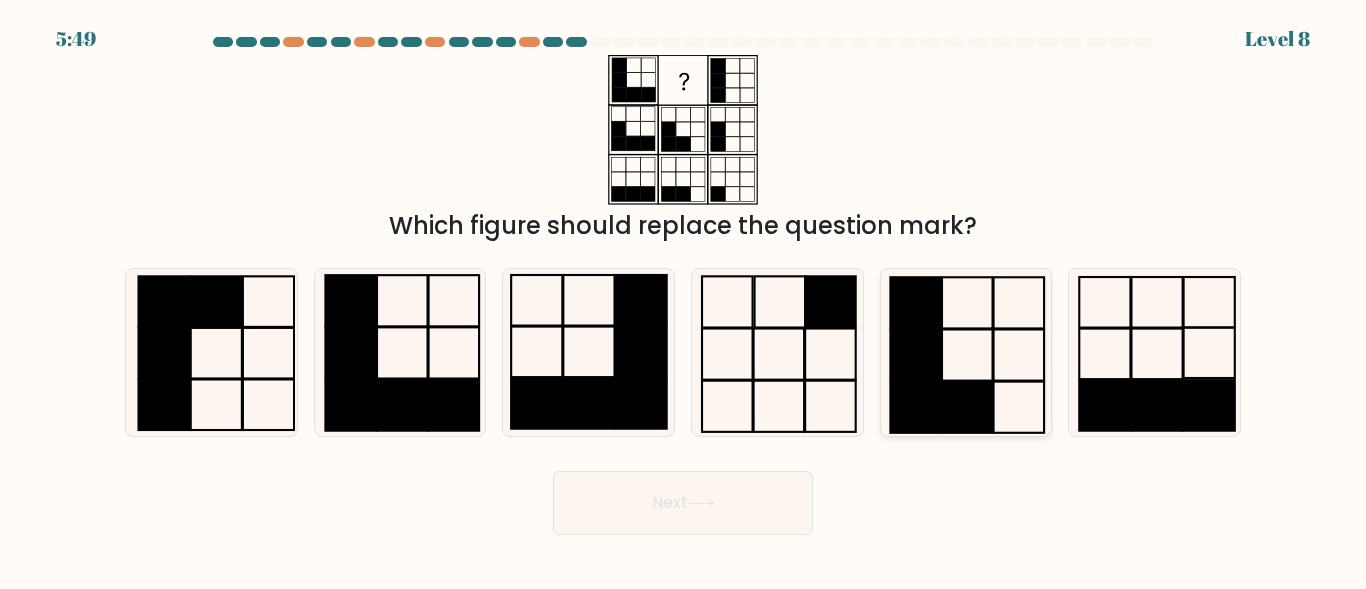 click 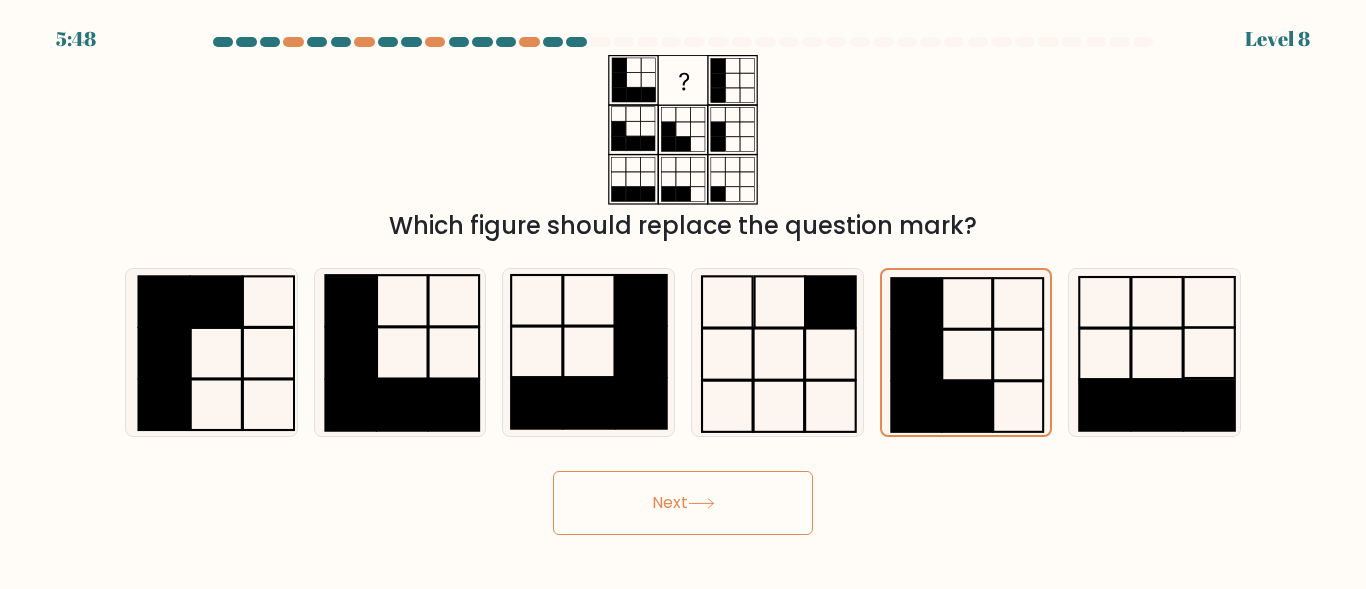 click on "Next" at bounding box center (683, 503) 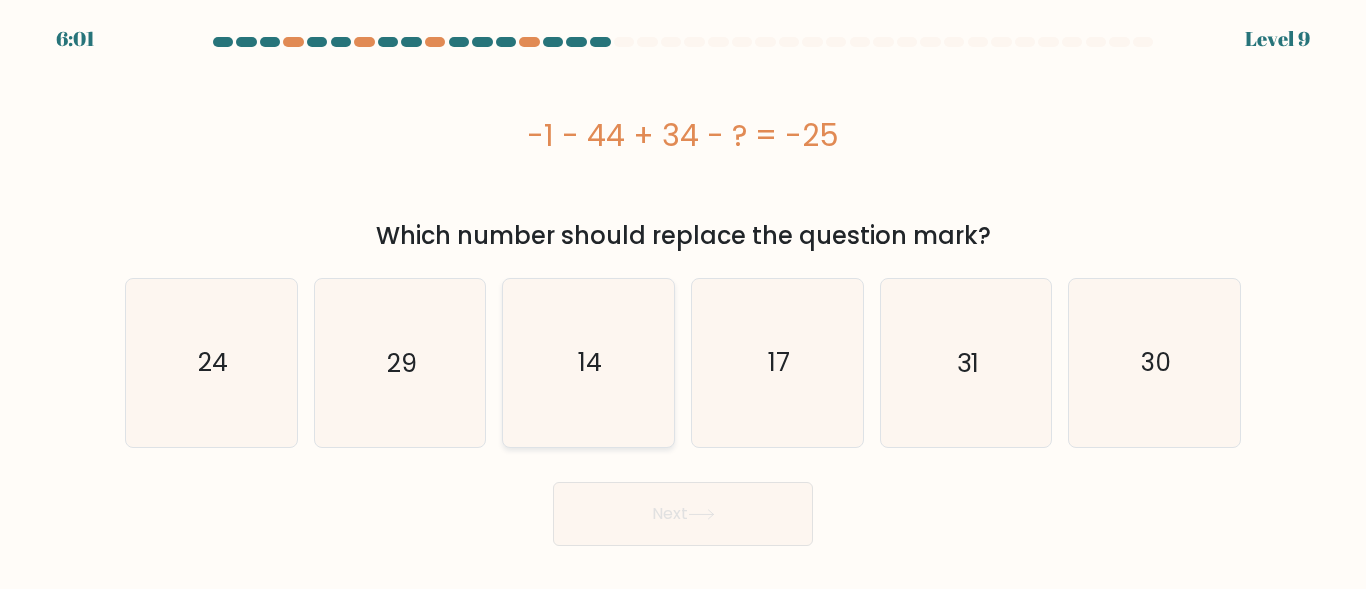 click on "14" 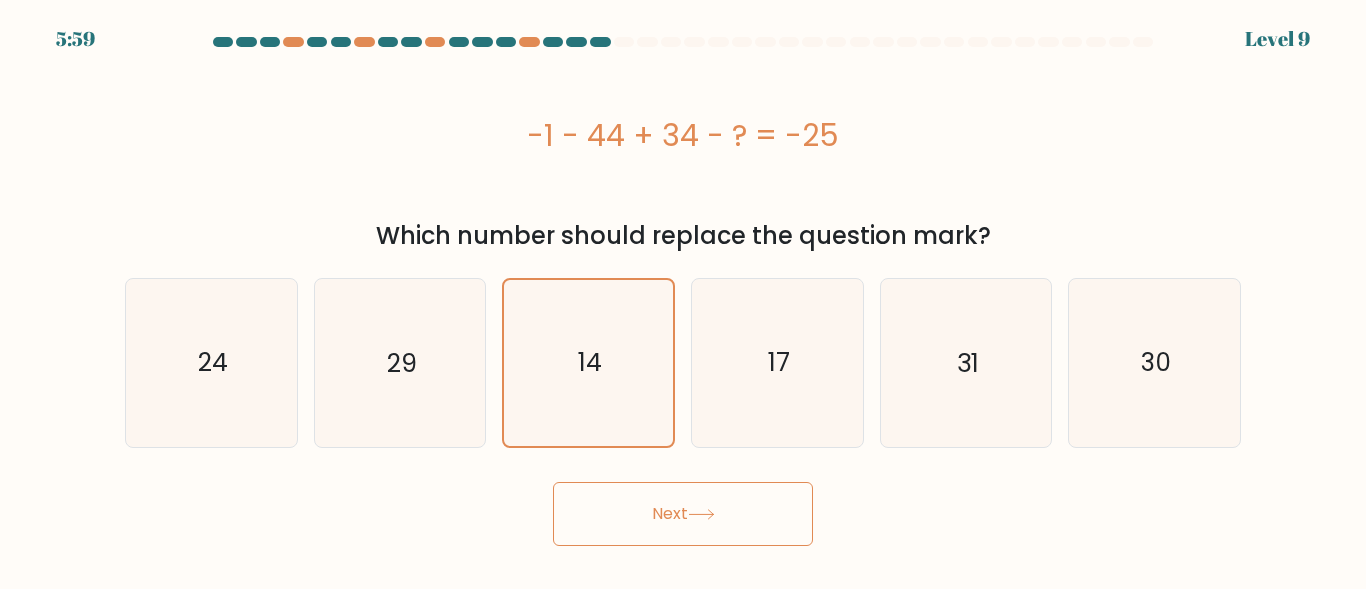 click on "Next" at bounding box center (683, 514) 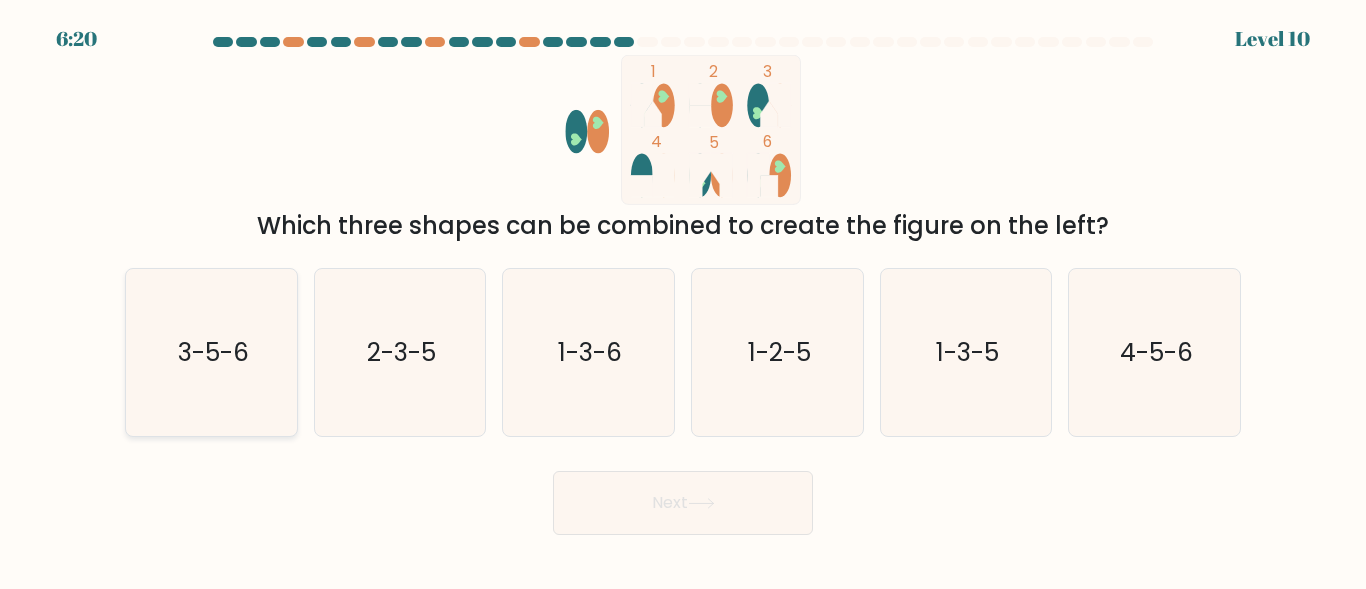 click on "3-5-6" 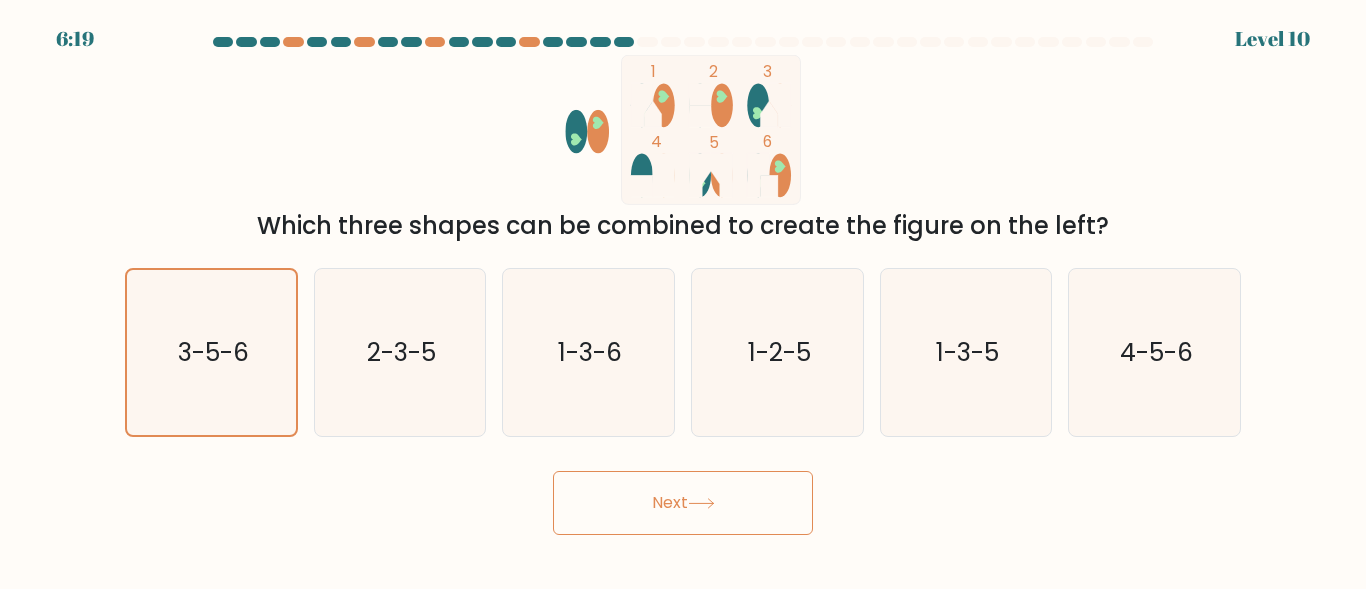 click on "Next" at bounding box center (683, 503) 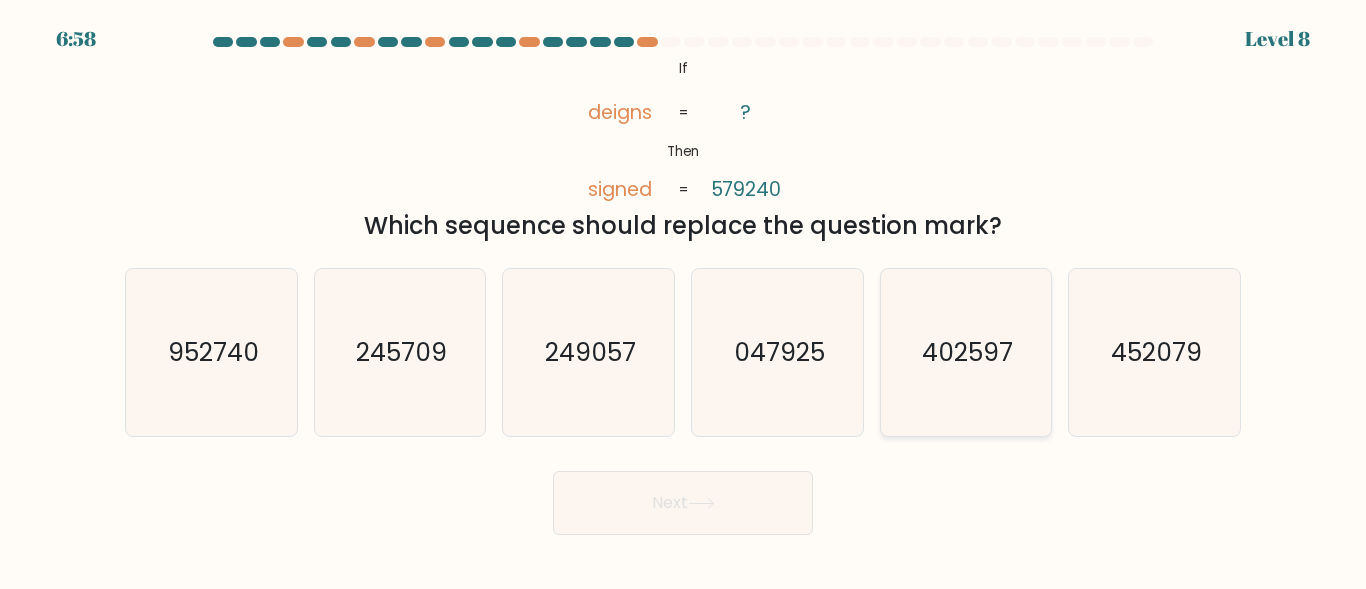 click on "402597" 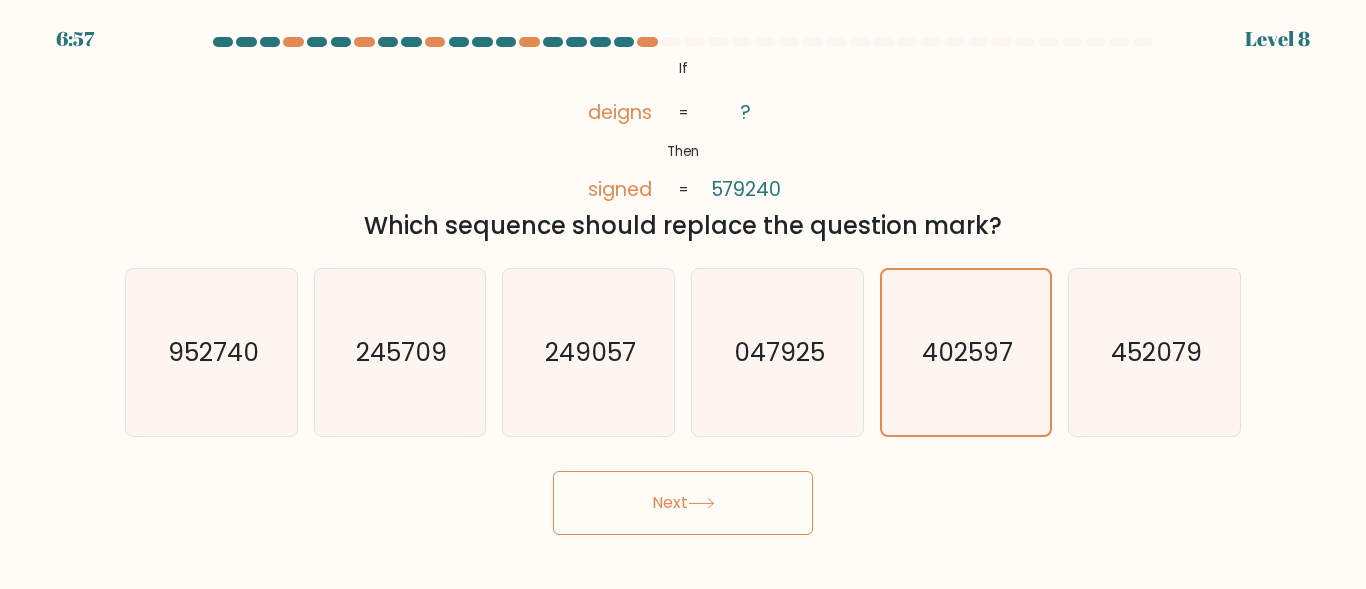 click on "Next" at bounding box center [683, 503] 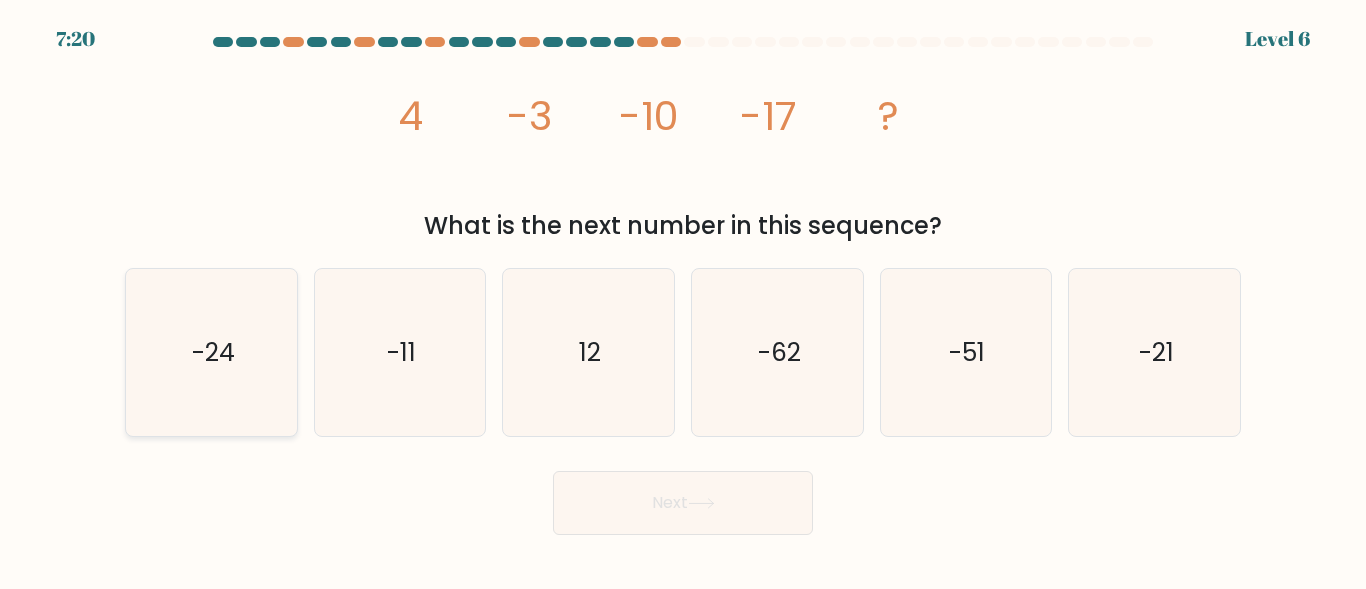 click on "-24" 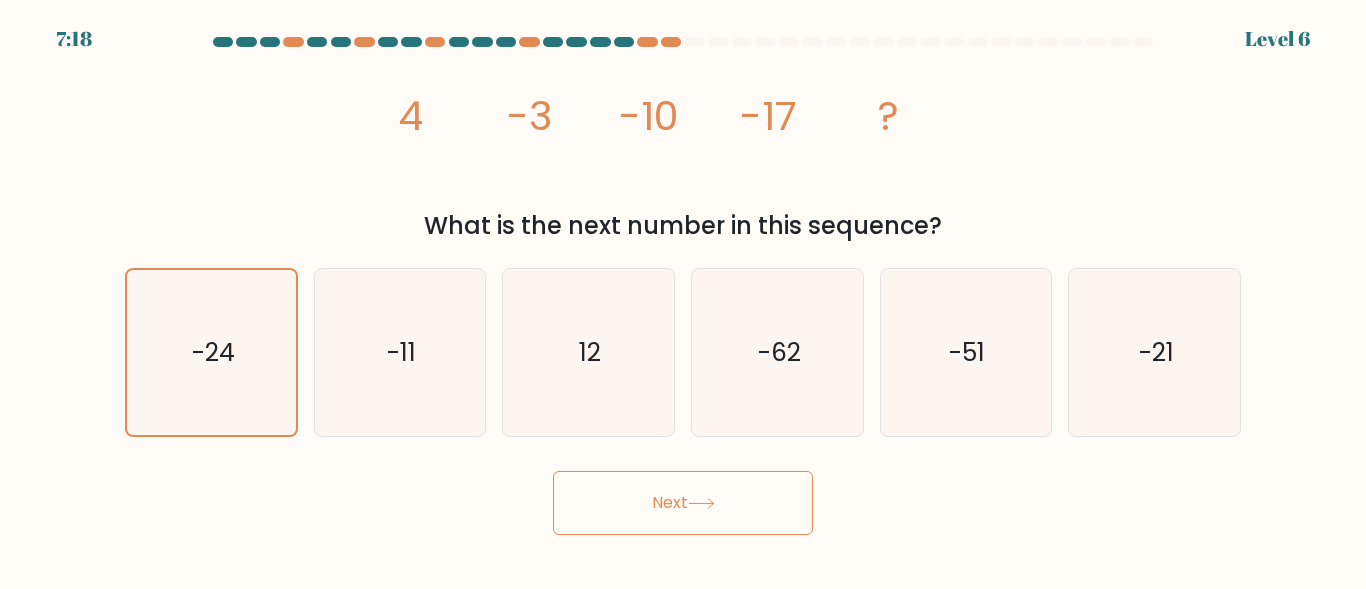 click on "Next" at bounding box center [683, 503] 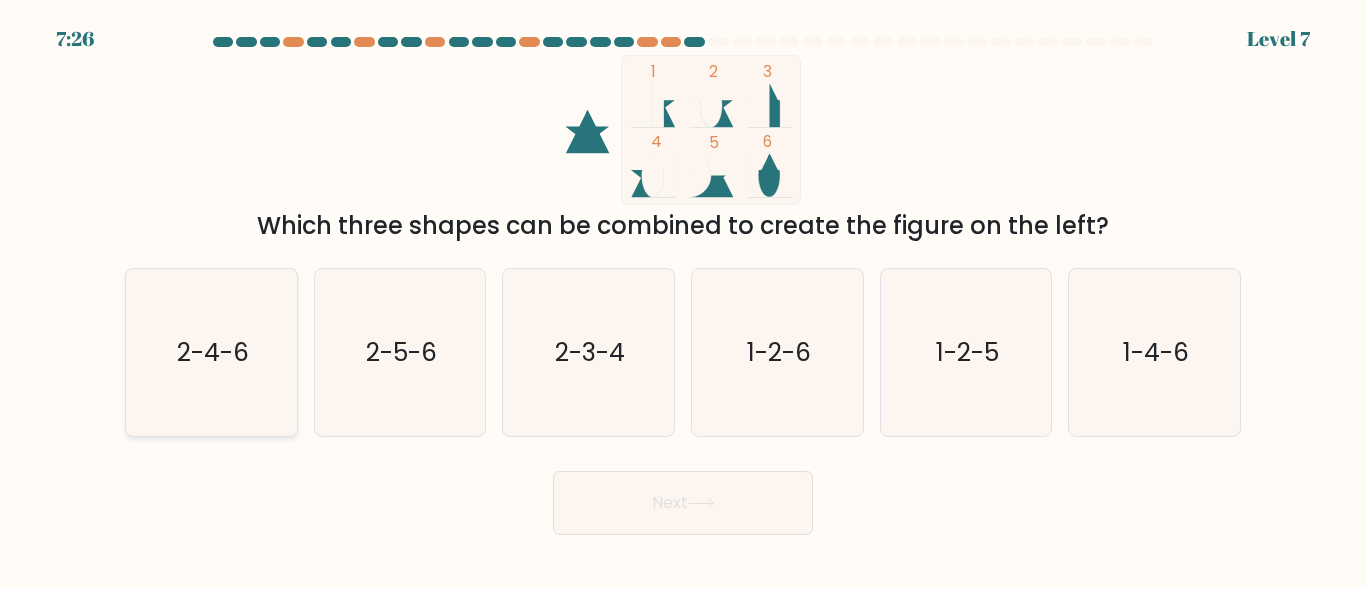 click on "2-4-6" 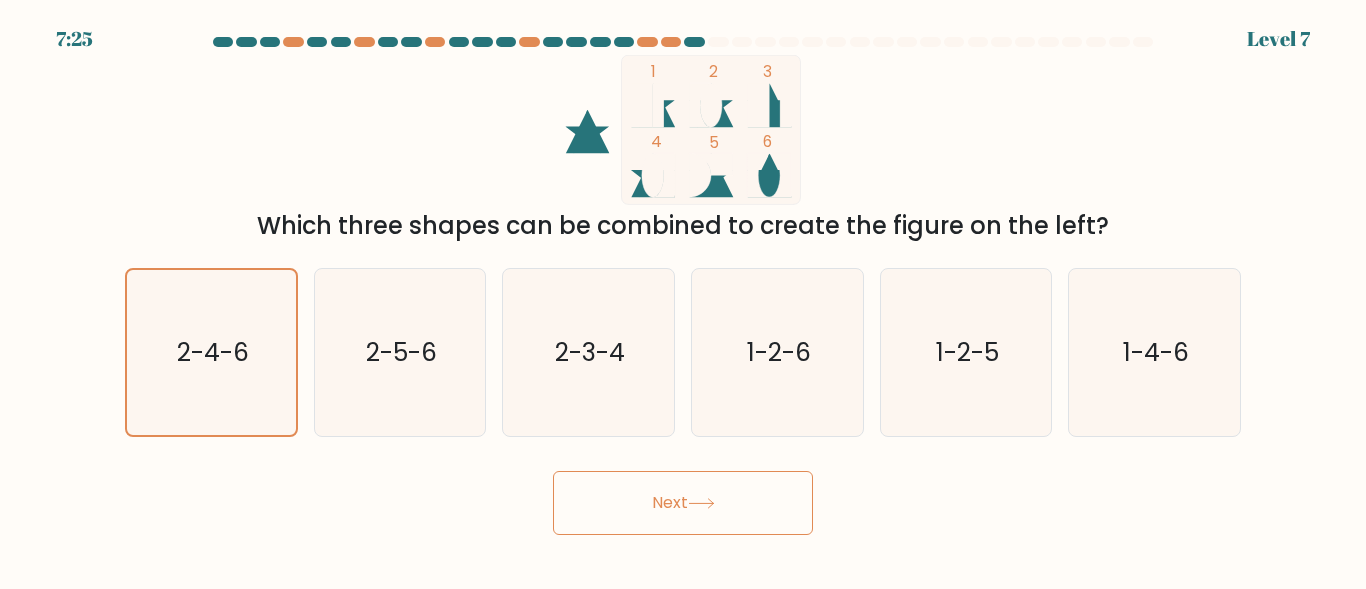 click on "Next" at bounding box center (683, 503) 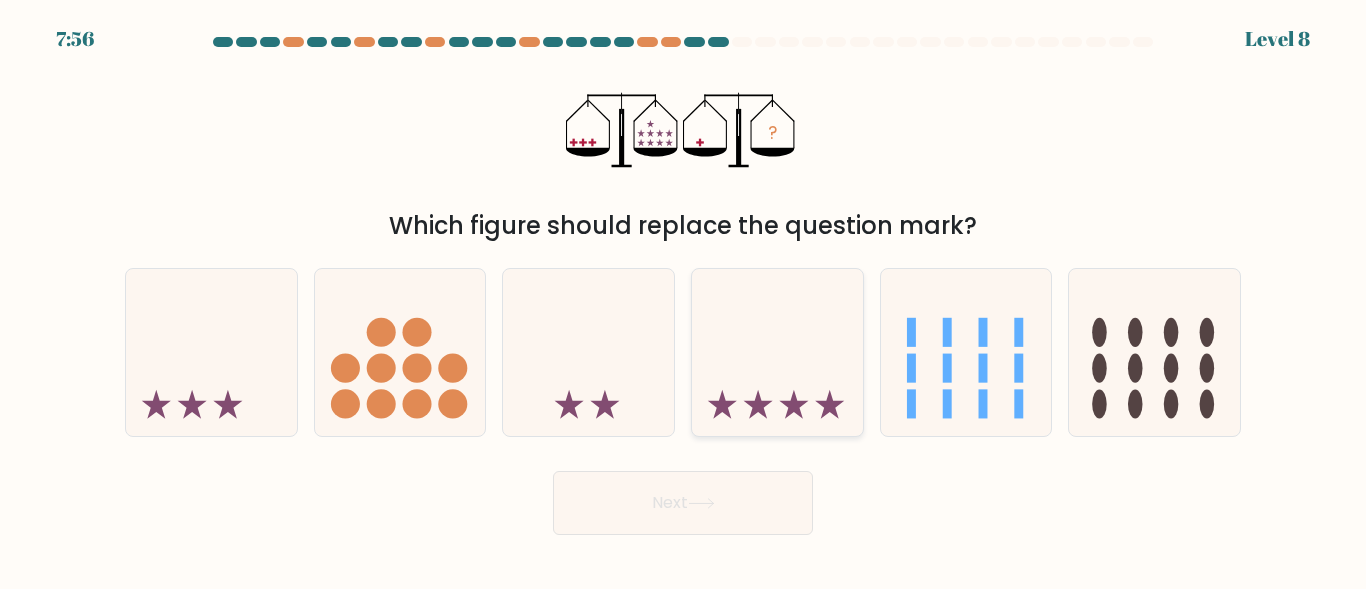 click 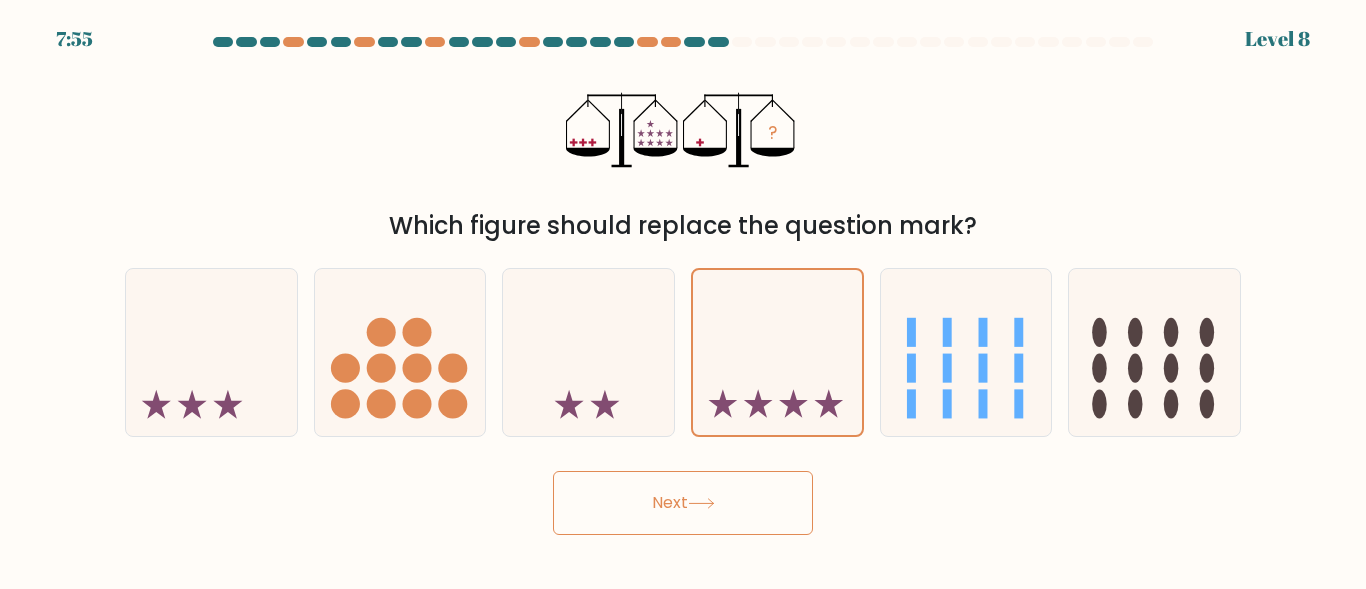 click on "Next" at bounding box center [683, 503] 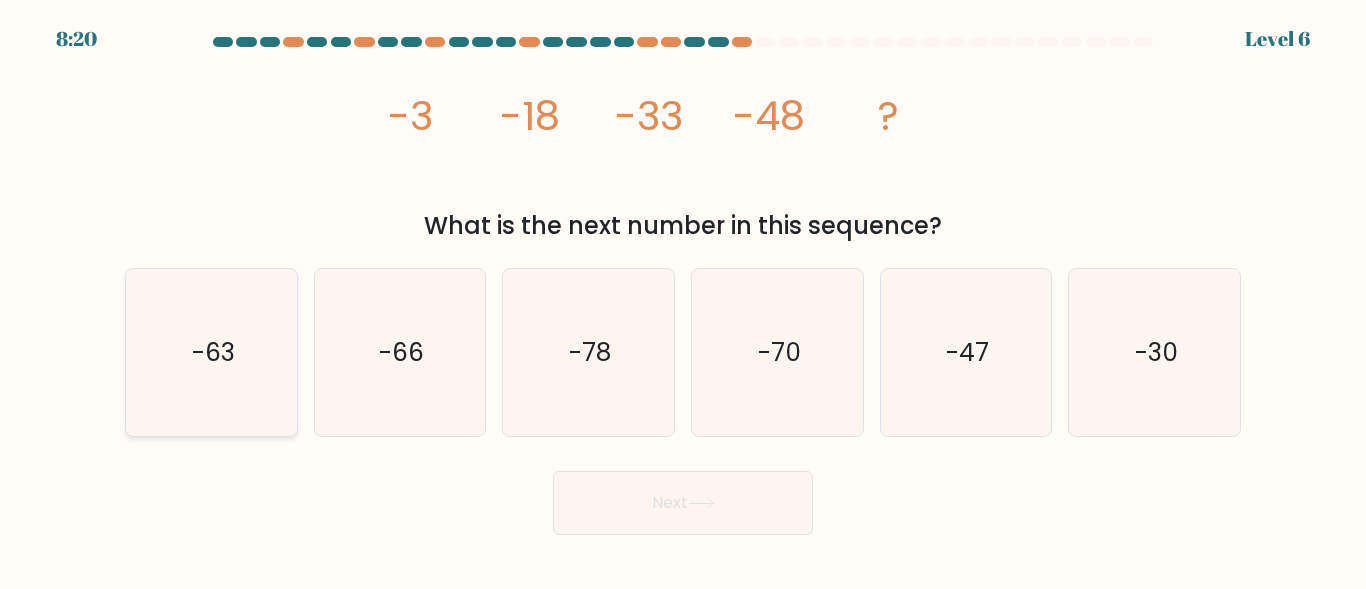 drag, startPoint x: 214, startPoint y: 306, endPoint x: 234, endPoint y: 313, distance: 21.189621 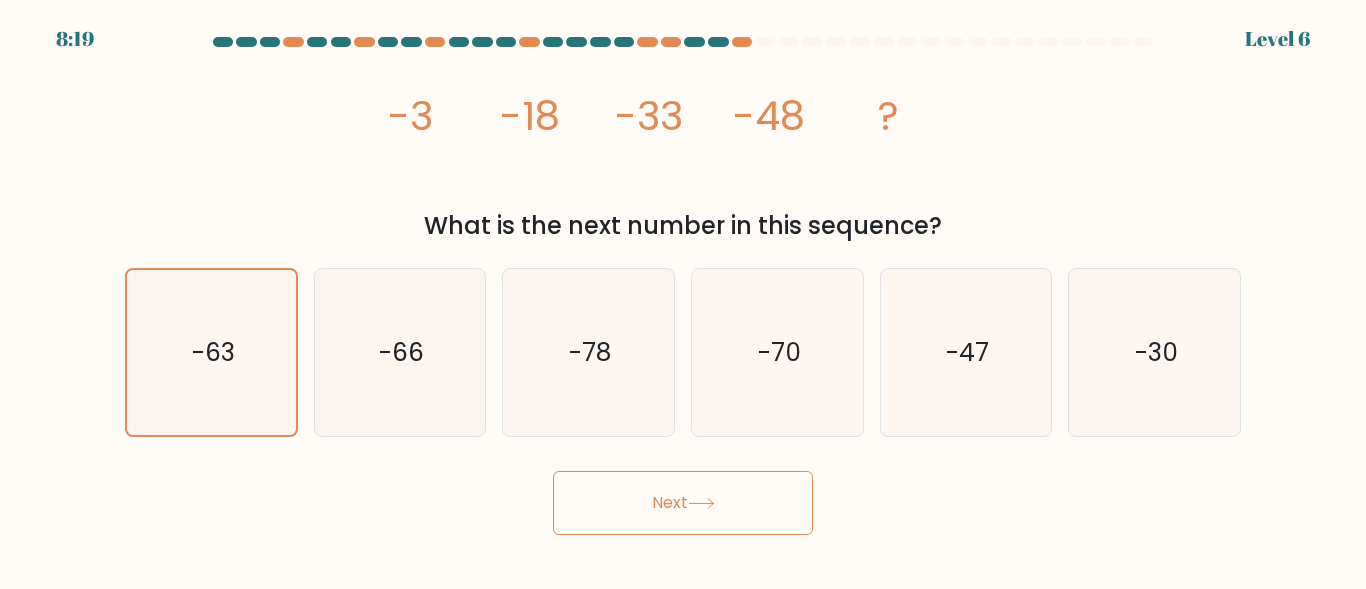 drag, startPoint x: 603, startPoint y: 443, endPoint x: 746, endPoint y: 503, distance: 155.0774 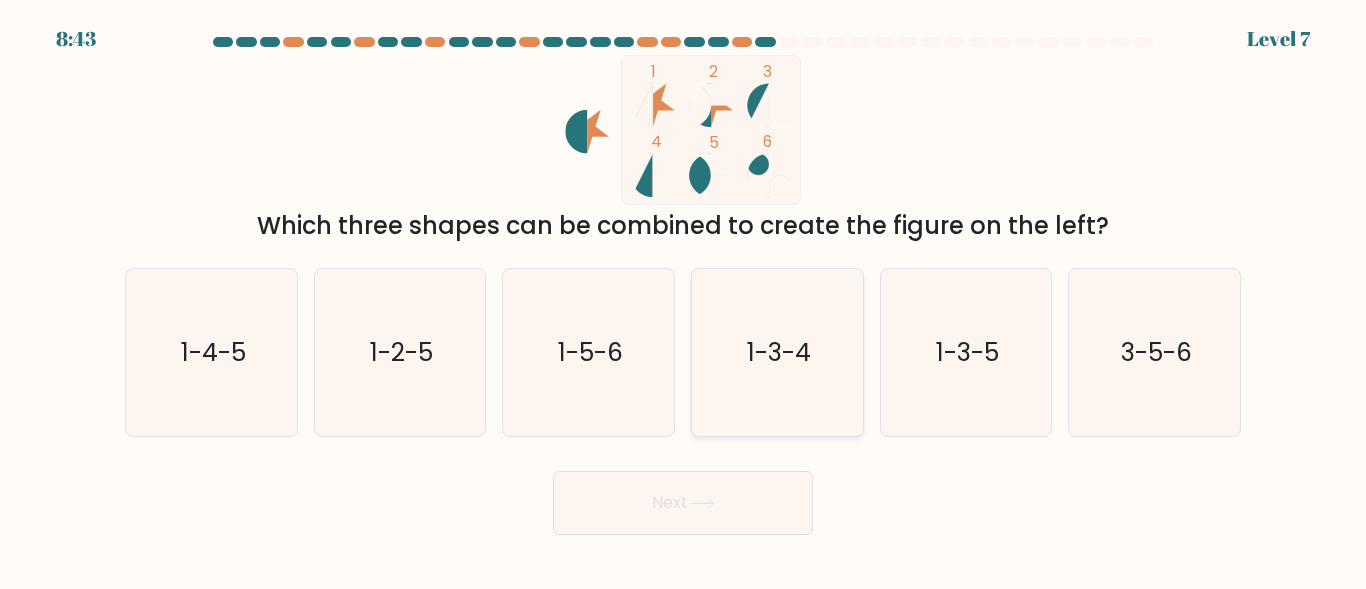 click on "1-3-4" 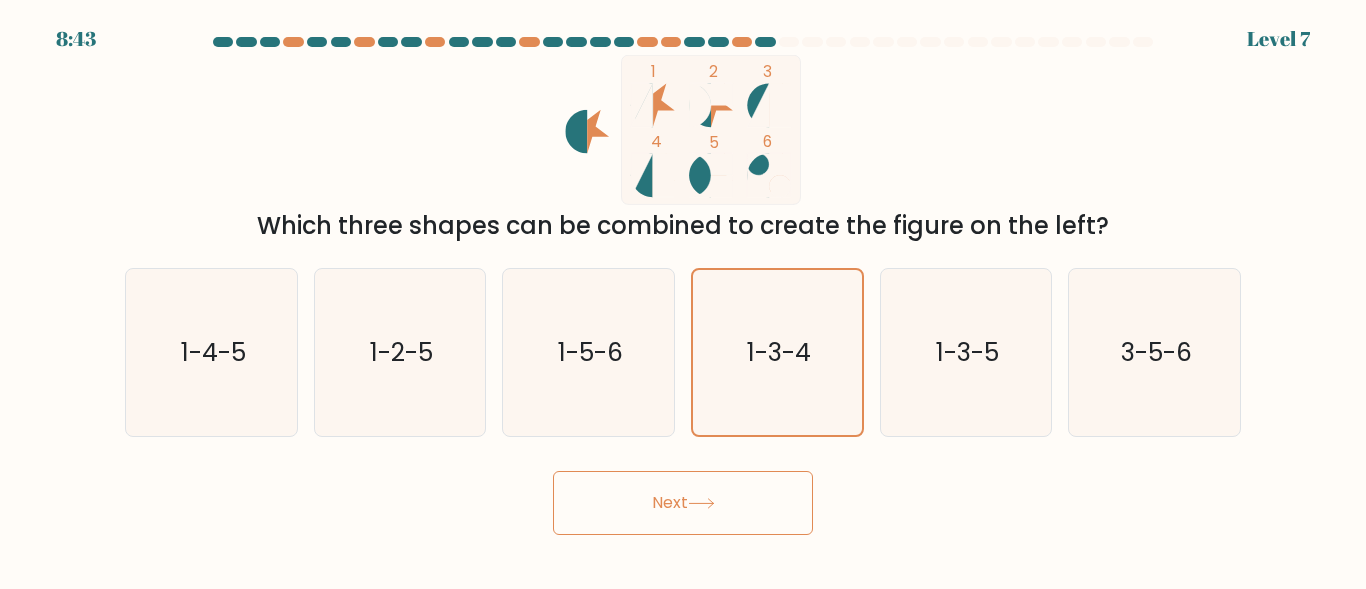 click on "Next" at bounding box center [683, 503] 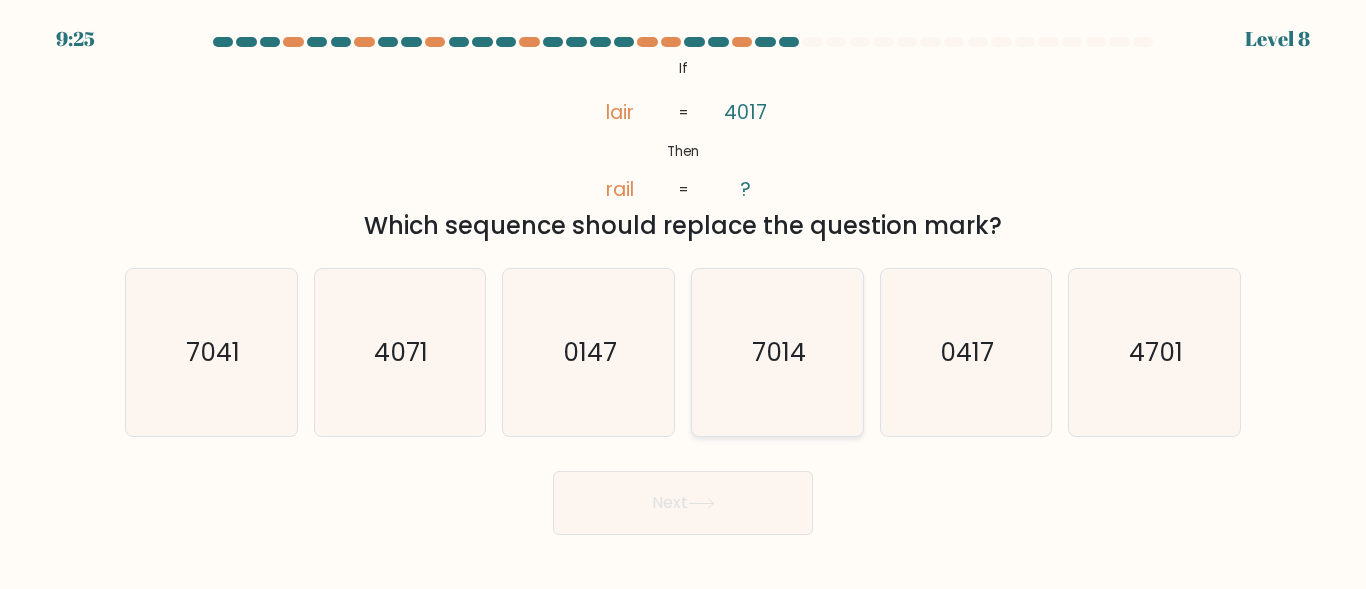 click on "7014" 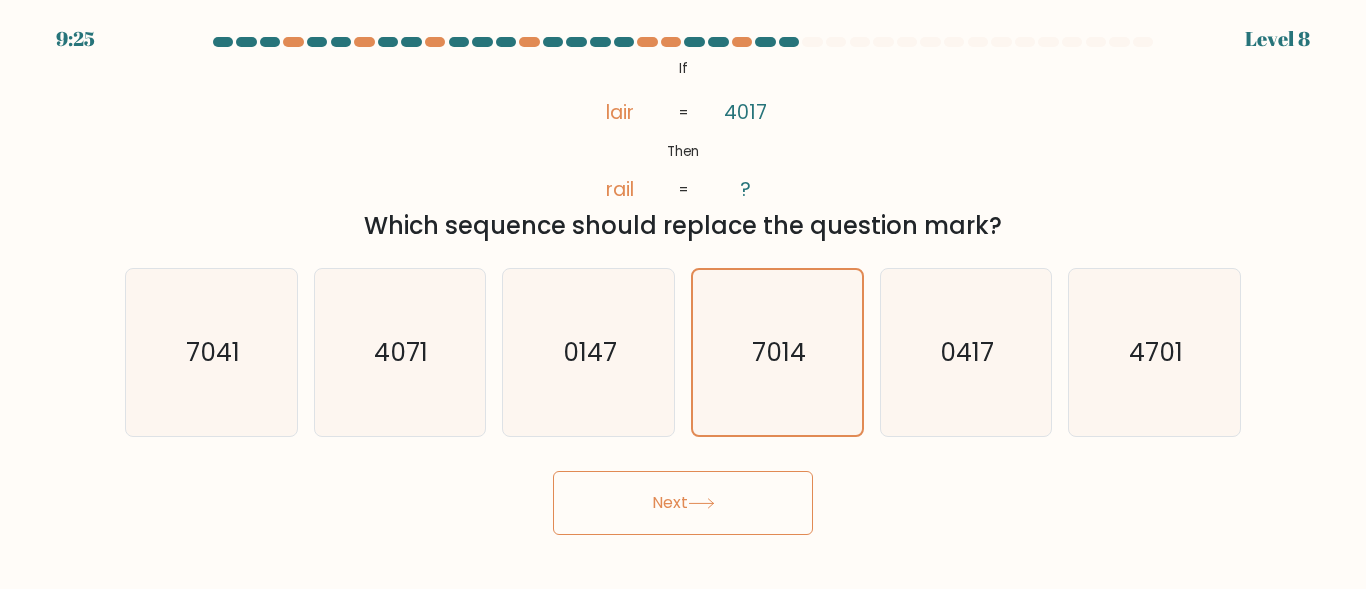 click on "Next" at bounding box center (683, 503) 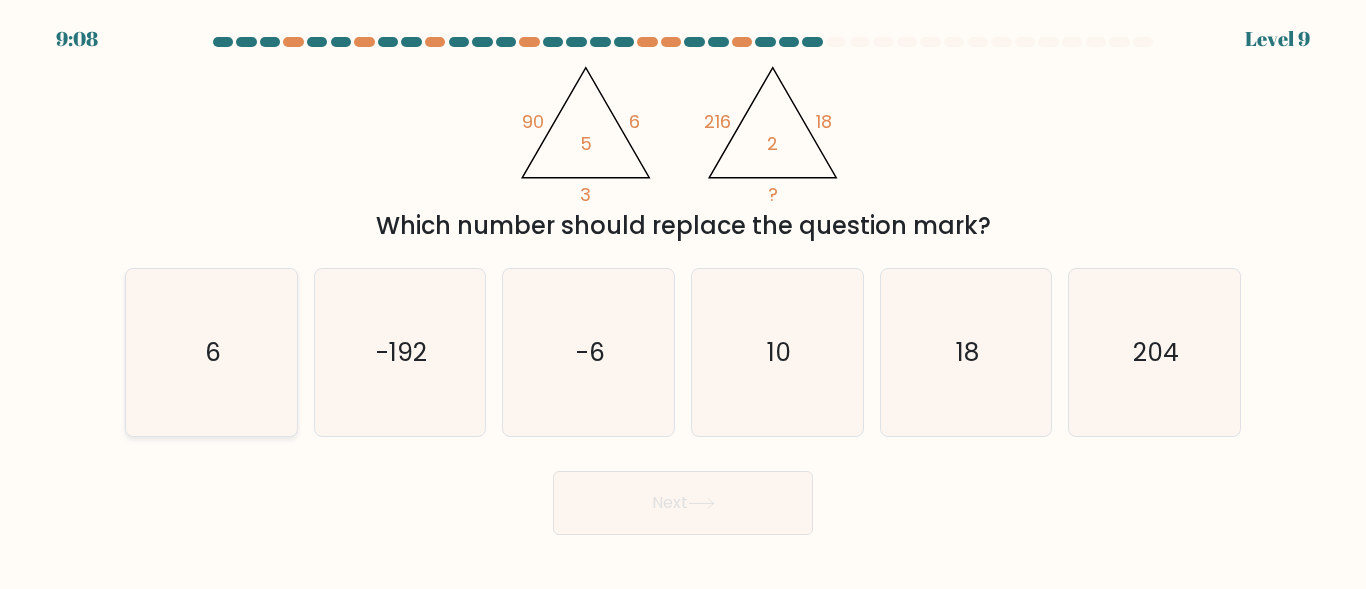 click on "6" 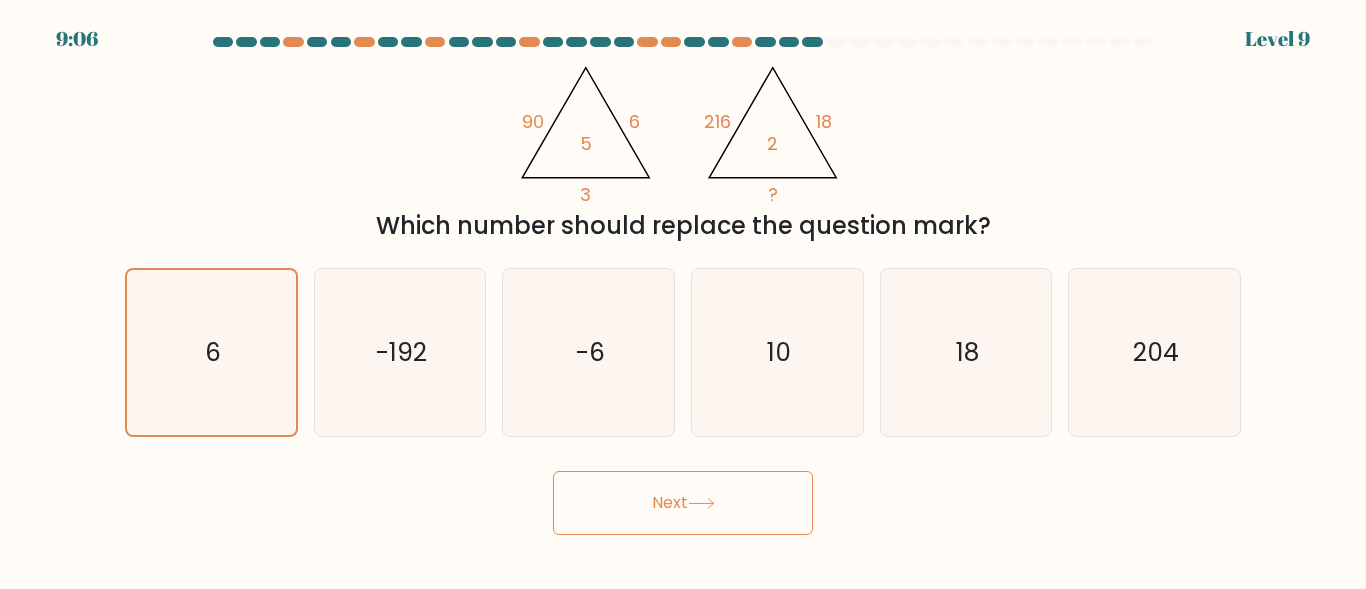 click on "Next" at bounding box center (683, 503) 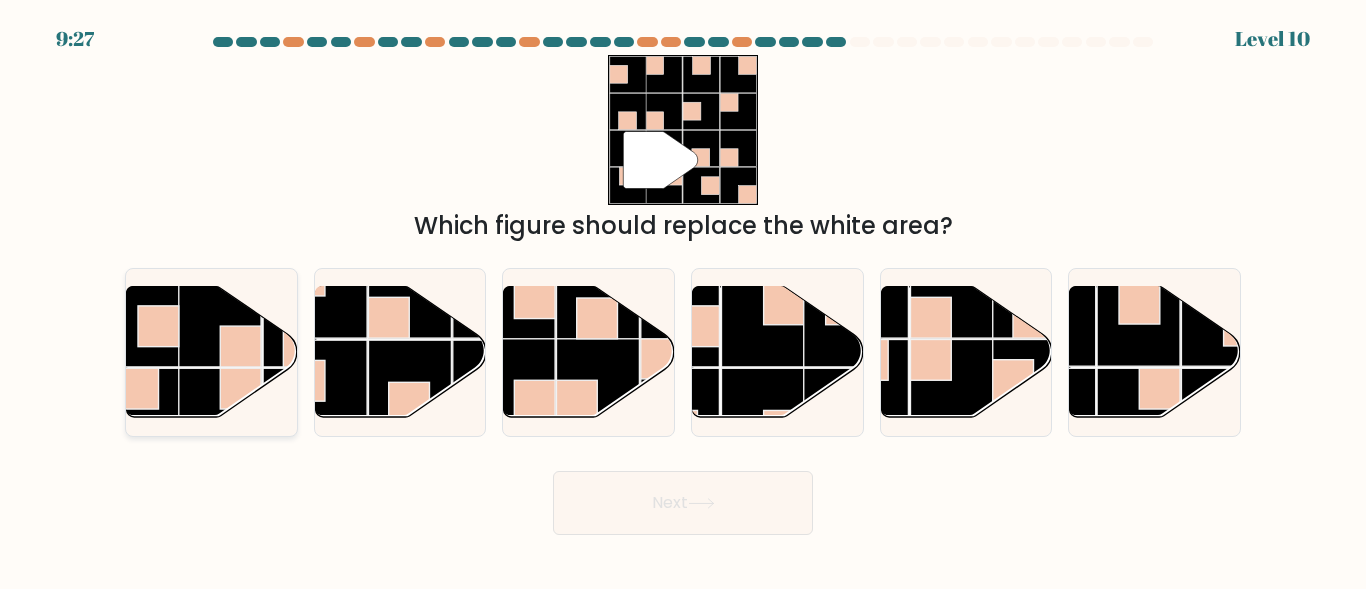 click 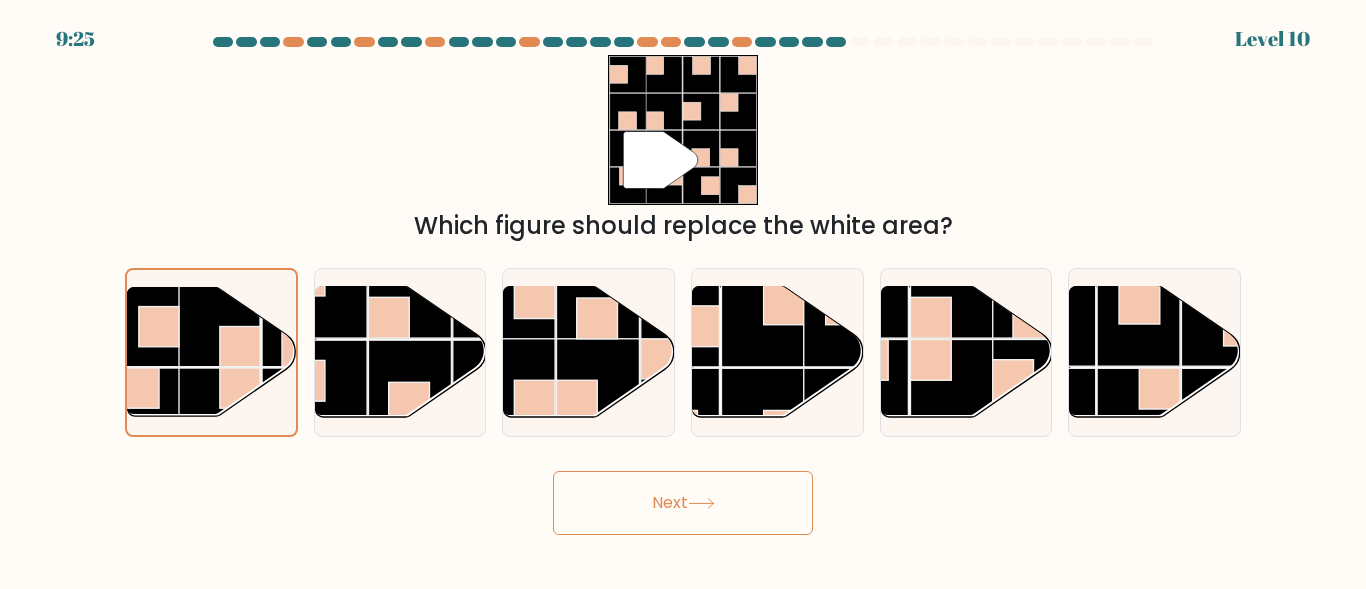 click on "Next" at bounding box center [683, 503] 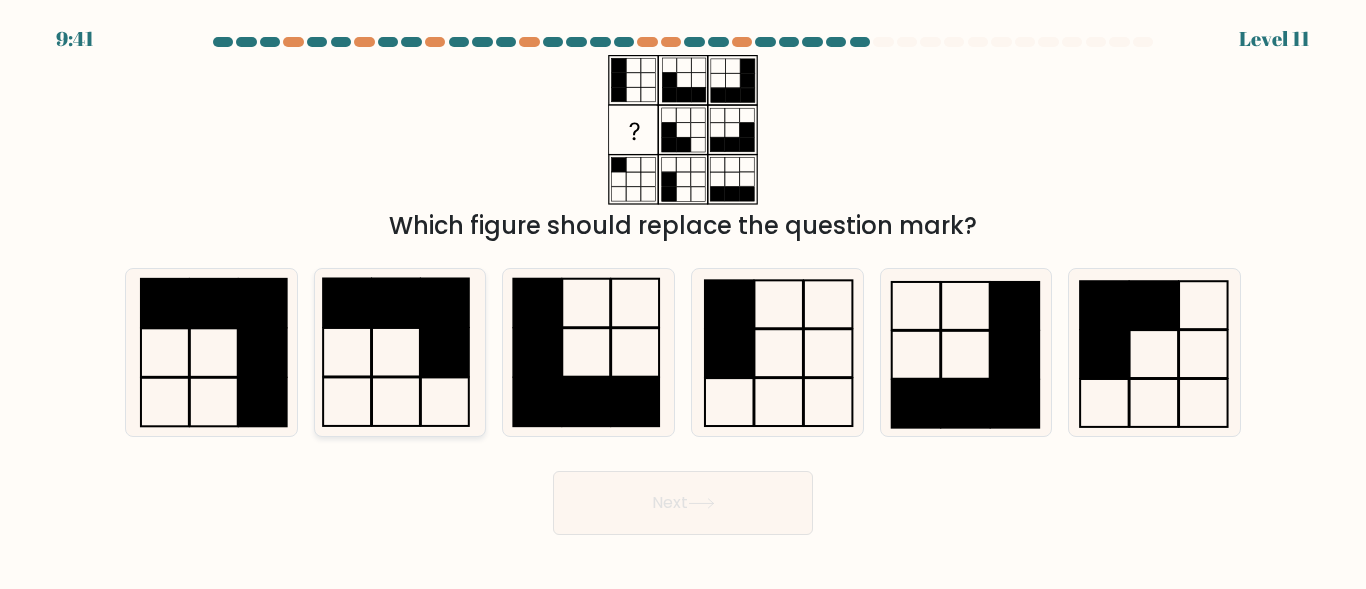 click 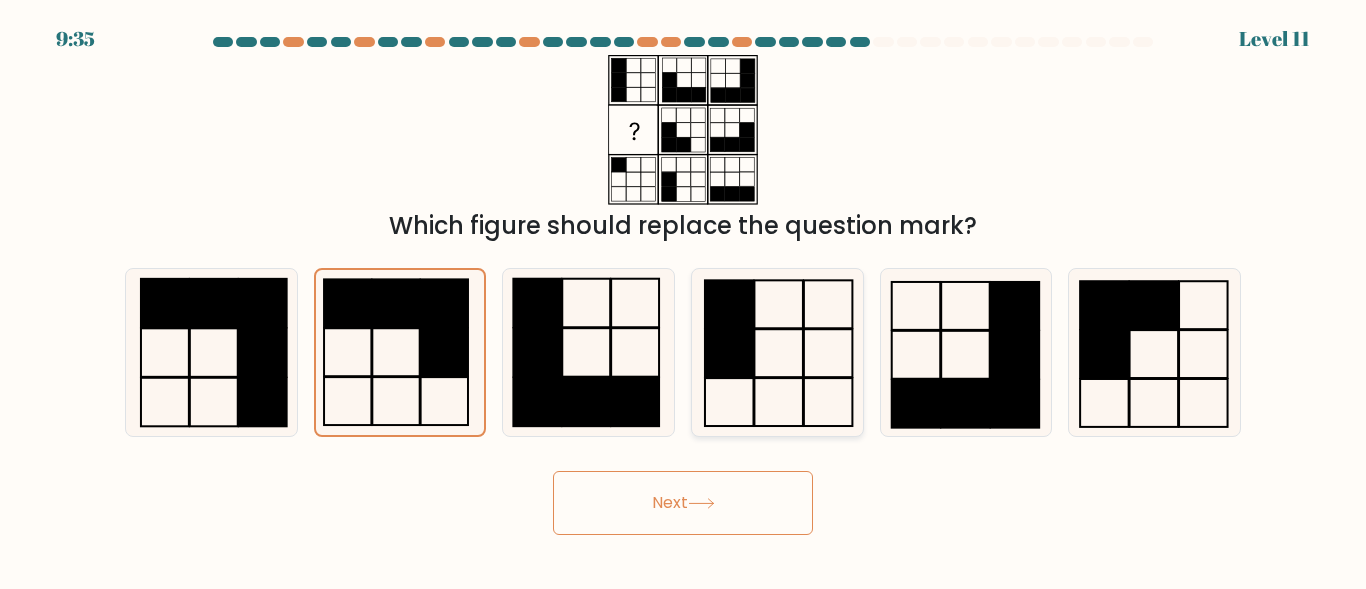 click 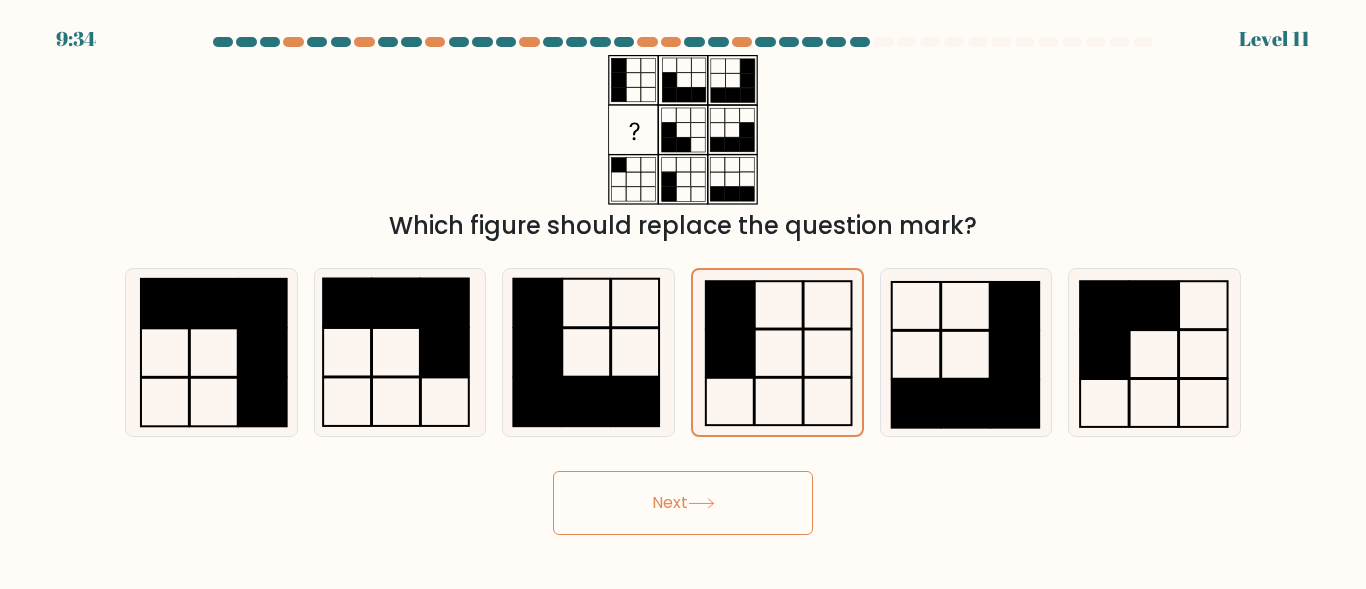 click on "Next" at bounding box center [683, 503] 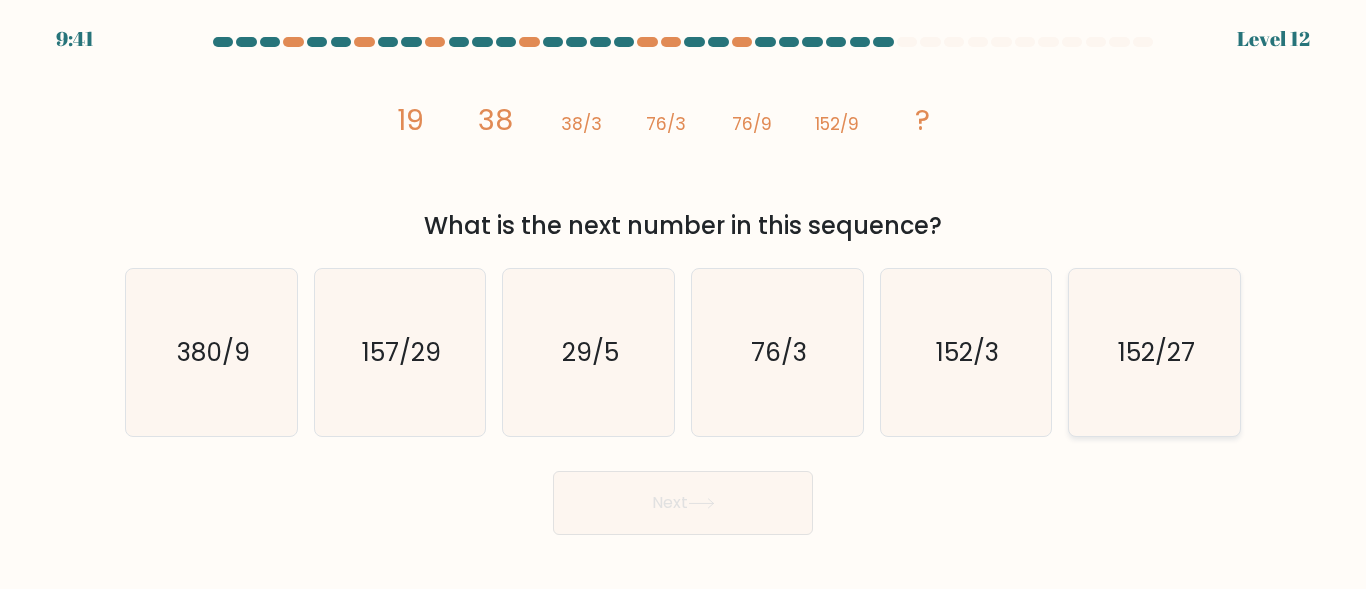 click on "152/27" 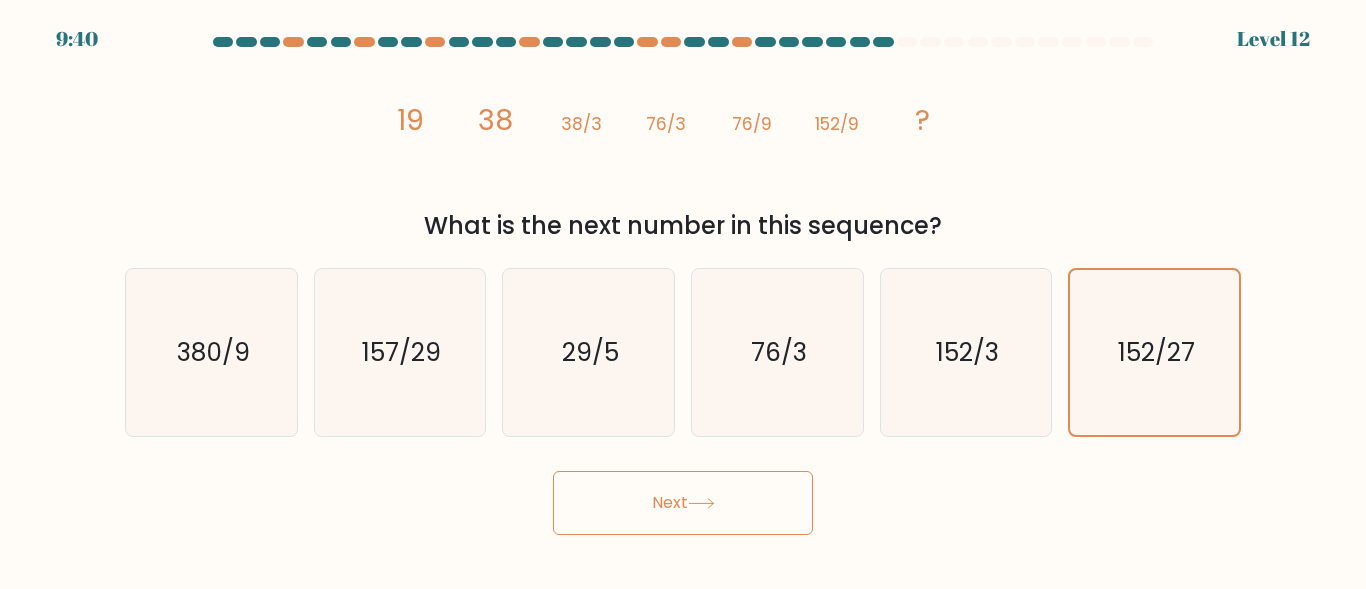 click on "Next" at bounding box center [683, 503] 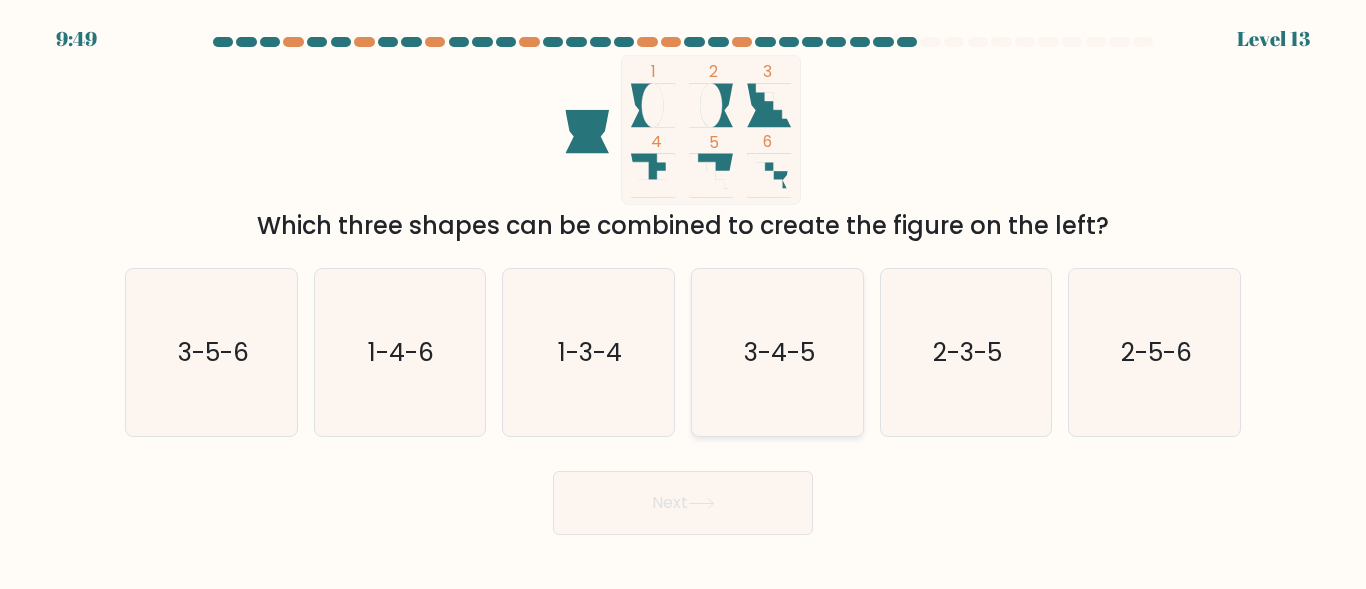 click on "3-4-5" 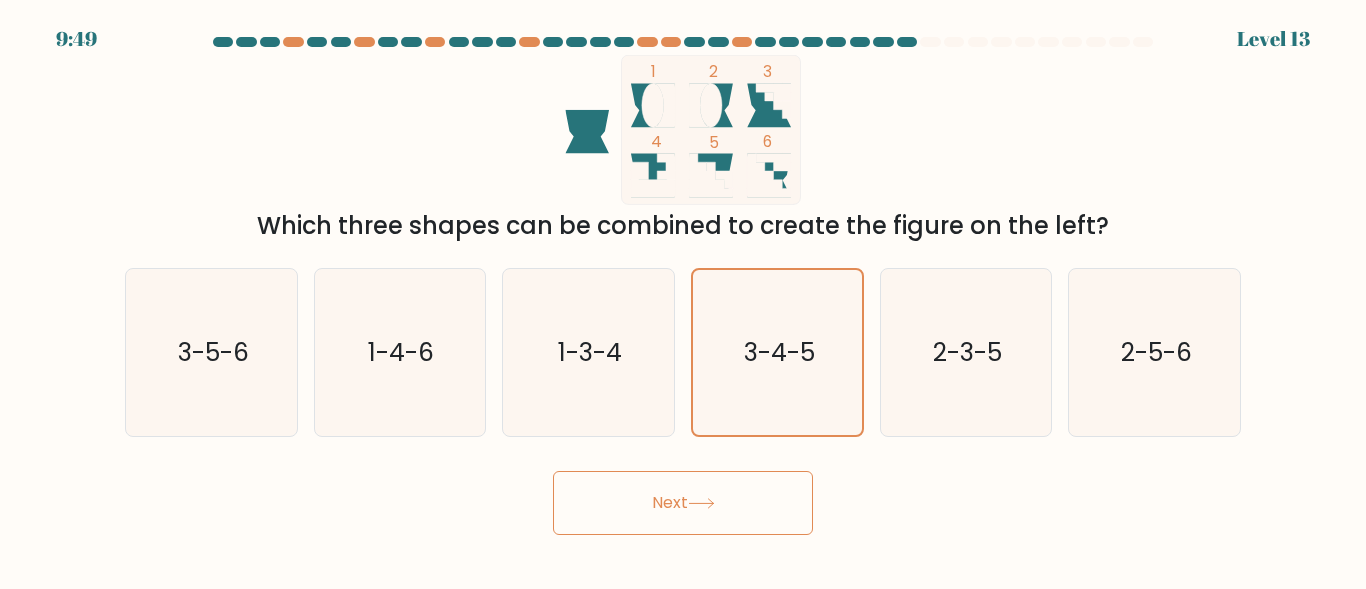 click on "9:49
Level 13" at bounding box center (683, 294) 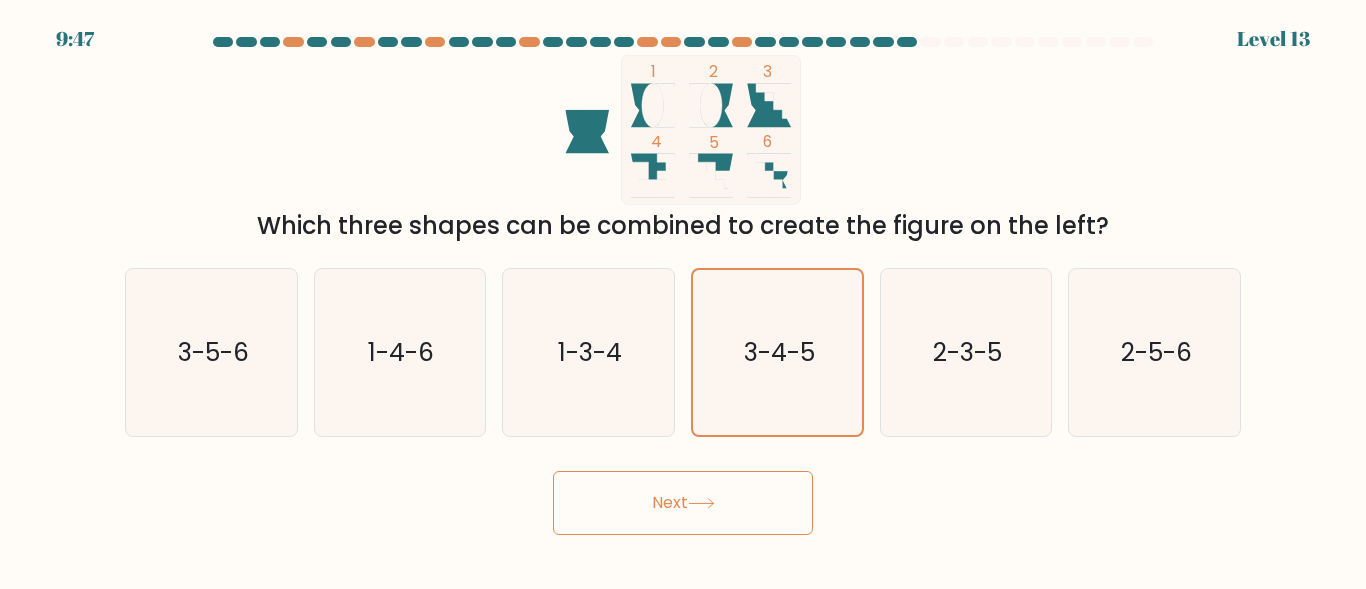 click on "Next" at bounding box center (683, 503) 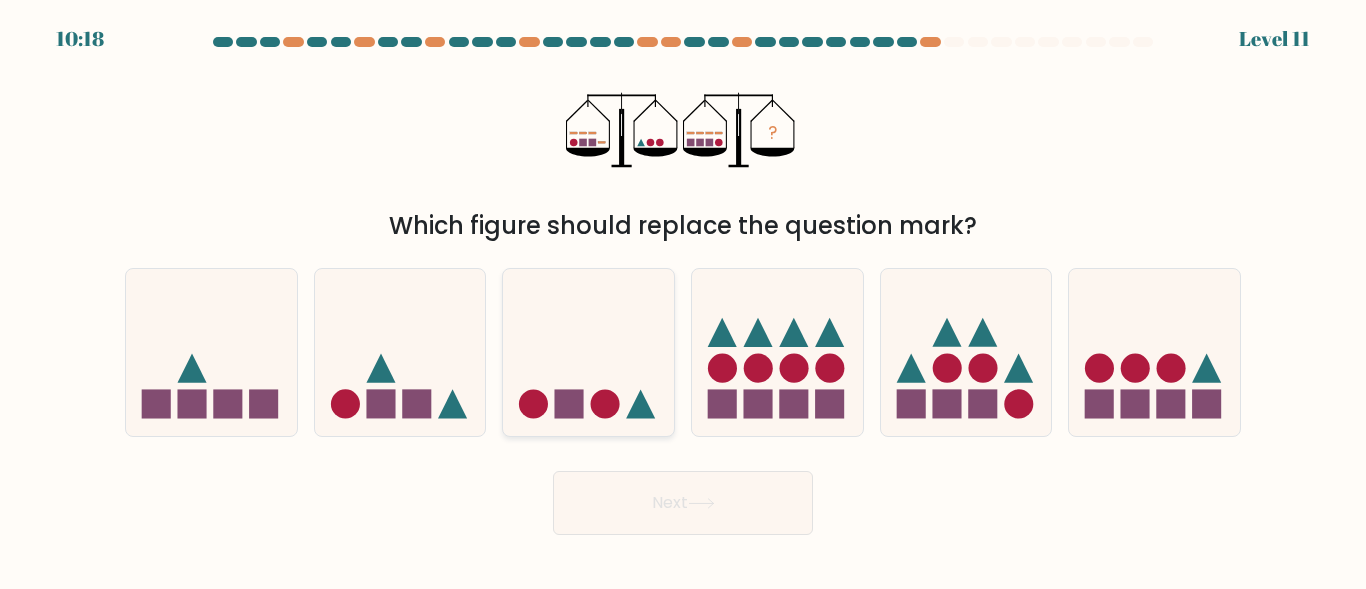 click 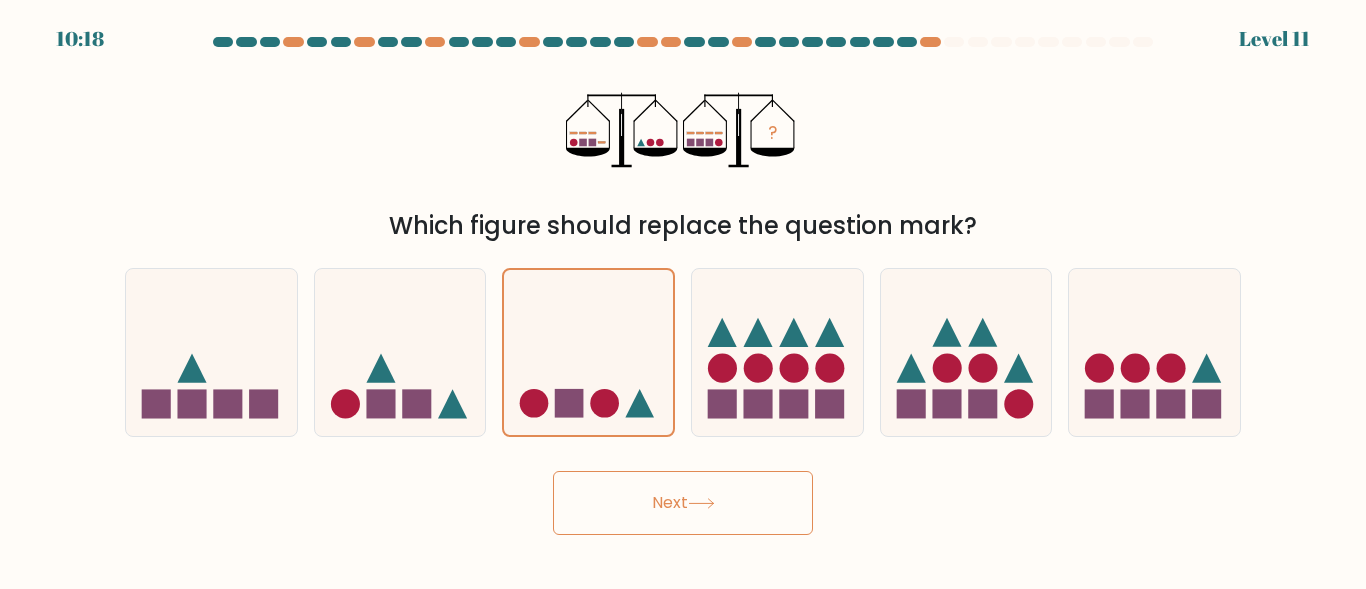 click on "Next" at bounding box center (683, 503) 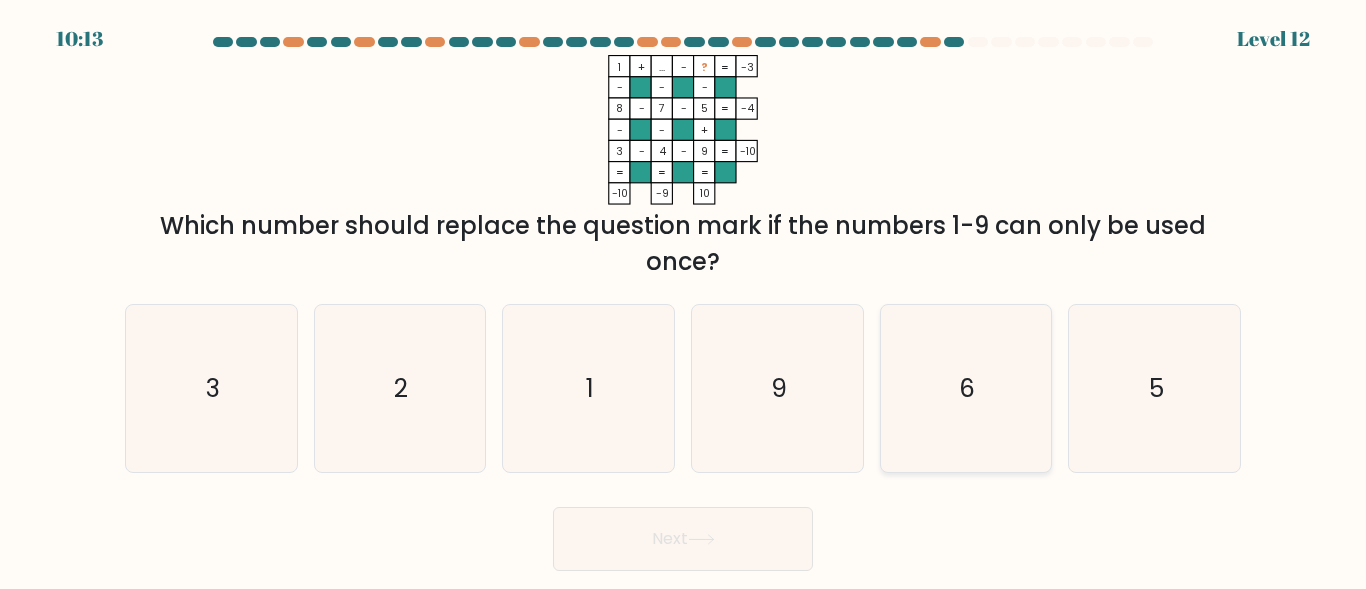 click on "6" 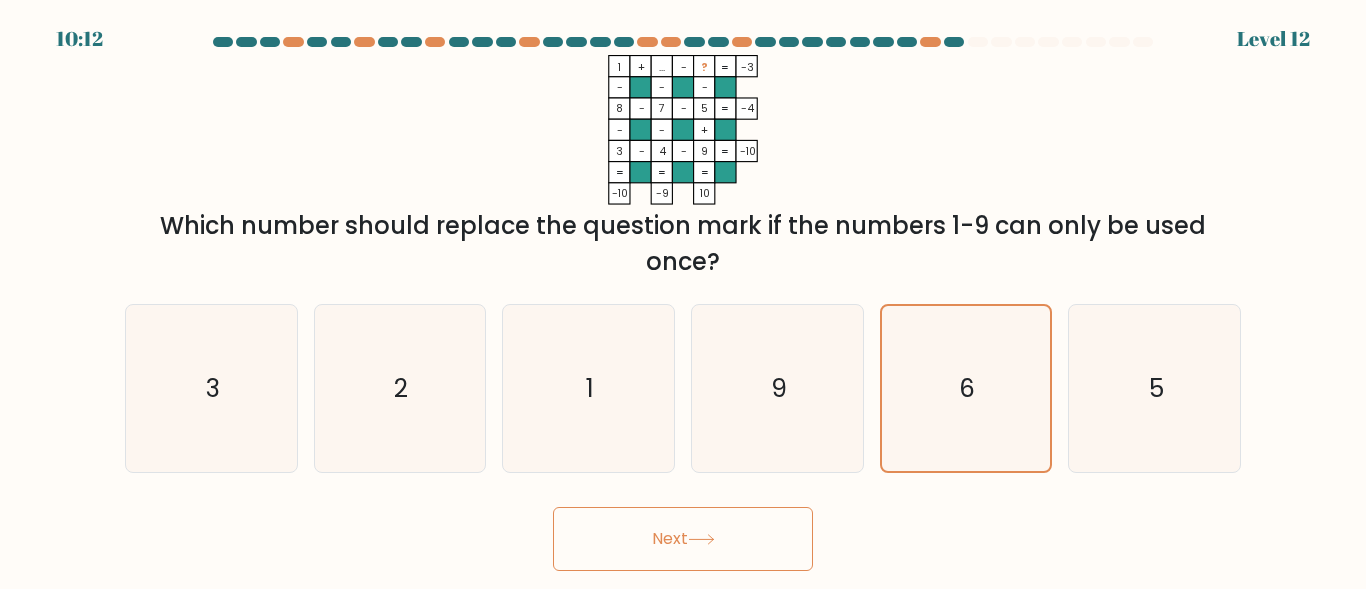 click on "Next" at bounding box center (683, 539) 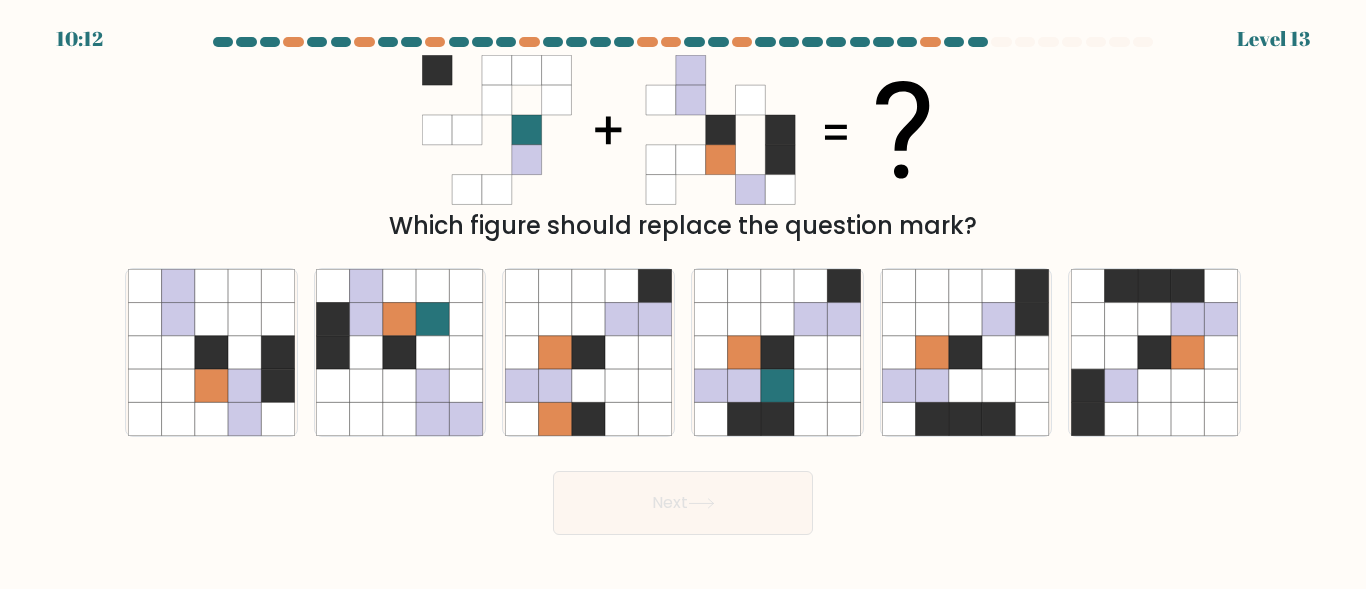 click on "10:12
Level 13" at bounding box center (683, 294) 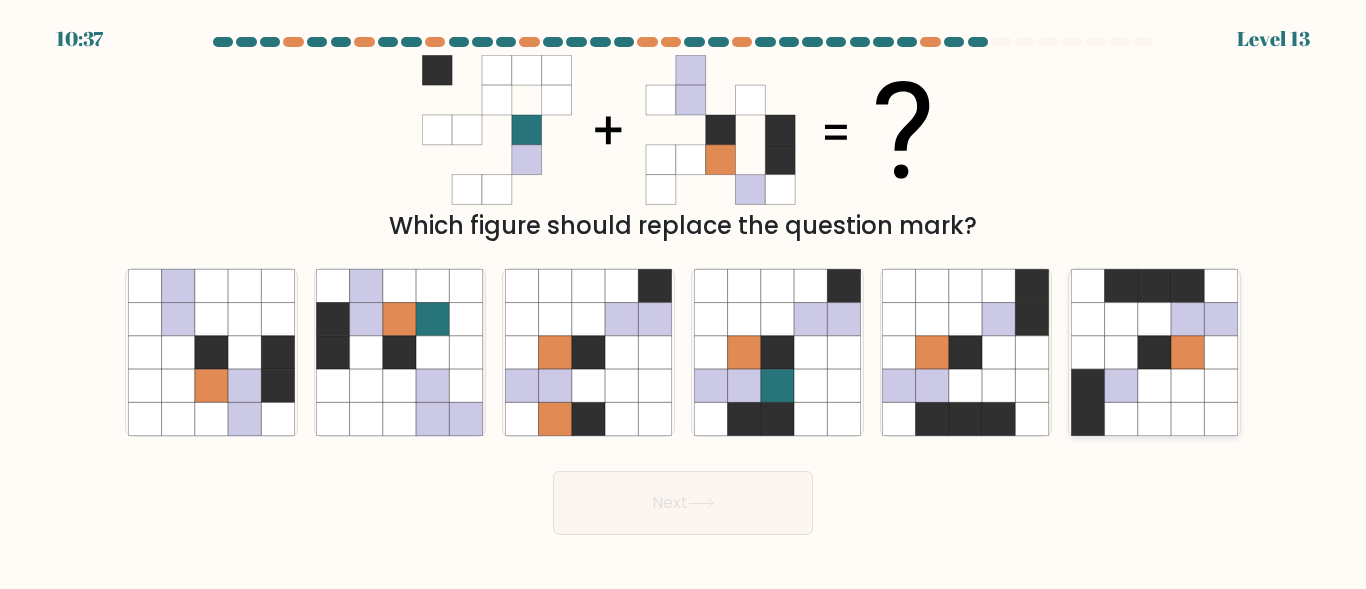 click 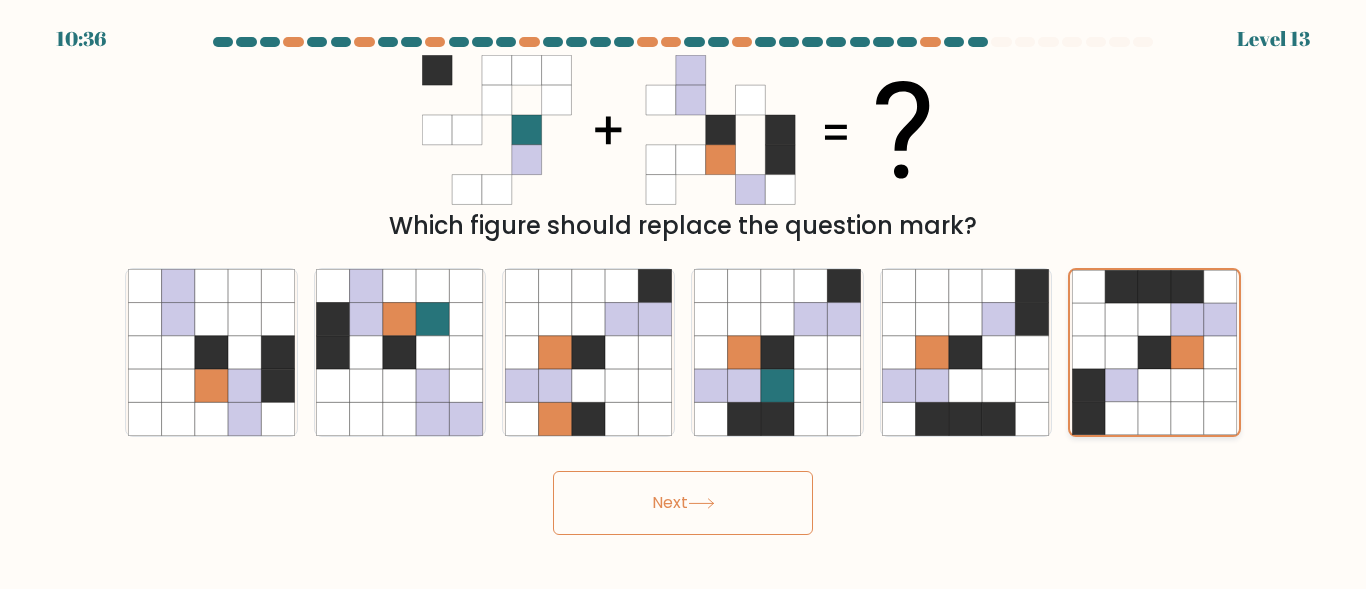 click 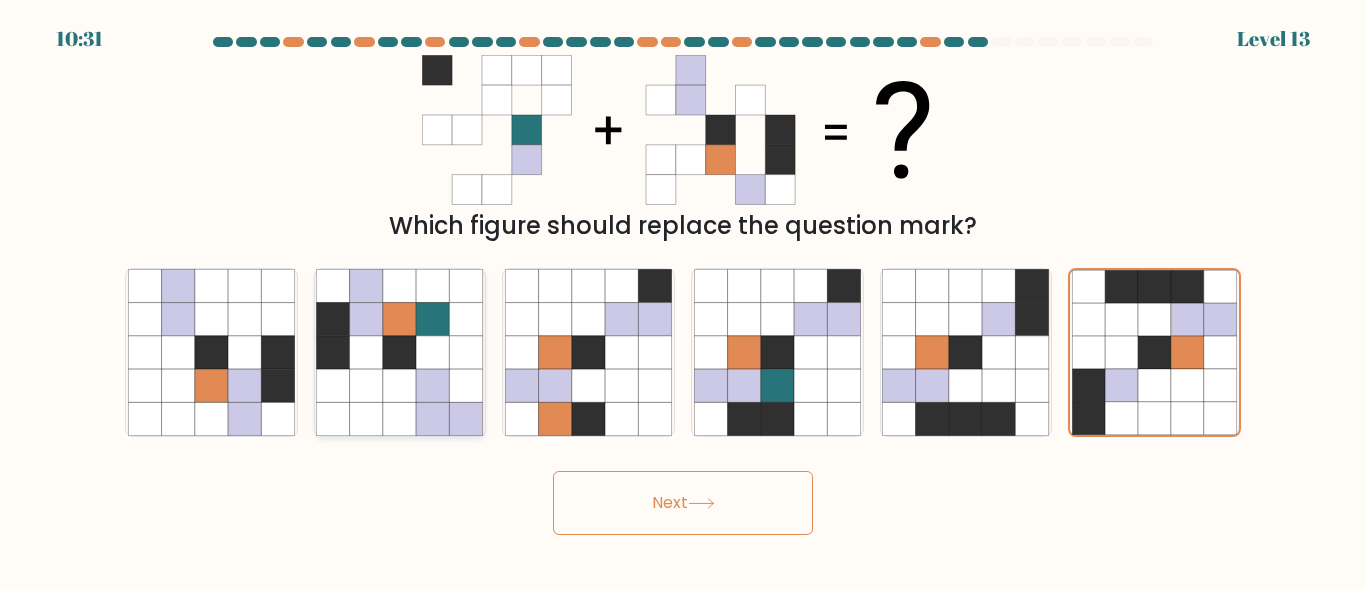click 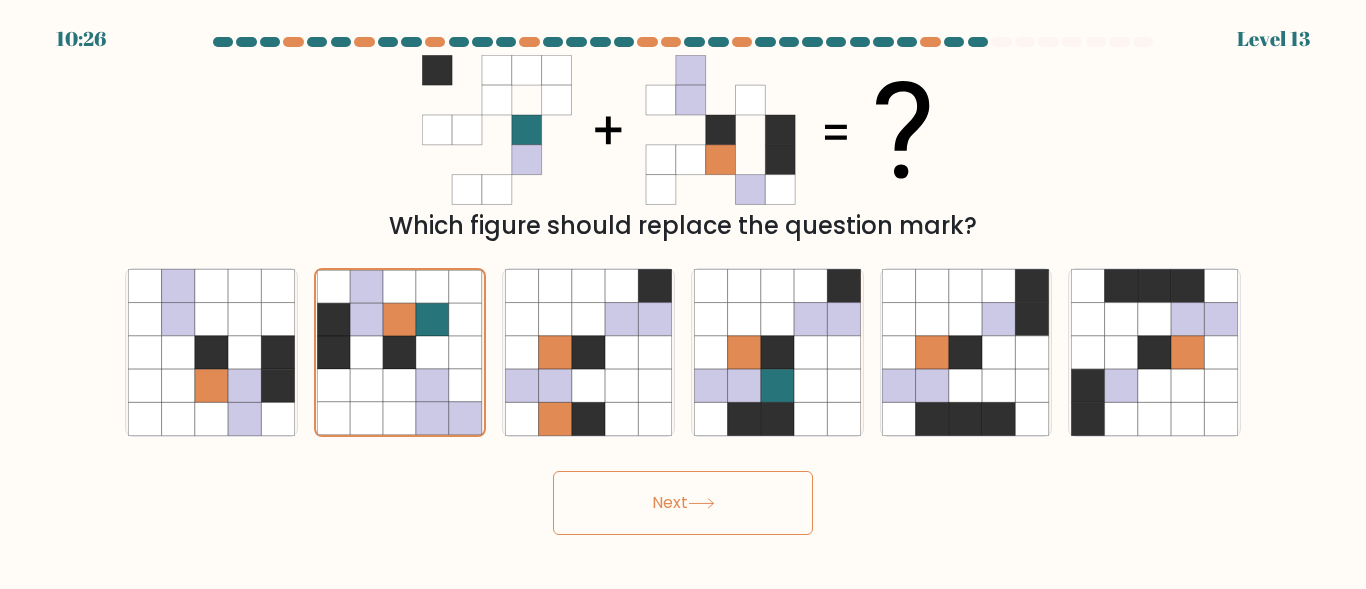 click on "Next" at bounding box center [683, 503] 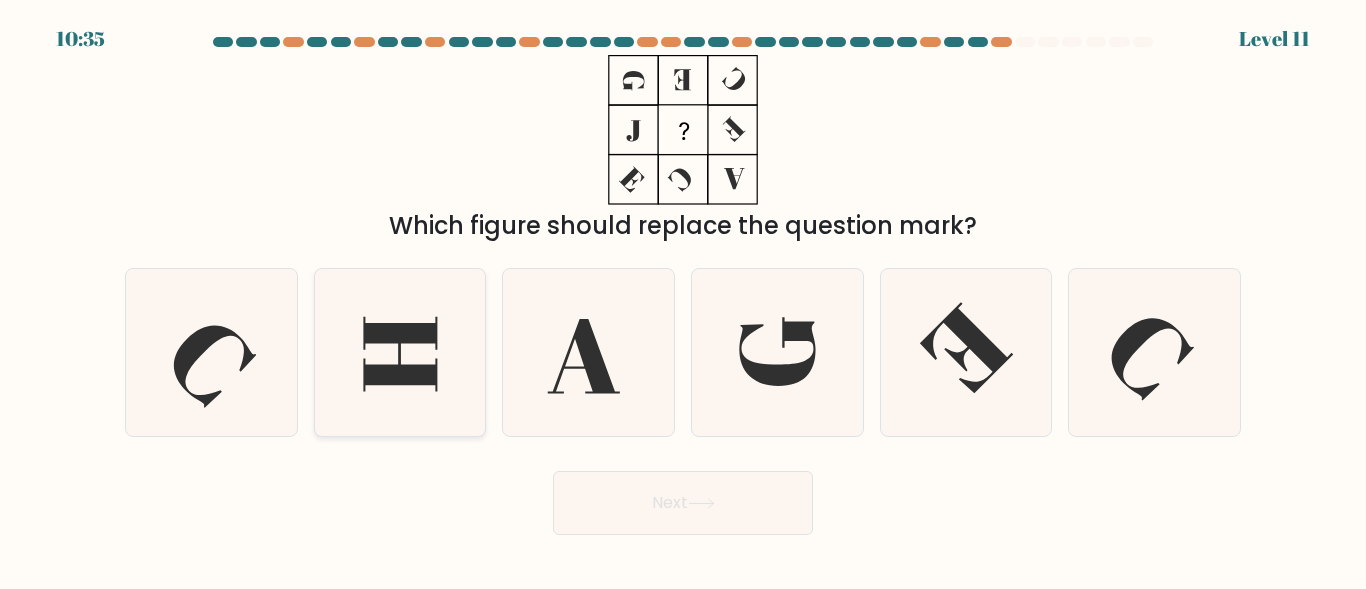 click 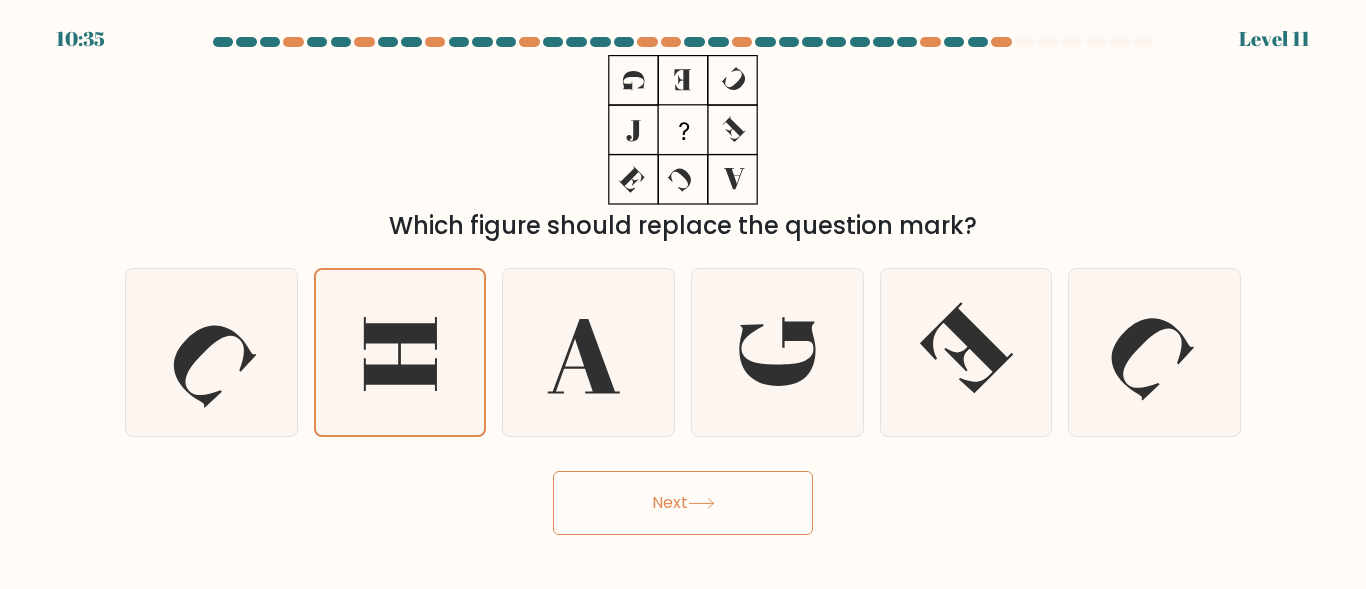 drag, startPoint x: 720, startPoint y: 461, endPoint x: 724, endPoint y: 481, distance: 20.396078 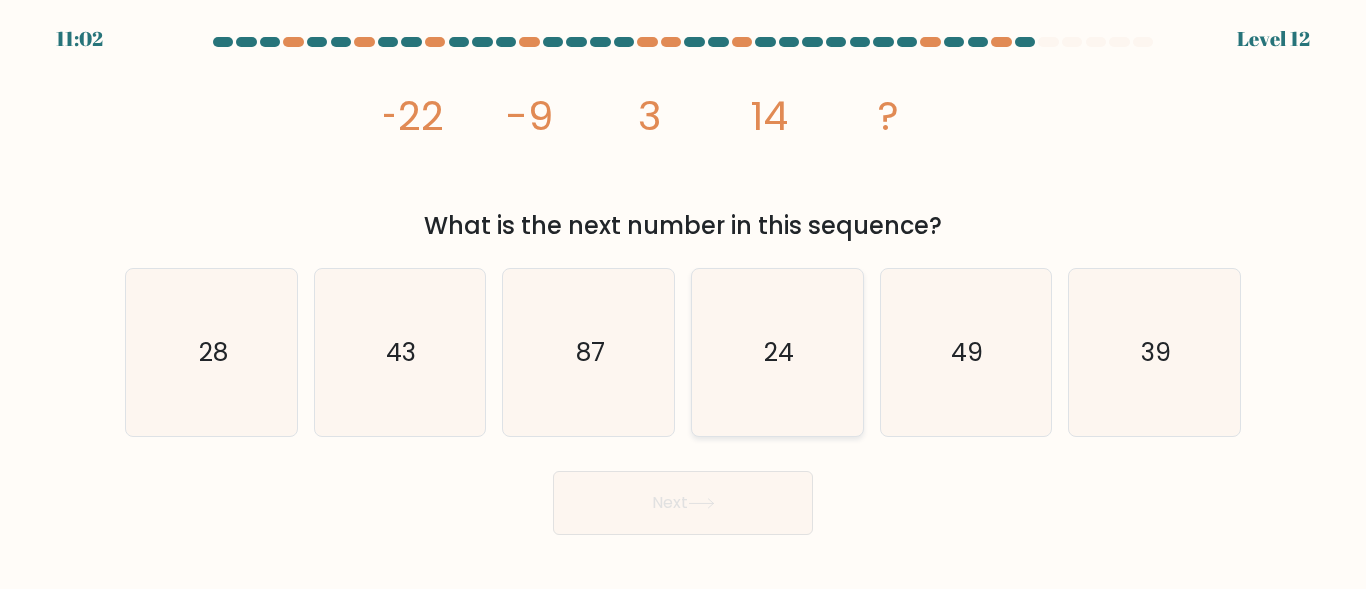 click on "24" 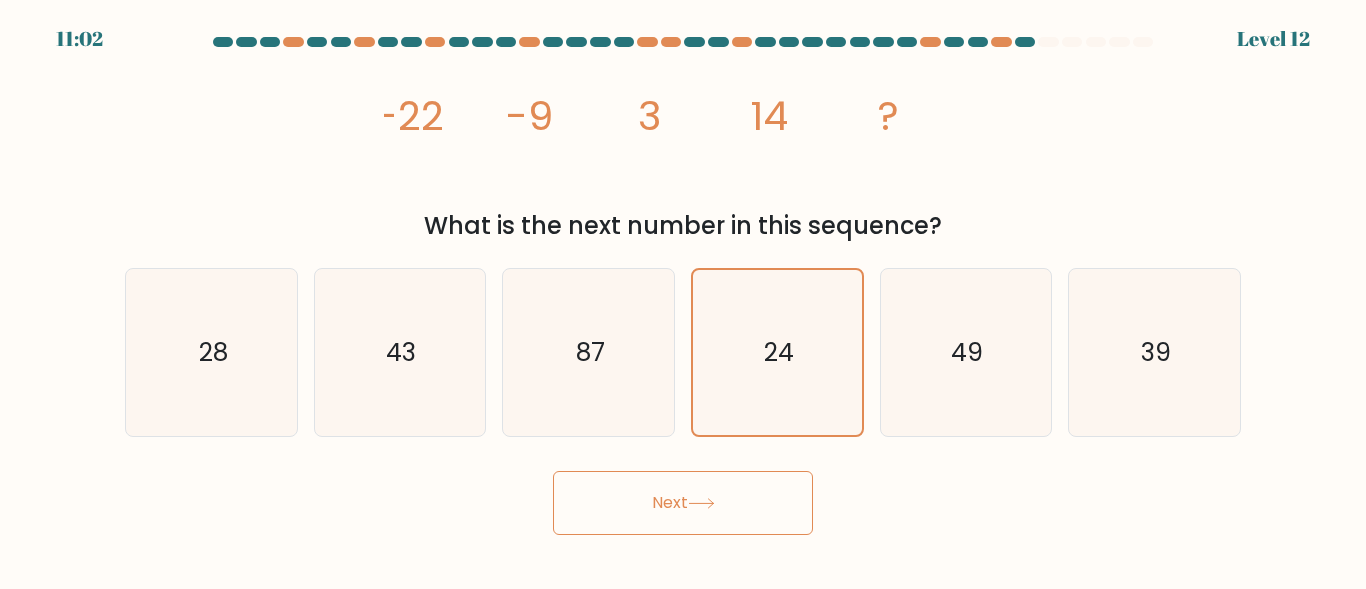 click on "Next" at bounding box center [683, 503] 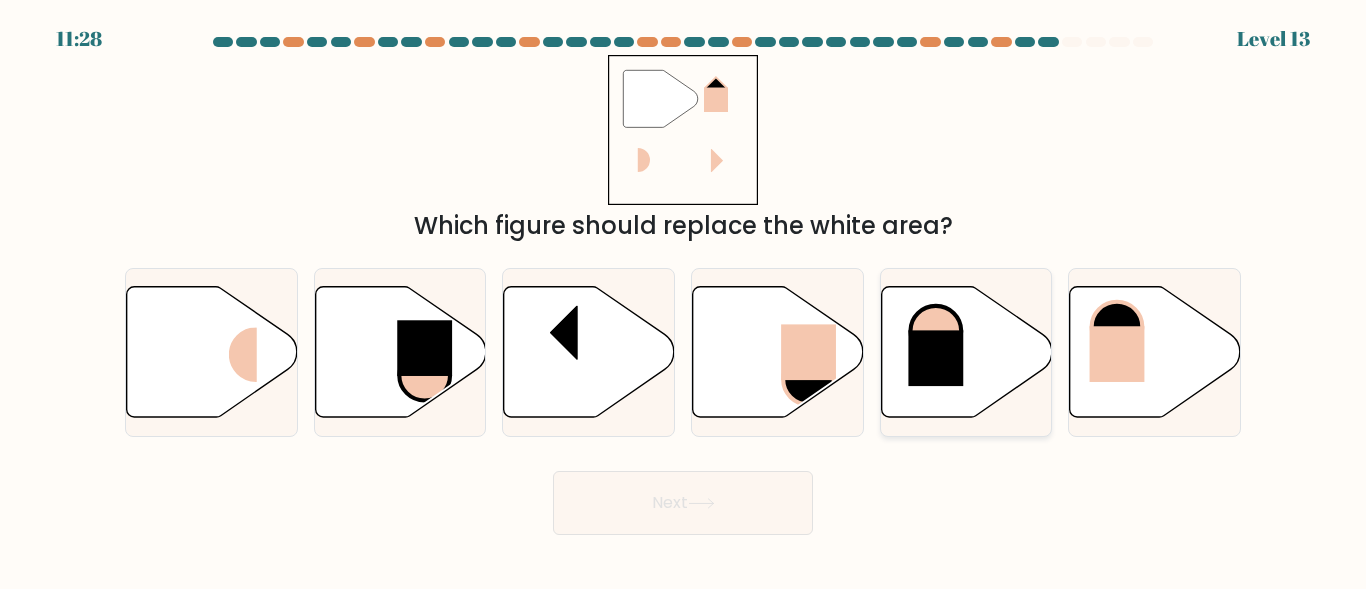 click 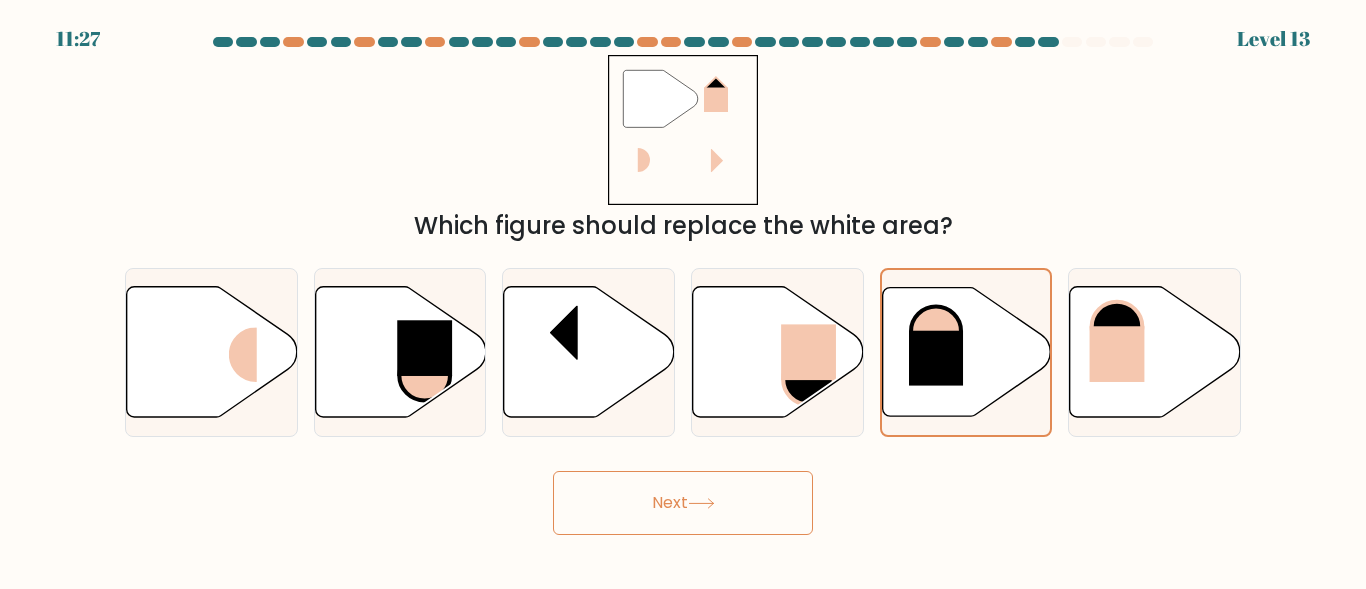 click on "Next" at bounding box center (683, 503) 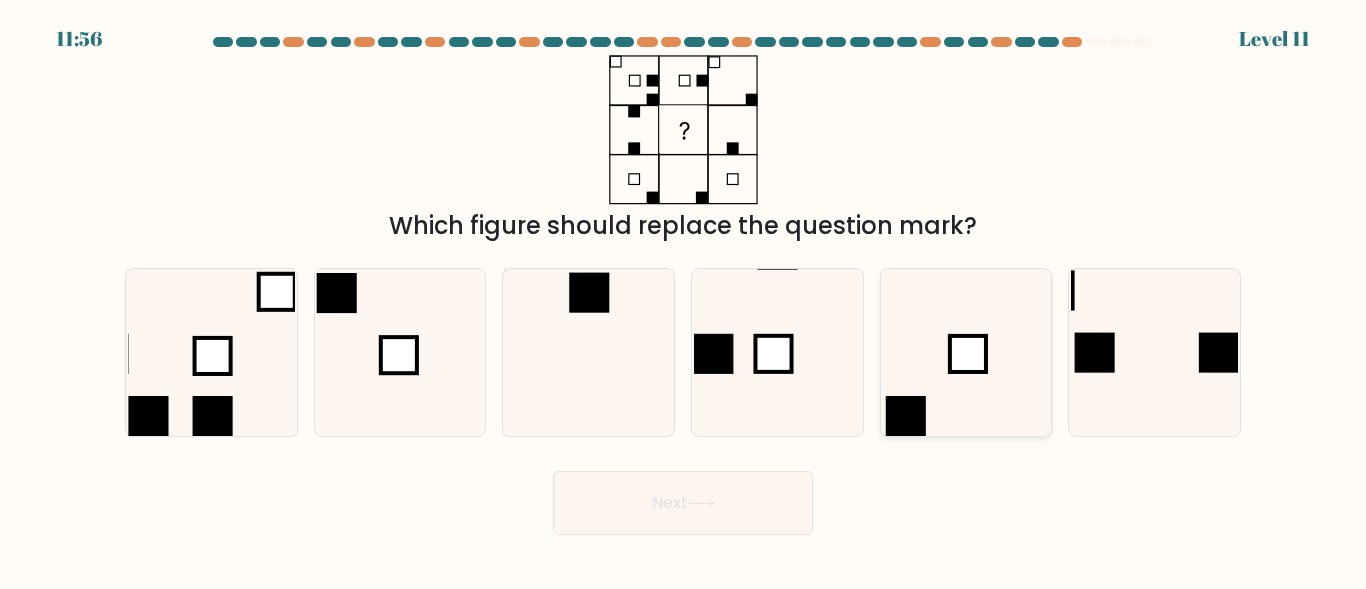 click 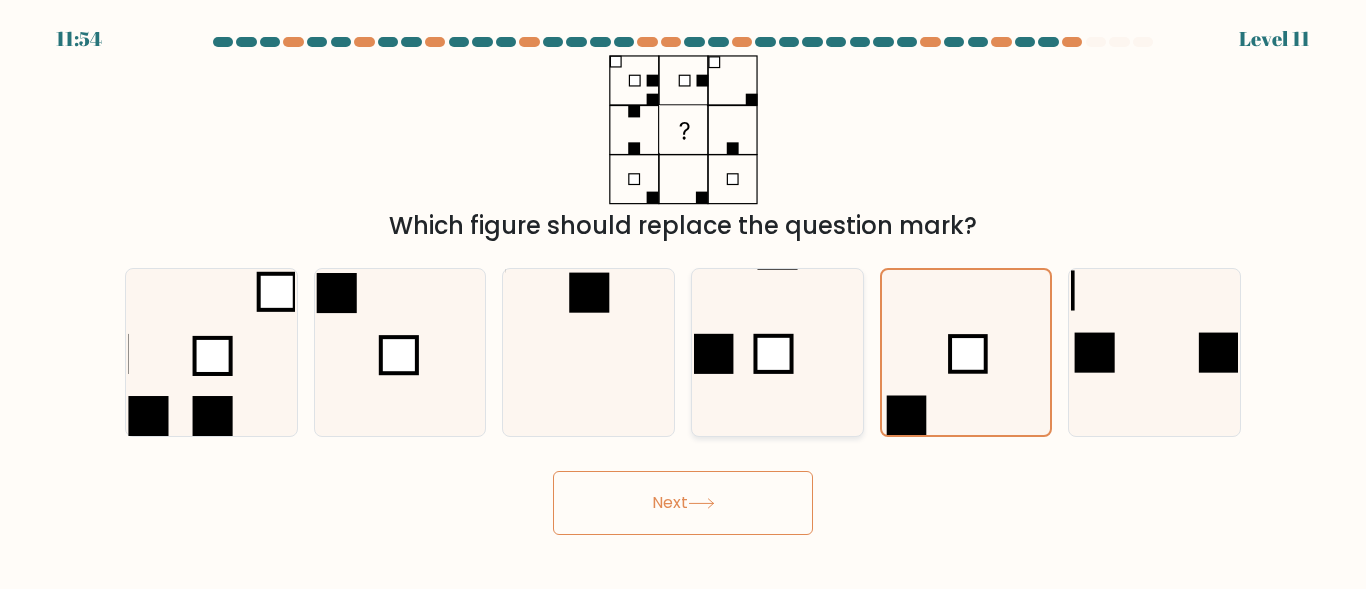 click 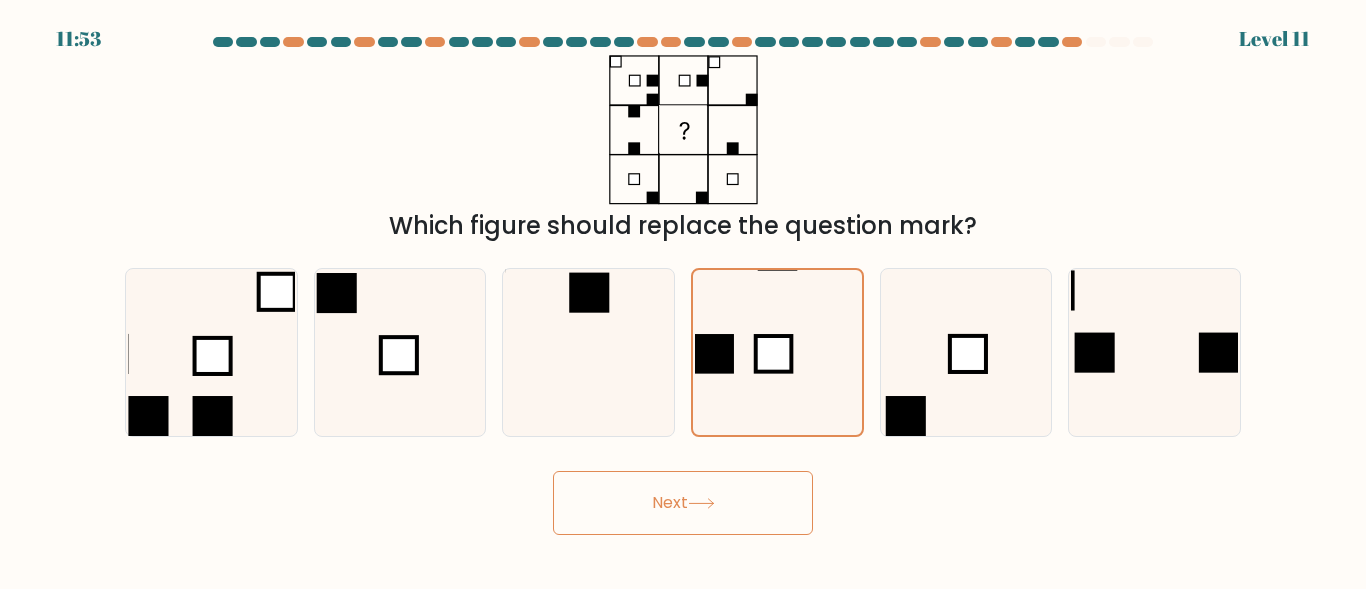 click on "Next" at bounding box center (683, 503) 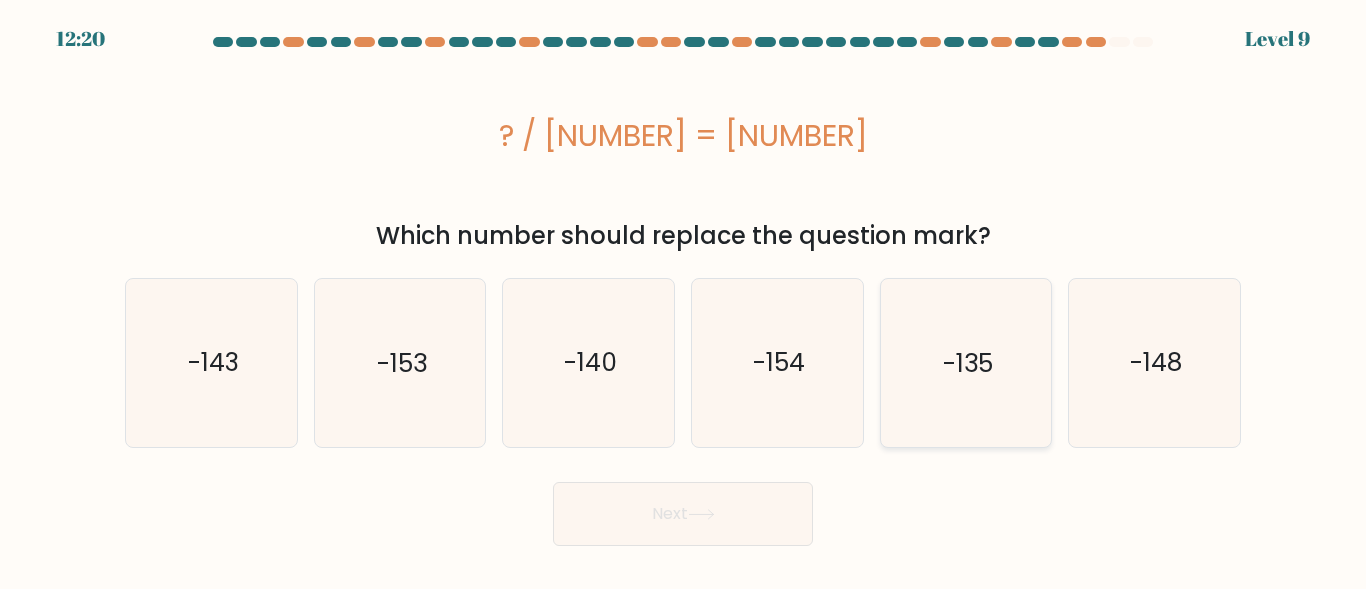 click on "-135" 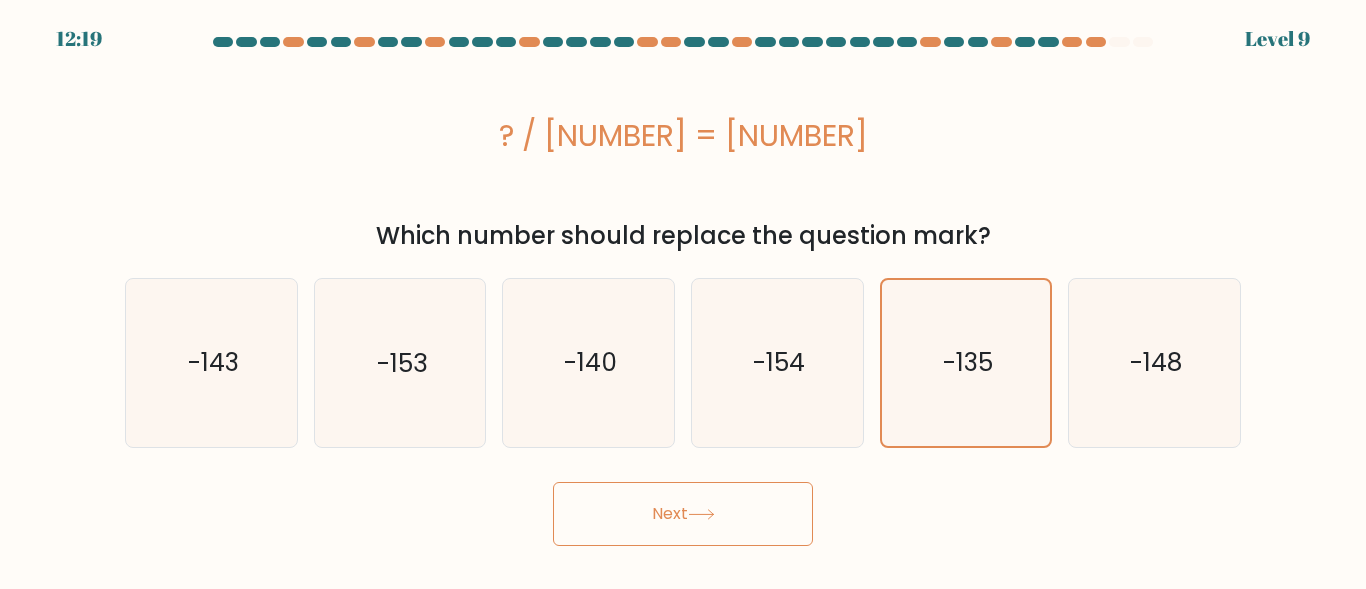 click on "Next" at bounding box center (683, 514) 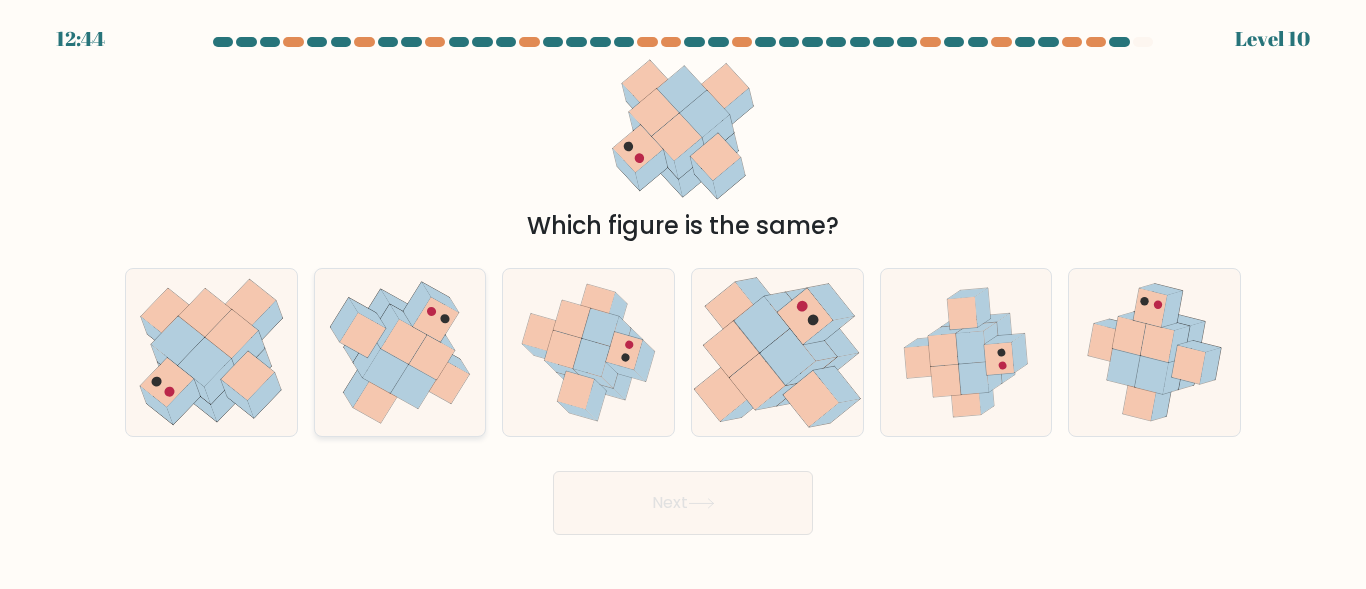 click 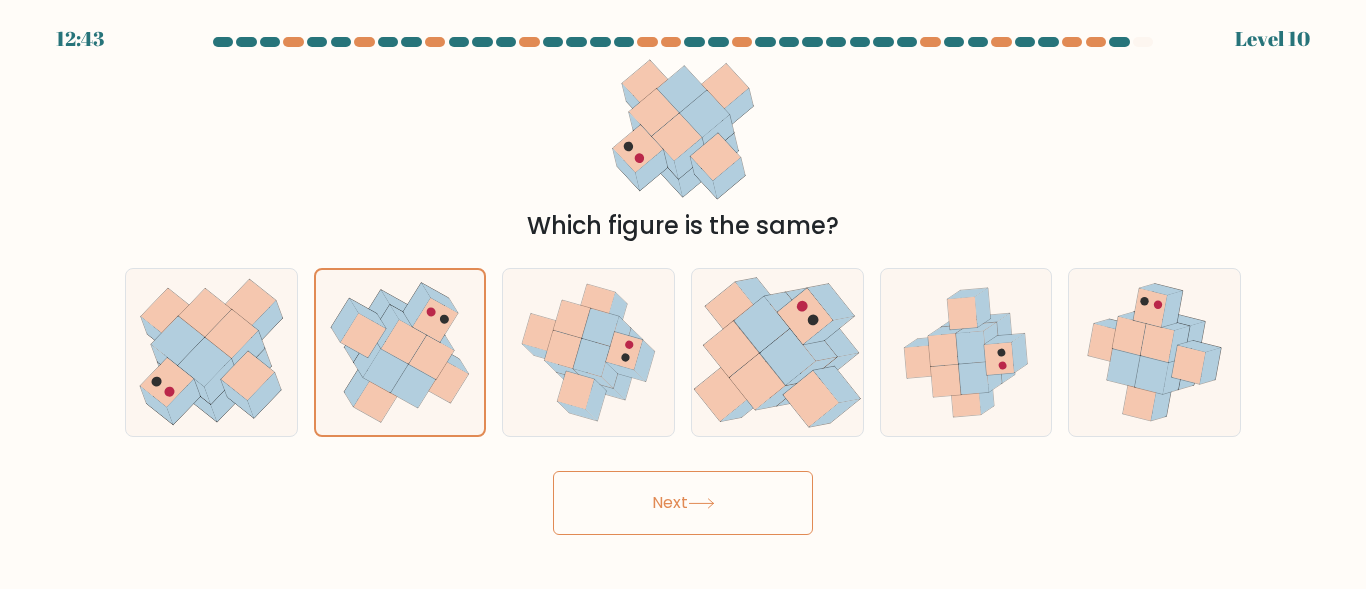 click on "Next" at bounding box center (683, 503) 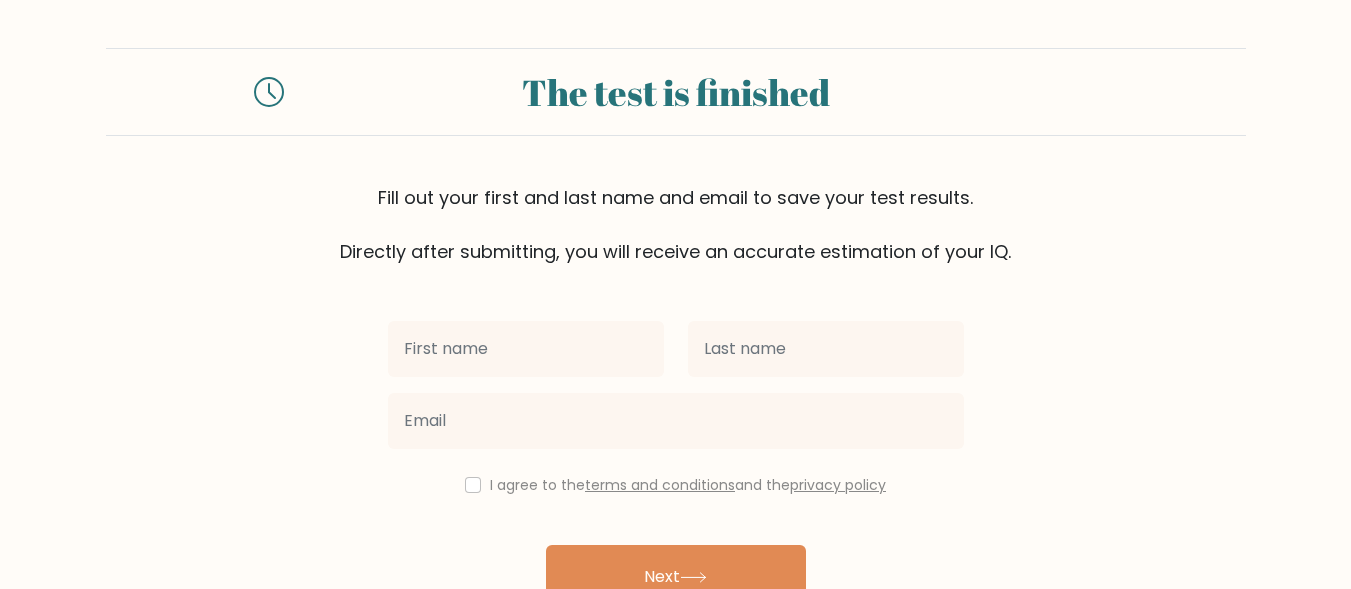 scroll, scrollTop: 0, scrollLeft: 0, axis: both 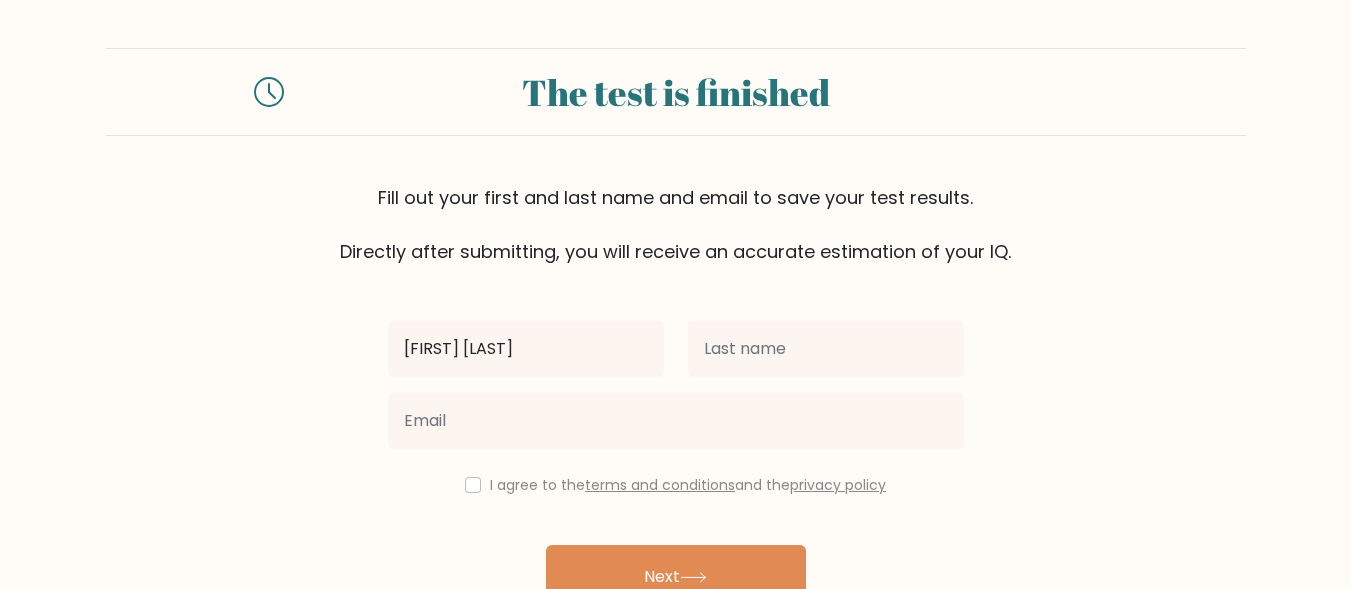 type on "[FIRST] [LAST]" 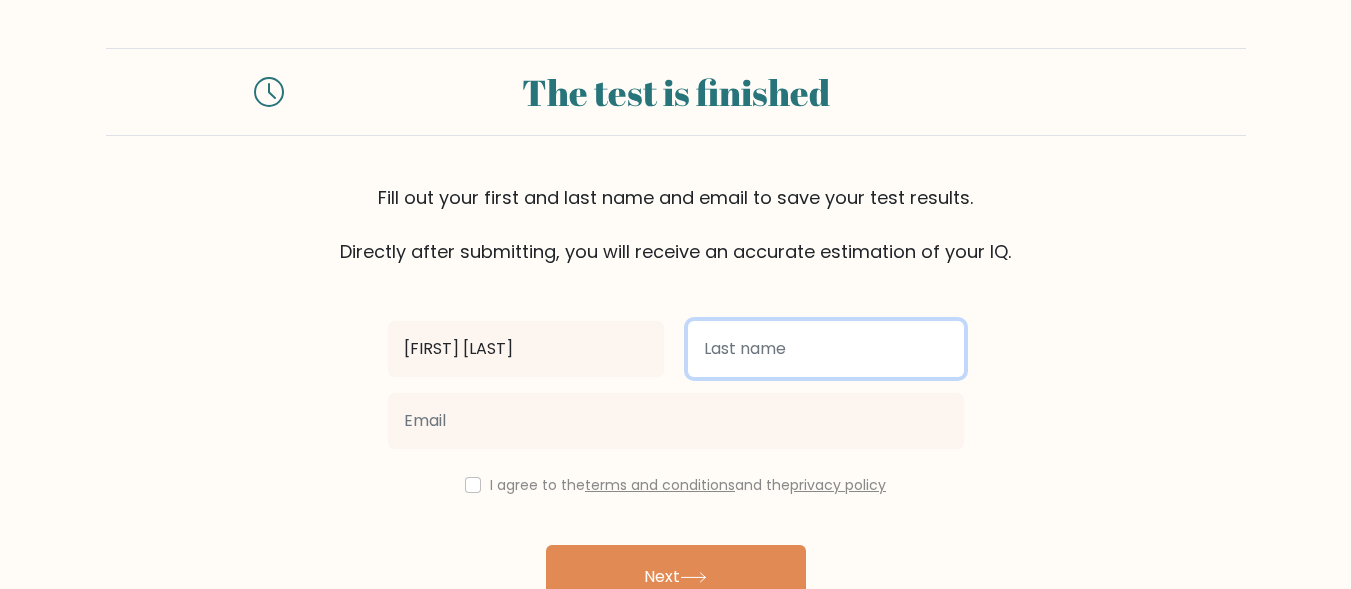 click at bounding box center (826, 349) 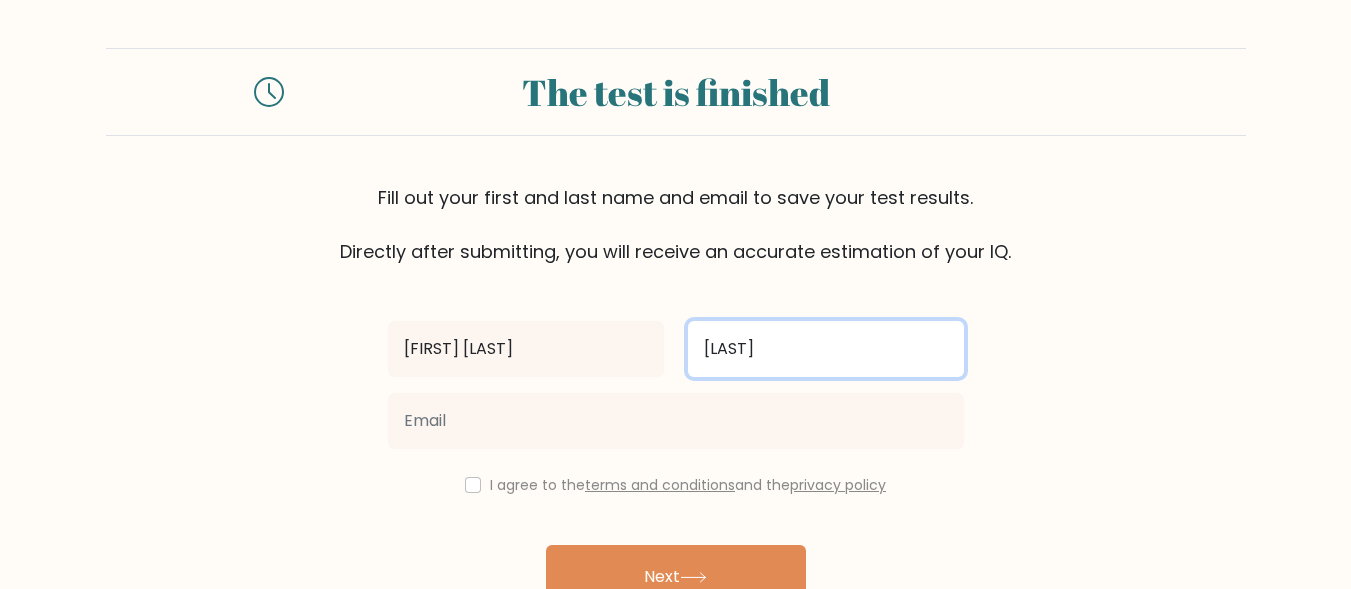 type on "[LAST]" 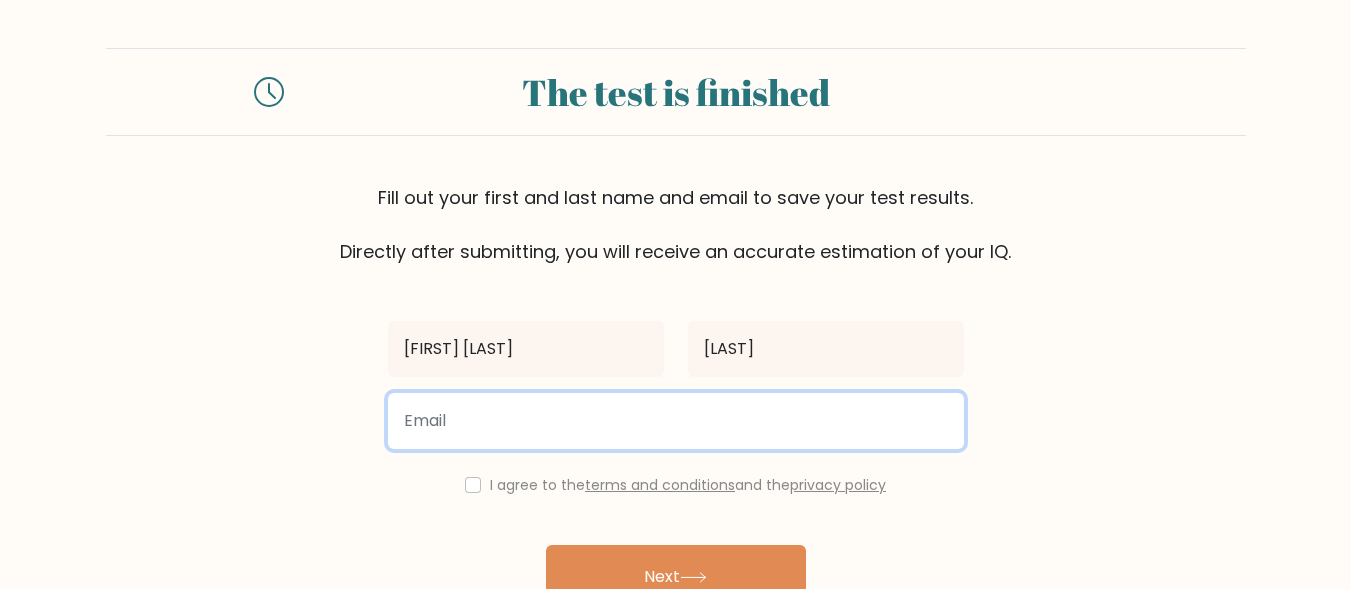 click at bounding box center (676, 421) 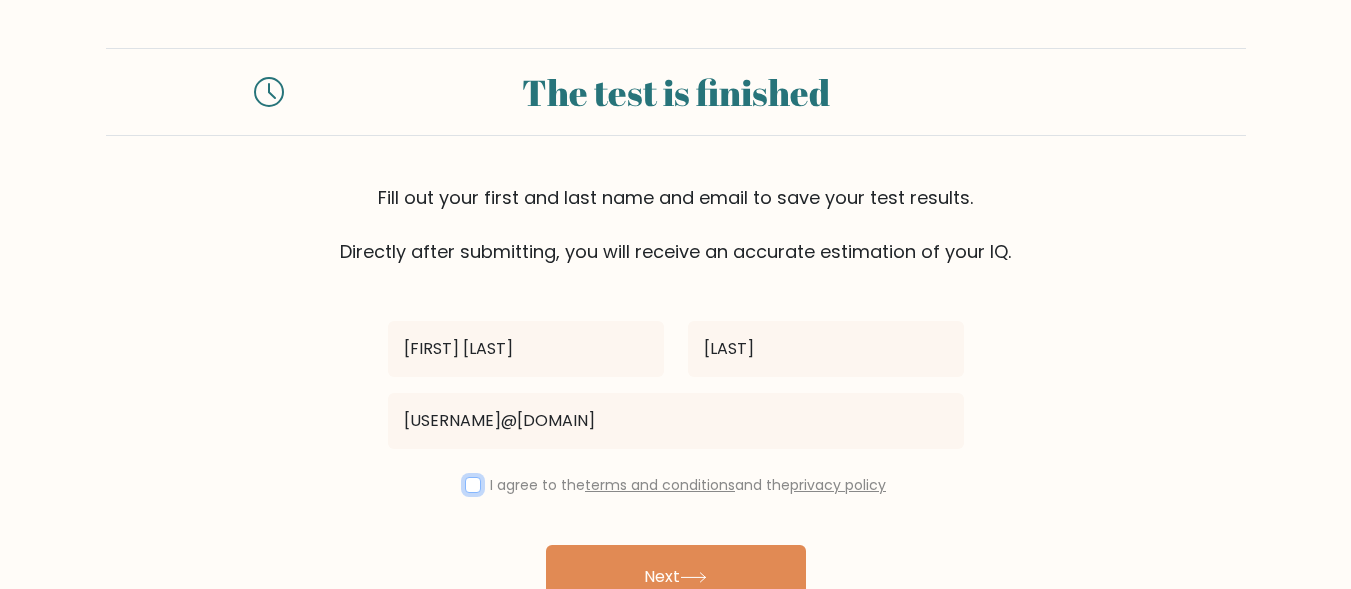 click at bounding box center (473, 485) 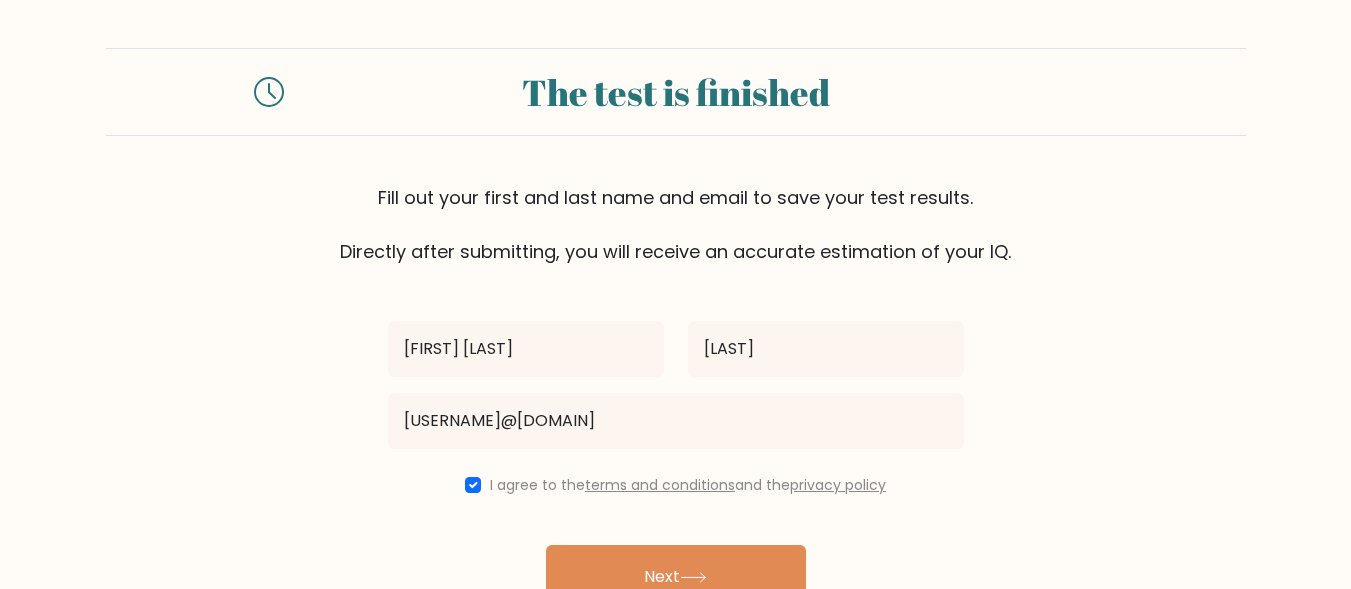 click on "Next" at bounding box center [676, 577] 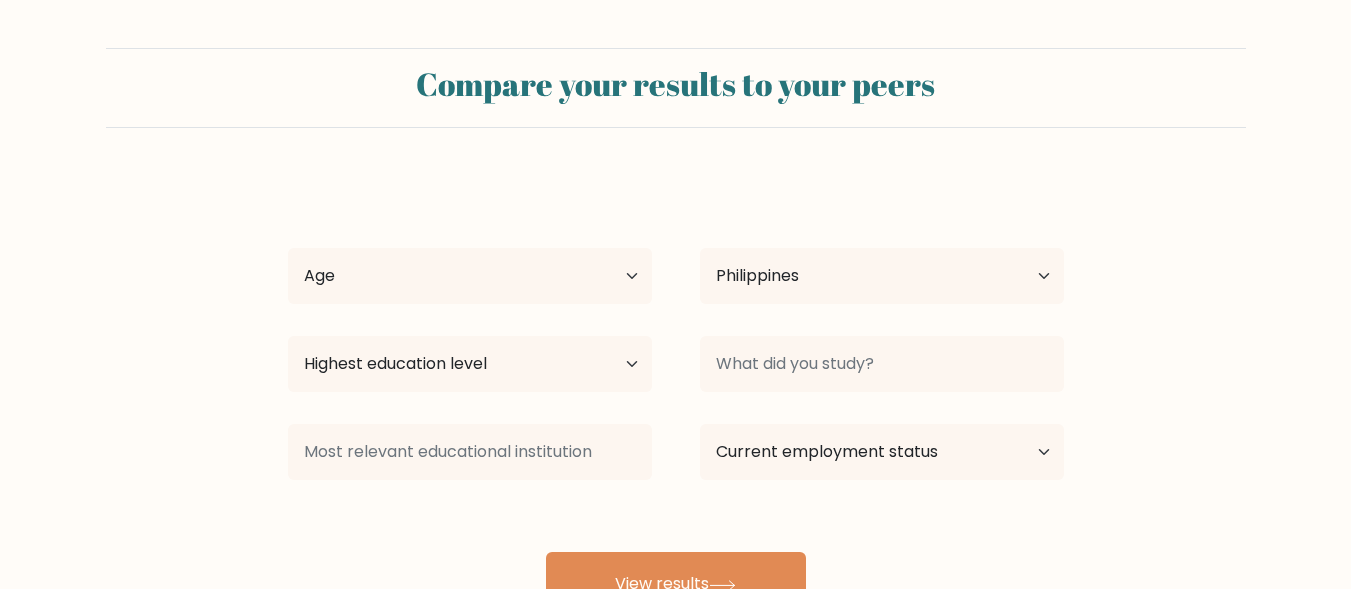 select on "PH" 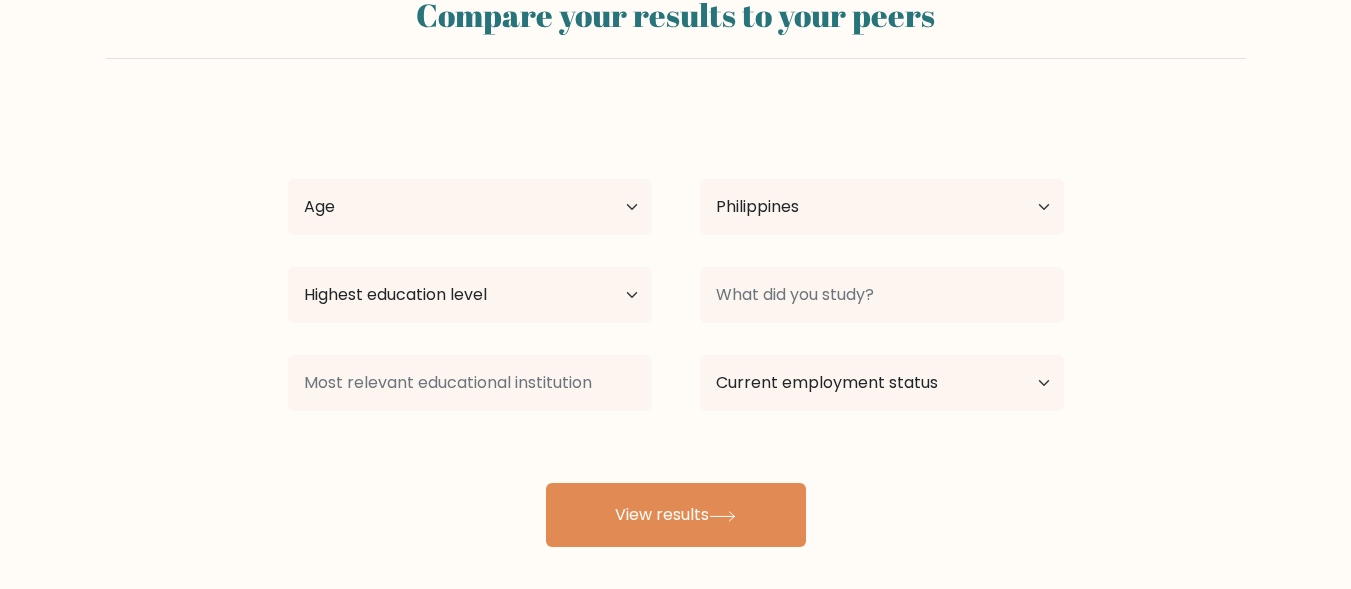 scroll, scrollTop: 100, scrollLeft: 0, axis: vertical 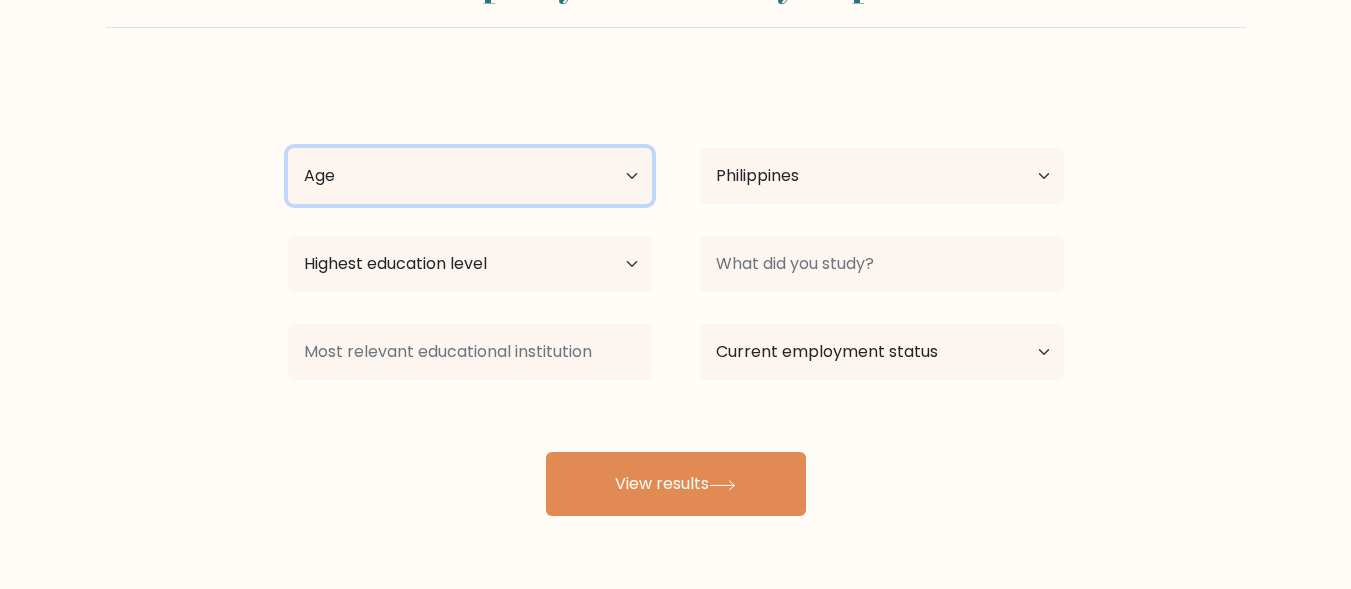 click on "Age
Under 18 years old
18-24 years old
25-34 years old
35-44 years old
45-54 years old
55-64 years old
65 years old and above" at bounding box center [470, 176] 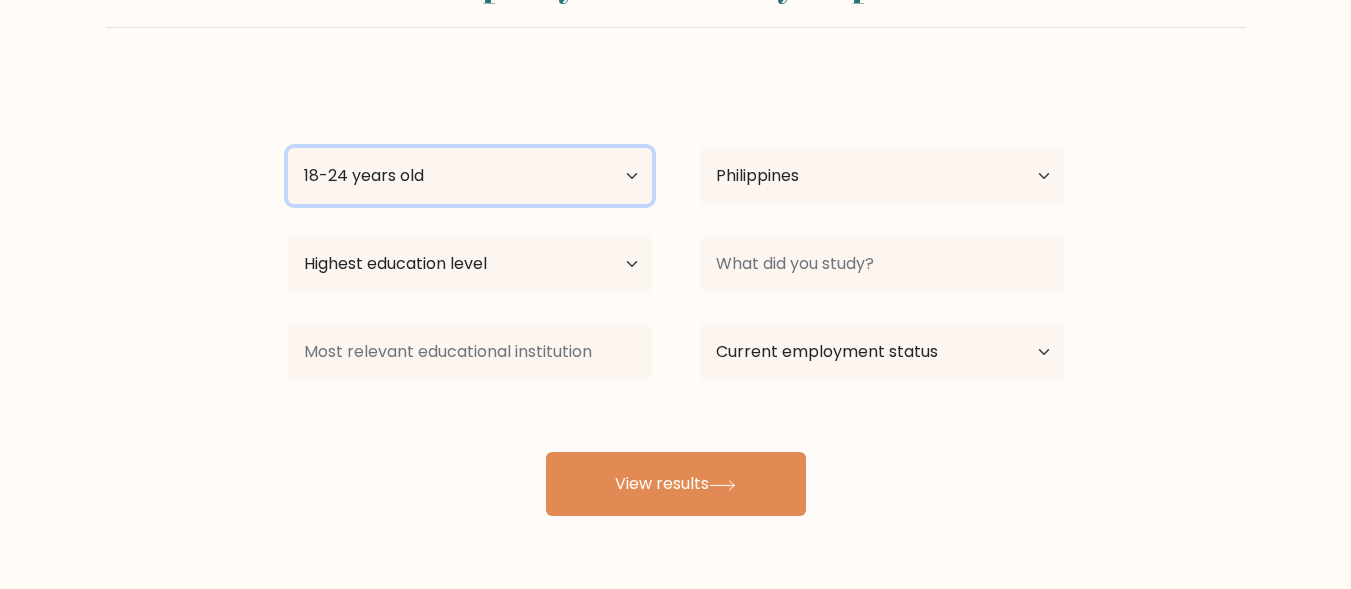 click on "Age
Under 18 years old
18-24 years old
25-34 years old
35-44 years old
45-54 years old
55-64 years old
65 years old and above" at bounding box center (470, 176) 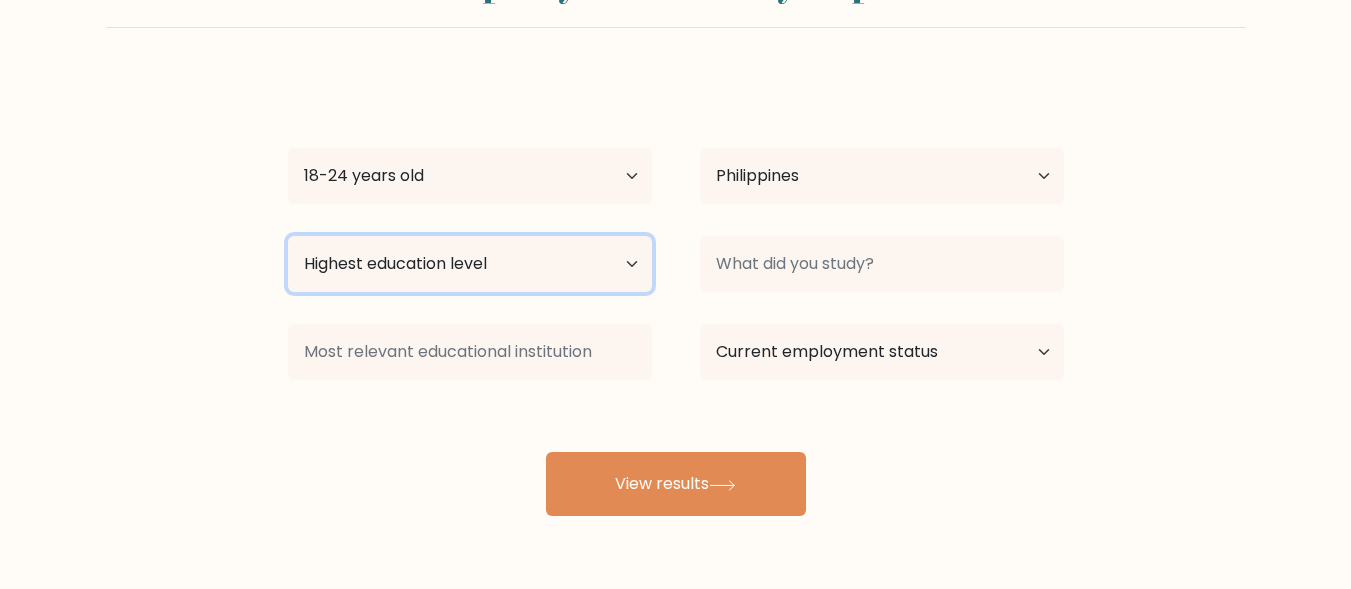 click on "Highest education level
No schooling
Primary
Lower Secondary
Upper Secondary
Occupation Specific
Bachelor's degree
Master's degree
Doctoral degree" at bounding box center (470, 264) 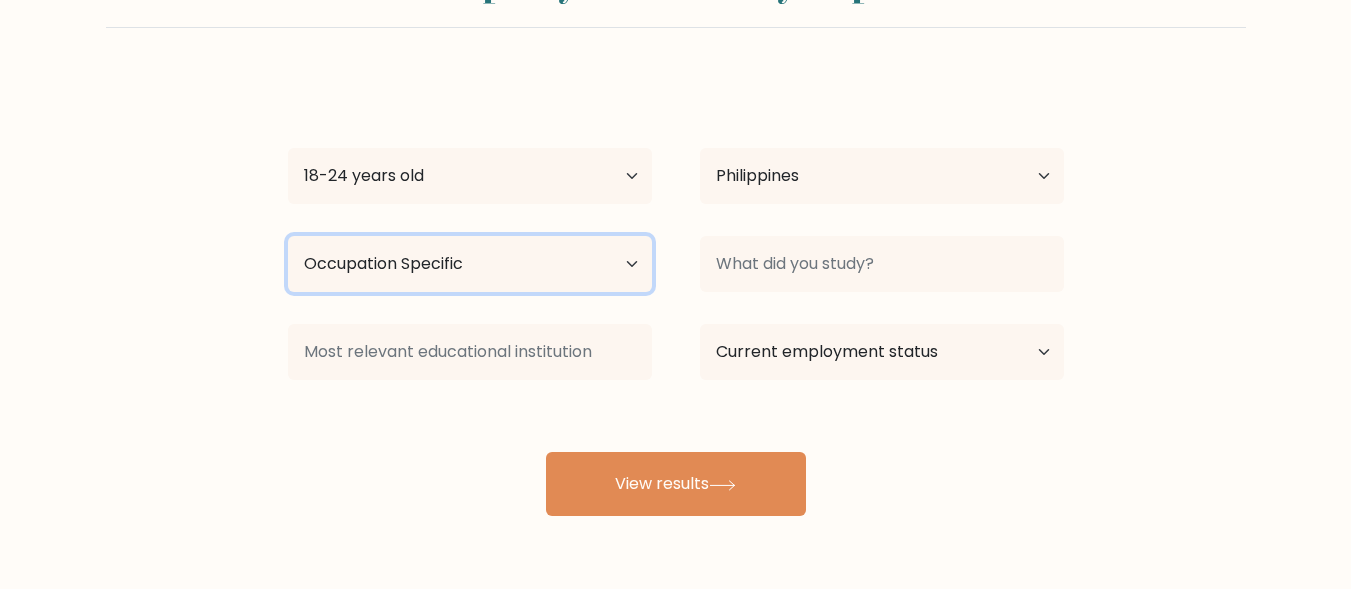 click on "Highest education level
No schooling
Primary
Lower Secondary
Upper Secondary
Occupation Specific
Bachelor's degree
Master's degree
Doctoral degree" at bounding box center [470, 264] 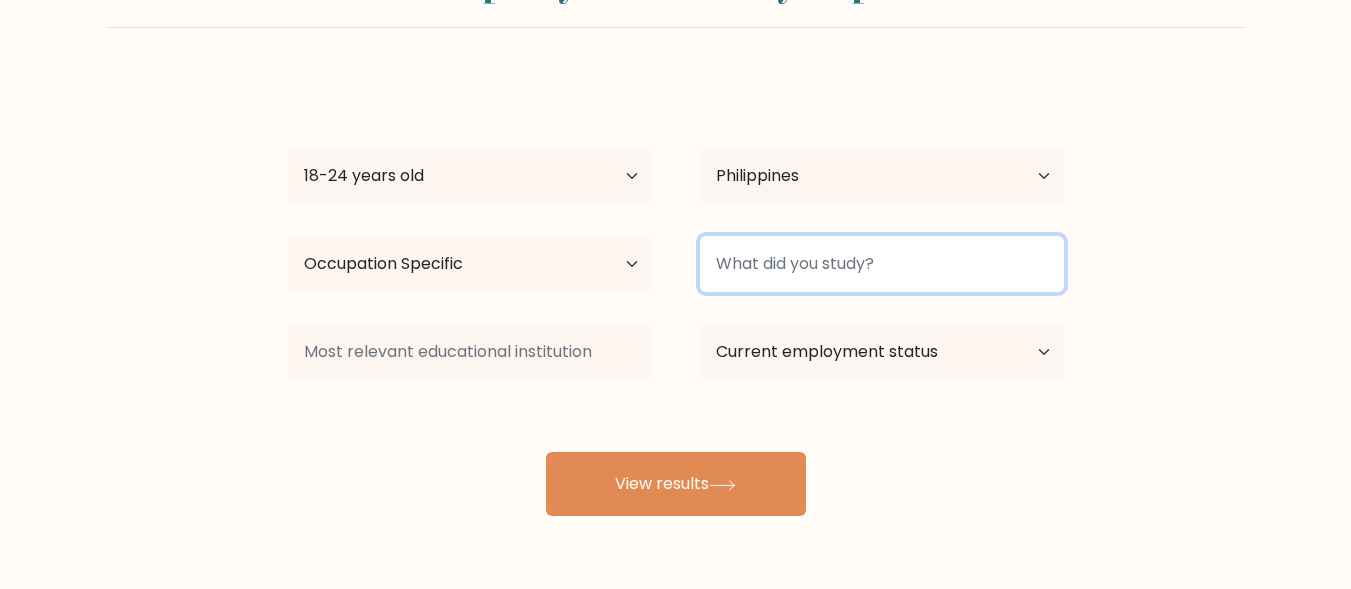 click at bounding box center [882, 264] 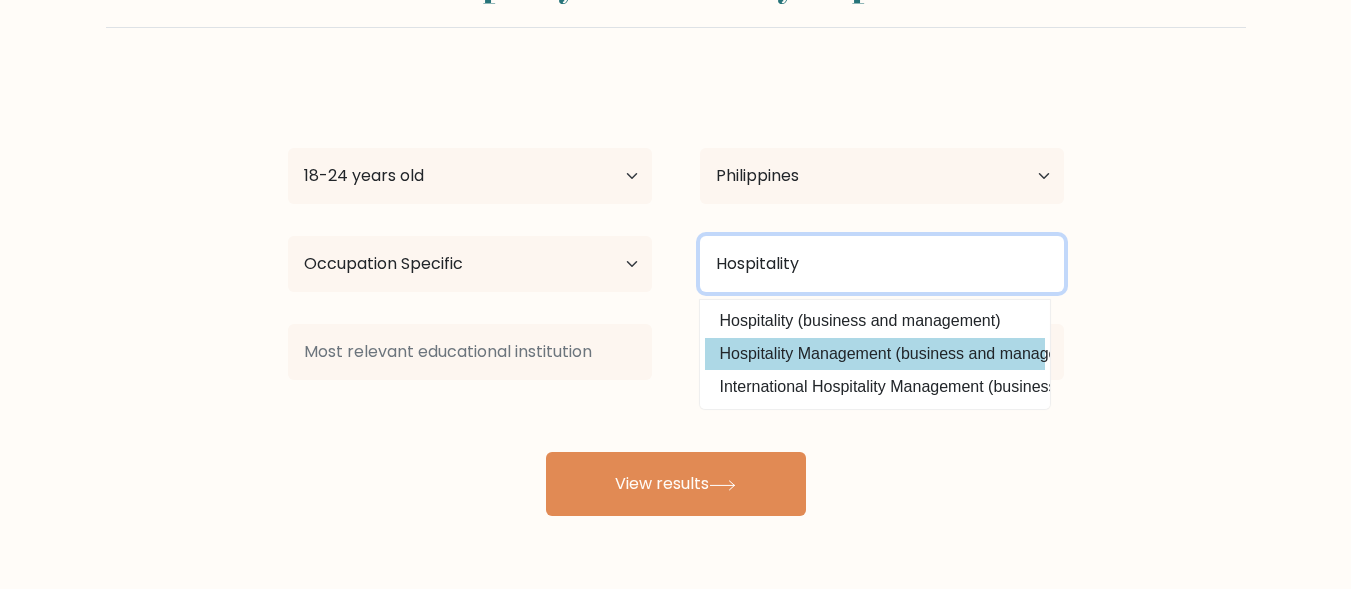 type on "Hospitality" 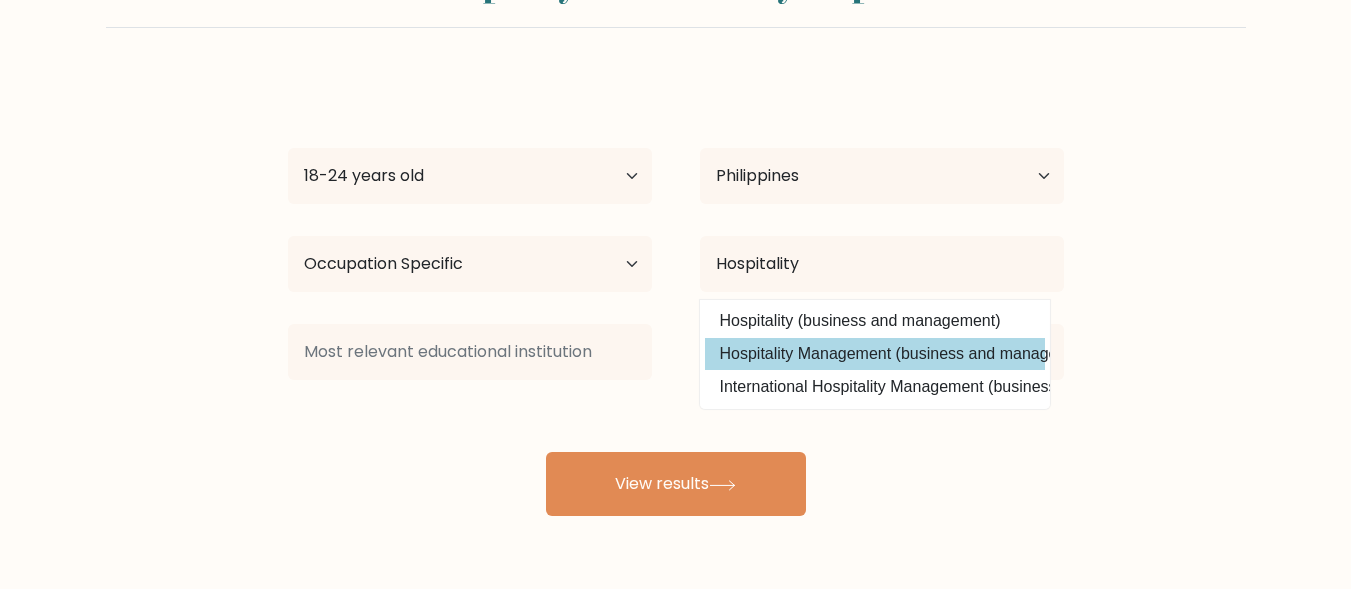 click on "[FIRST] [LAST]
Age
18-24
25-34
35-44
45-54
55-64
65
Country
Afghanistan
Albania
Algeria
American Samoa
Andorra
Angola
Anguilla
Antarctica
Antigua and Barbuda
Argentina
Armenia
Aruba
Australia
Austria
Azerbaijan
Bahamas
Bahrain
Bangladesh
Barbados
Belarus
Belgium
Belize
Benin
Bermuda
Bhutan
Bolivia
Bonaire, Sint Eustatius and Saba
Bosnia and Herzegovina
Botswana
Bouvet Island
Brazil
Brunei" at bounding box center [676, 296] 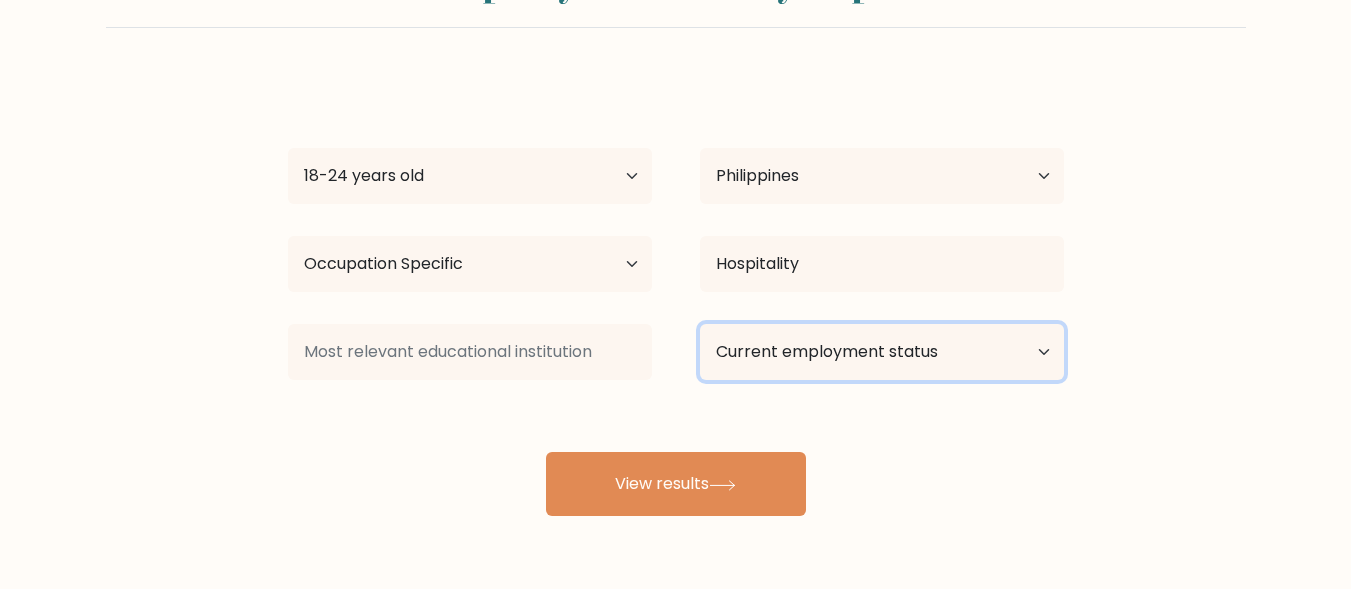 click on "Current employment status
Employed
Student
Retired
Other / prefer not to answer" at bounding box center (882, 352) 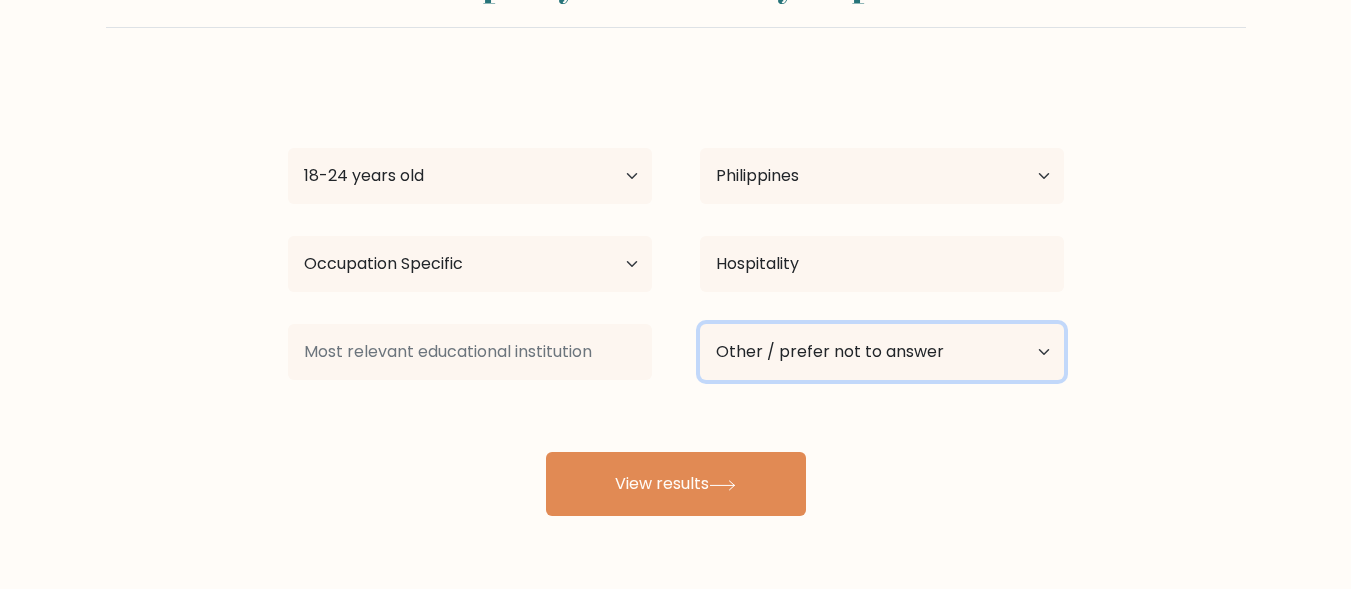 click on "Current employment status
Employed
Student
Retired
Other / prefer not to answer" at bounding box center (882, 352) 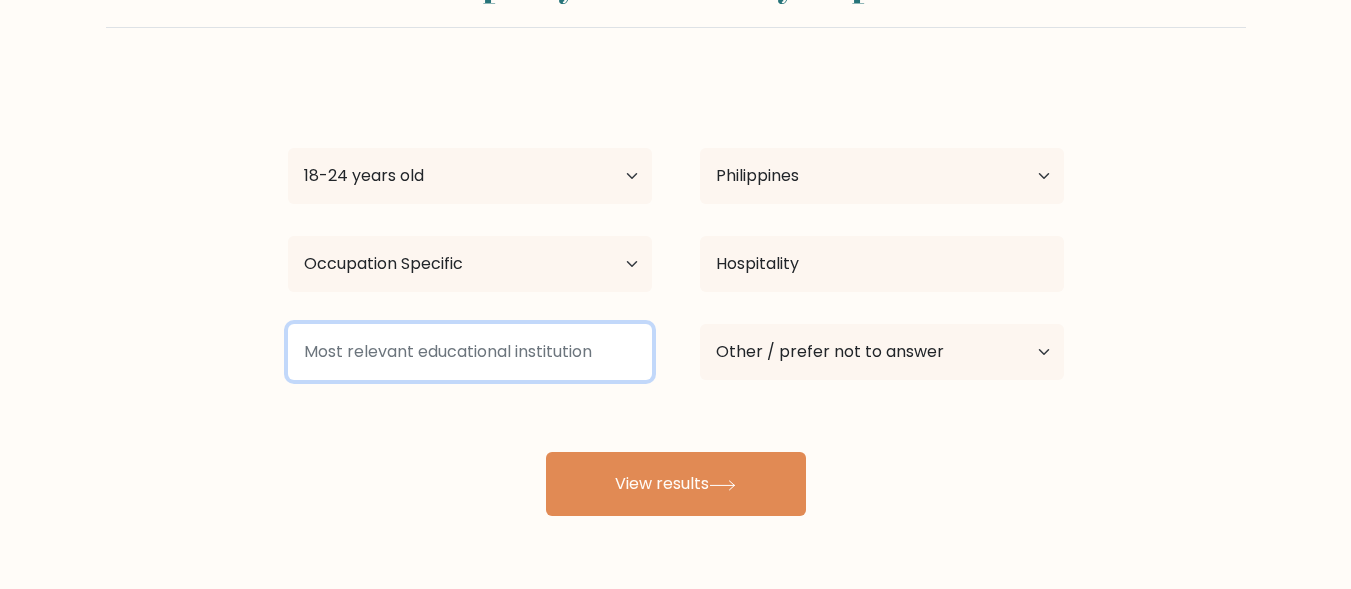click at bounding box center [470, 352] 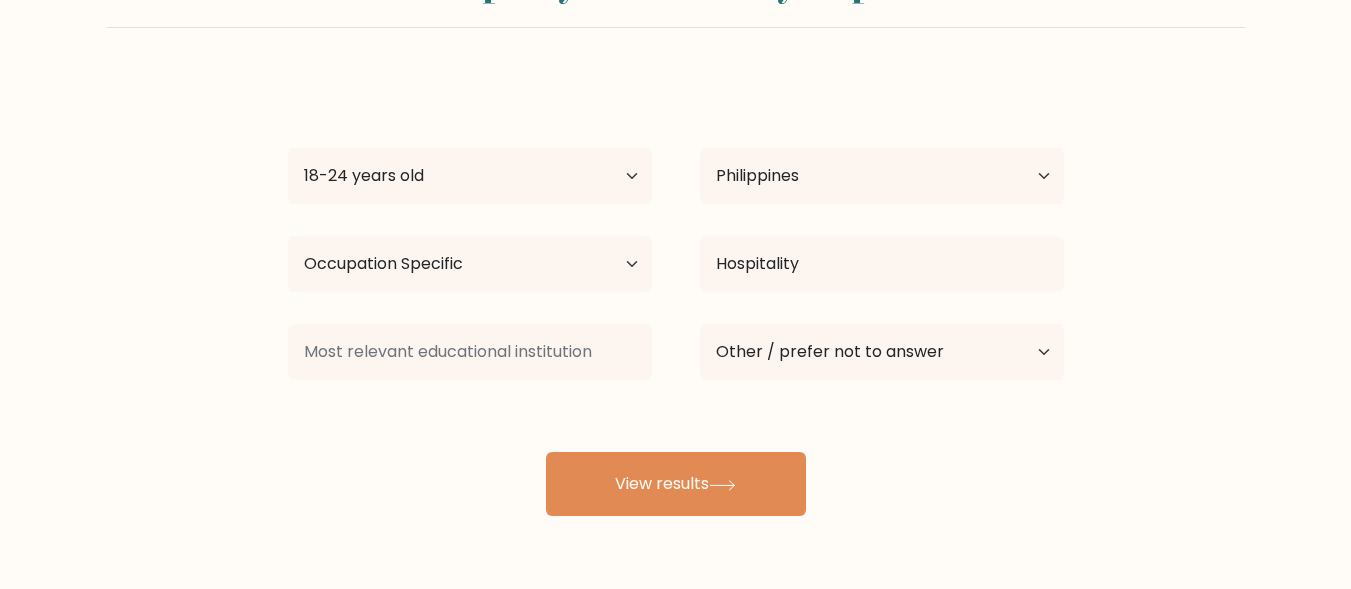 click on "Judy Anne
Agustin
Age
Under 18 years old
18-24 years old
25-34 years old
35-44 years old
45-54 years old
55-64 years old
65 years old and above
Country
Afghanistan
Albania
Algeria
American Samoa
Andorra
Angola
Anguilla
Antarctica
Antigua and Barbuda
Argentina
Armenia
Aruba
Australia
Austria
Azerbaijan
Bahamas
Bahrain
Bangladesh
Barbados
Belarus
Belgium
Belize
Benin
Bermuda
Bhutan
Bolivia
Bonaire, Sint Eustatius and Saba
Bosnia and Herzegovina
Botswana
Bouvet Island
Brazil
Brunei" at bounding box center (676, 296) 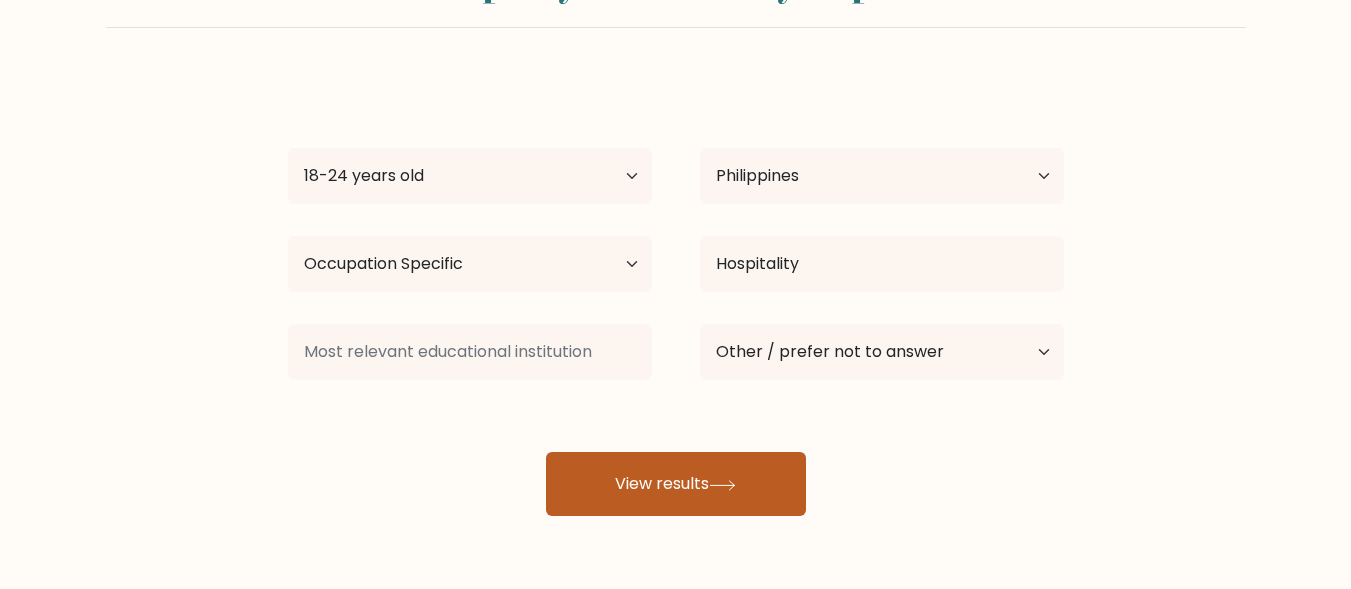 click 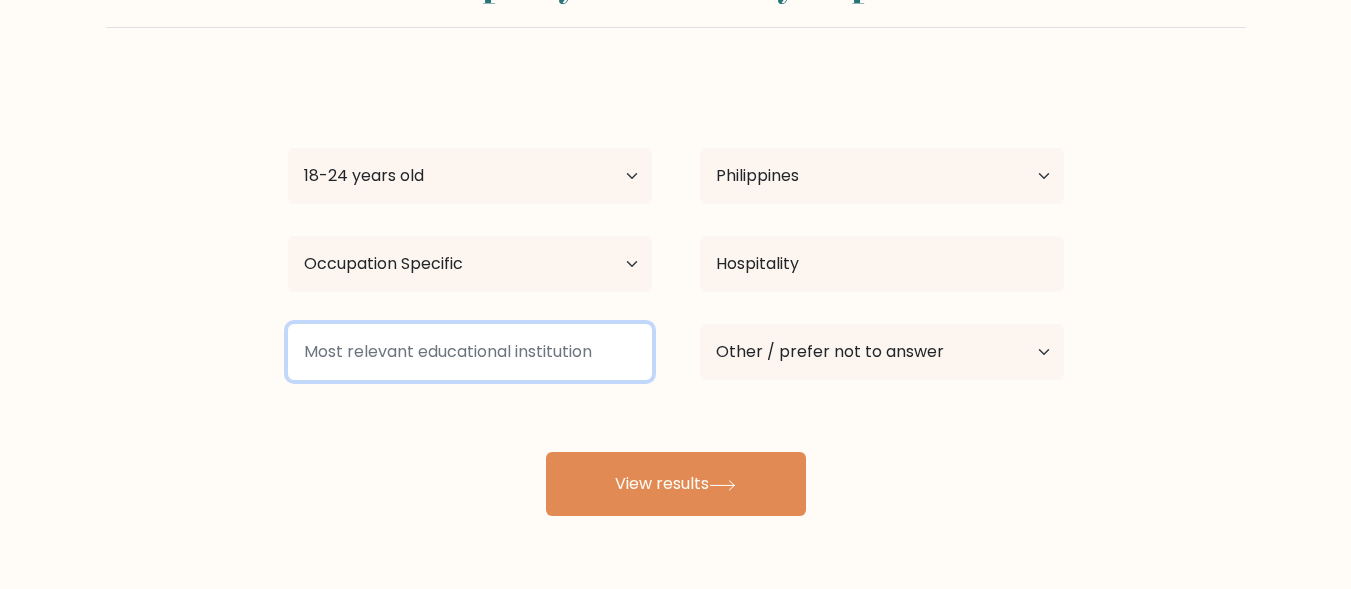 drag, startPoint x: 503, startPoint y: 358, endPoint x: 520, endPoint y: 362, distance: 17.464249 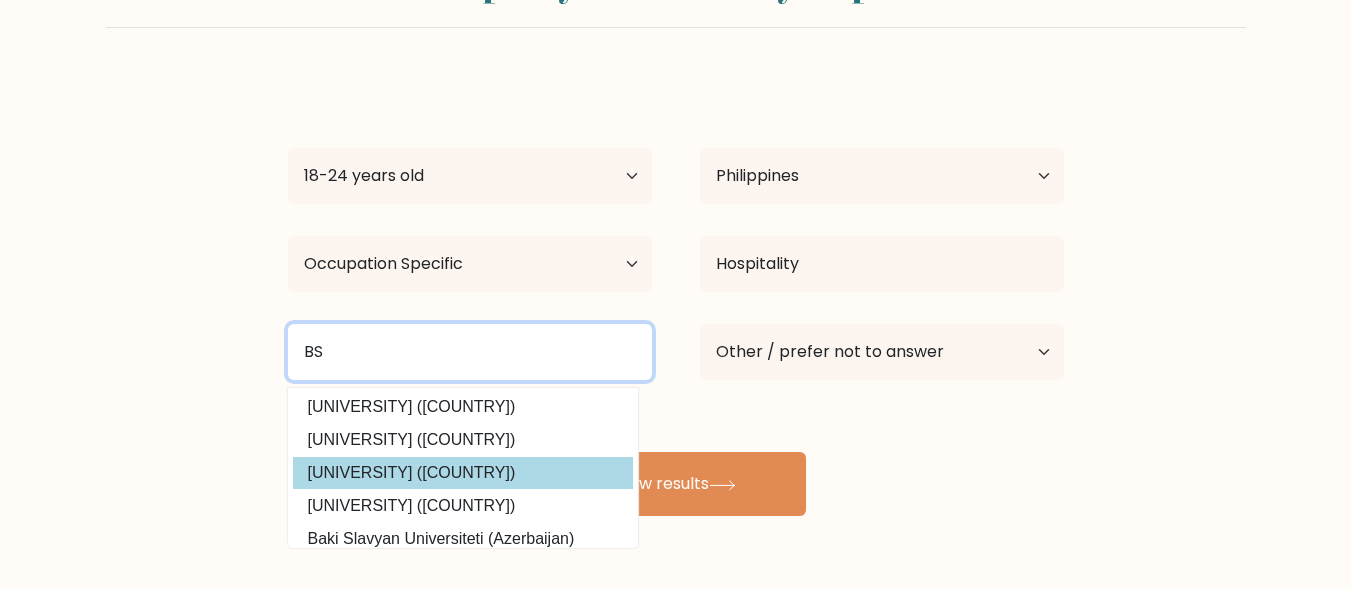 scroll, scrollTop: 180, scrollLeft: 0, axis: vertical 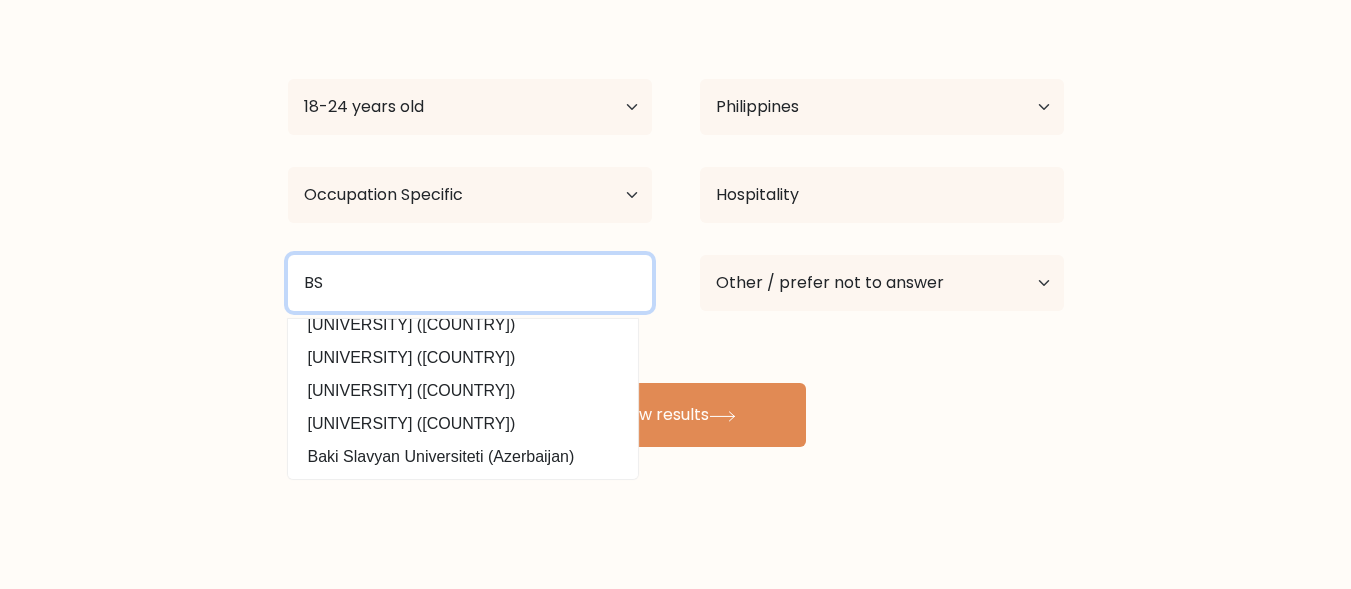 type on "B" 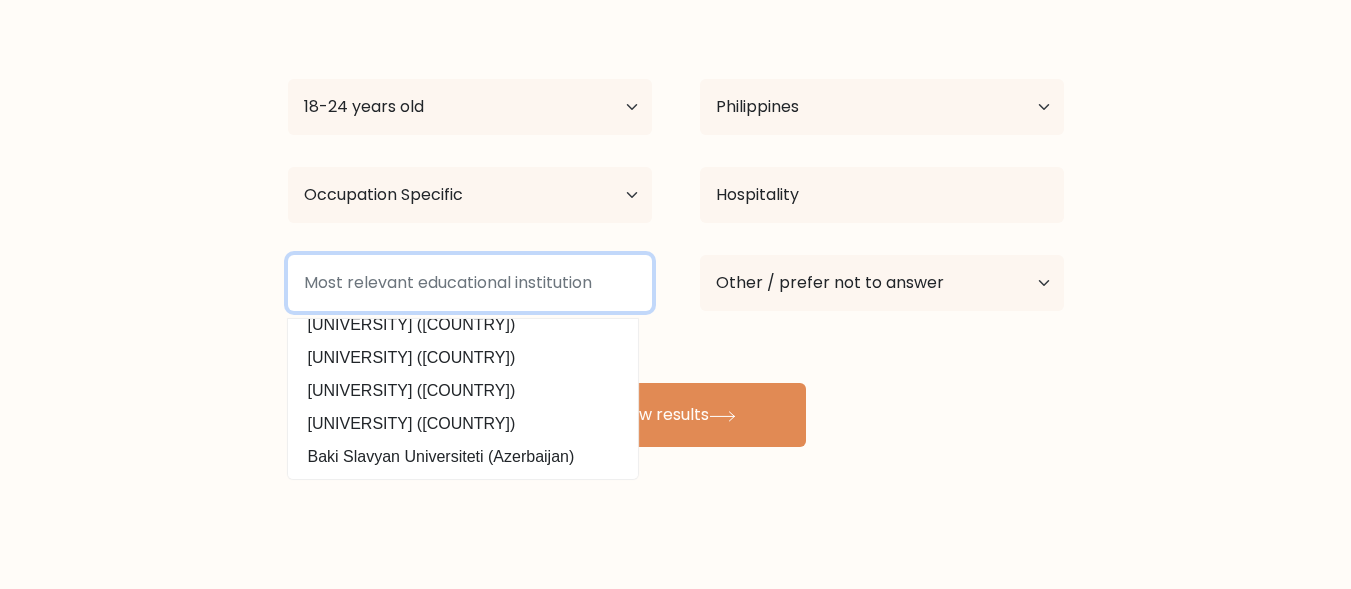 scroll, scrollTop: 0, scrollLeft: 0, axis: both 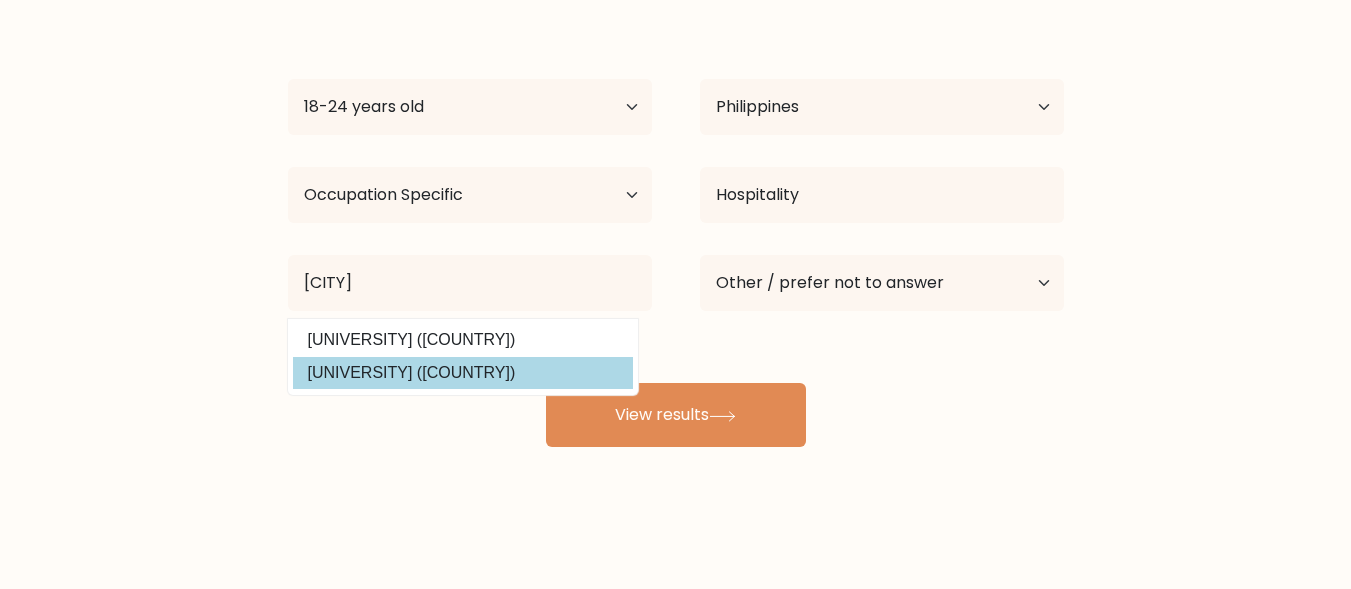 click on "Judy Anne
Agustin
Age
Under 18 years old
18-24 years old
25-34 years old
35-44 years old
45-54 years old
55-64 years old
65 years old and above
Country
Afghanistan
Albania
Algeria
American Samoa
Andorra
Angola
Anguilla
Antarctica
Antigua and Barbuda
Argentina
Armenia
Aruba
Australia
Austria
Azerbaijan
Bahamas
Bahrain
Bangladesh
Barbados
Belarus
Belgium
Belize
Benin
Bermuda
Bhutan
Bolivia
Bonaire, Sint Eustatius and Saba
Bosnia and Herzegovina
Botswana
Bouvet Island
Brazil
Brunei" at bounding box center (676, 227) 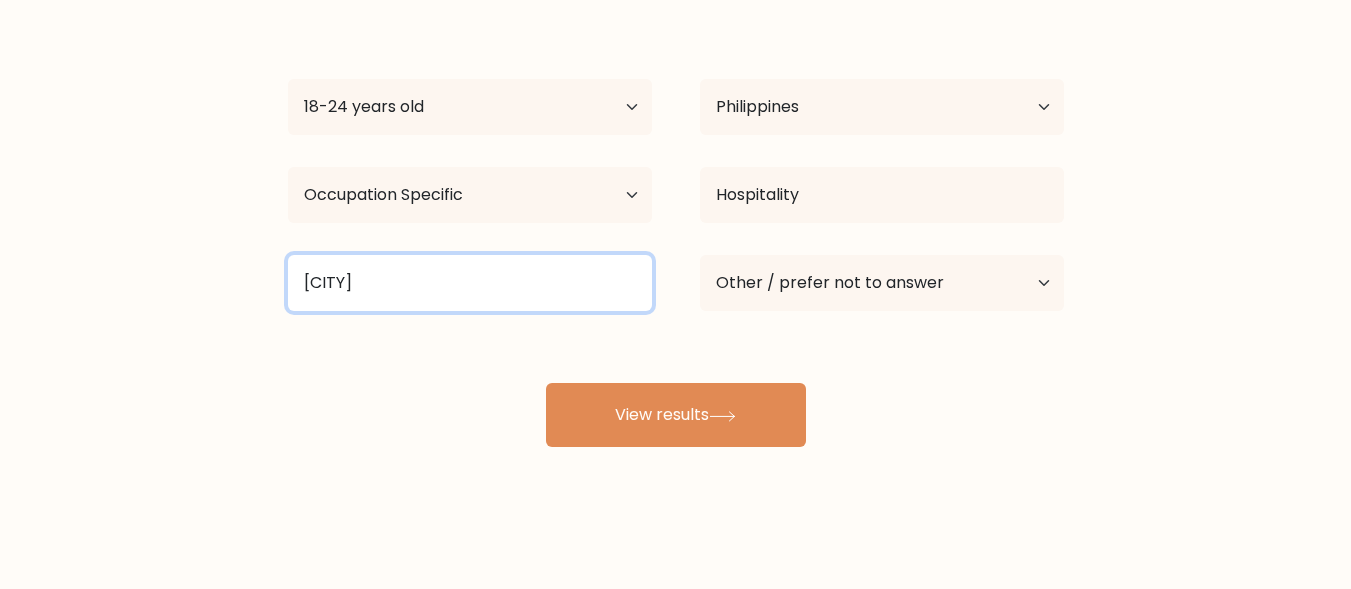 click on "Tarlac" at bounding box center [470, 283] 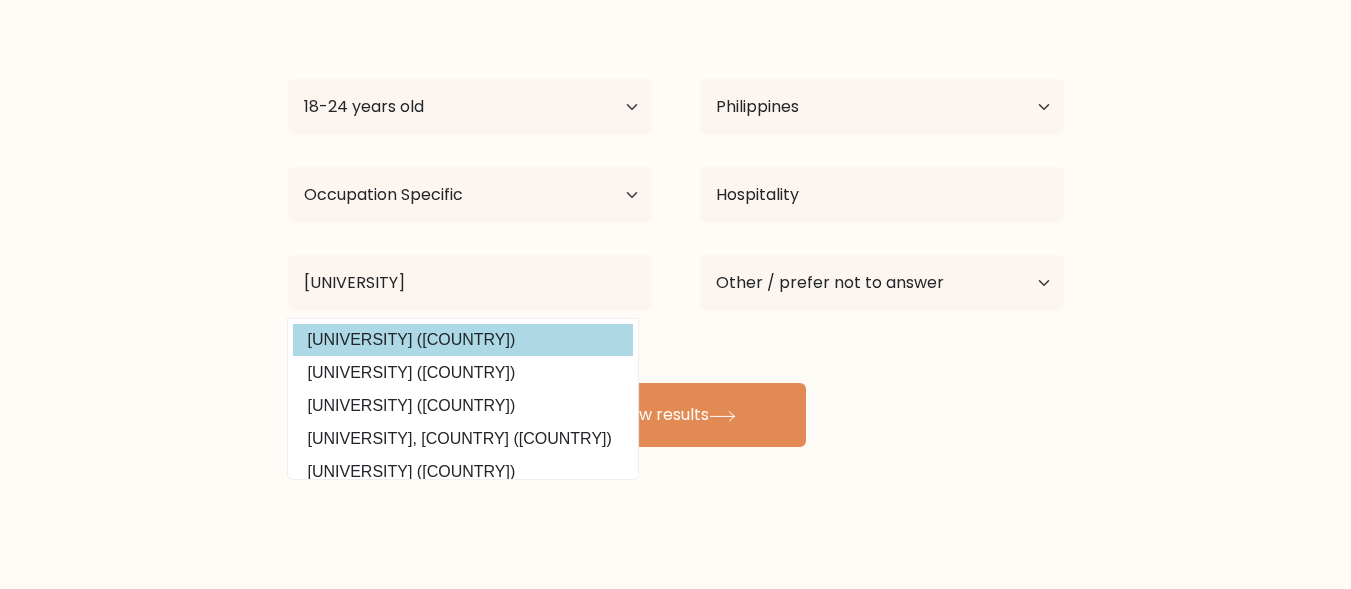 click on "Judy Anne
Agustin
Age
Under 18 years old
18-24 years old
25-34 years old
35-44 years old
45-54 years old
55-64 years old
65 years old and above
Country
Afghanistan
Albania
Algeria
American Samoa
Andorra
Angola
Anguilla
Antarctica
Antigua and Barbuda
Argentina
Armenia
Aruba
Australia
Austria
Azerbaijan
Bahamas
Bahrain
Bangladesh
Barbados
Belarus
Belgium
Belize
Benin
Bermuda
Bhutan
Bolivia
Bonaire, Sint Eustatius and Saba
Bosnia and Herzegovina
Botswana
Bouvet Island
Brazil
Brunei" at bounding box center (676, 227) 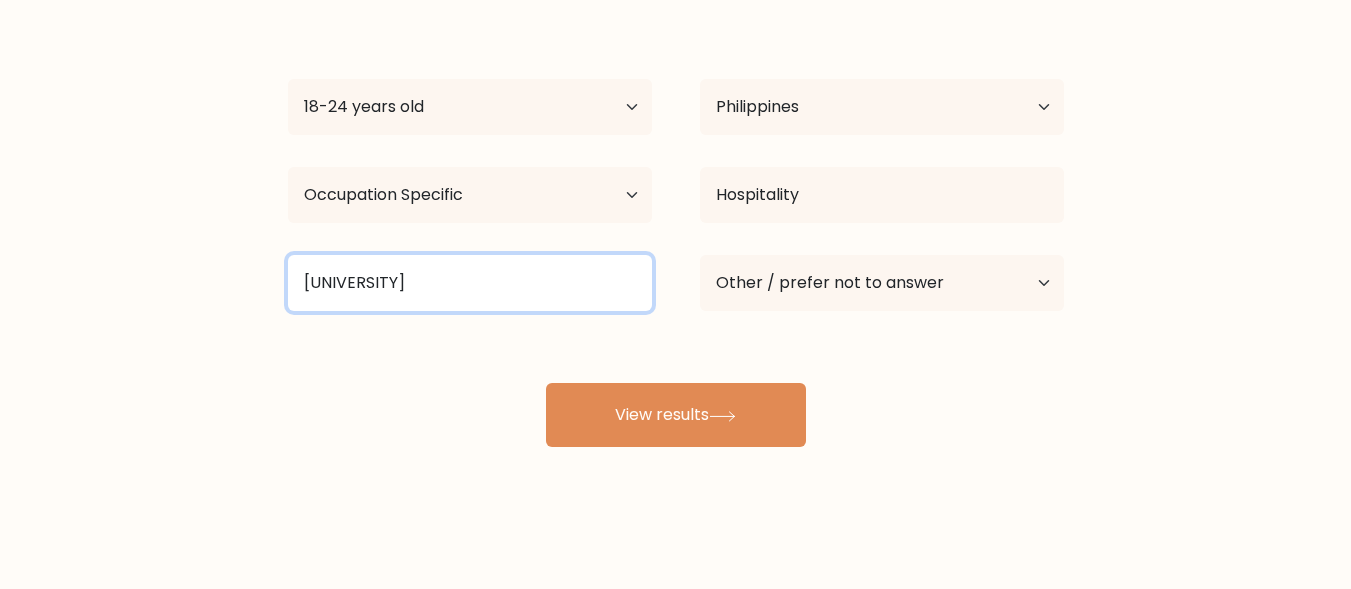 click on "Tarlac State" at bounding box center [470, 283] 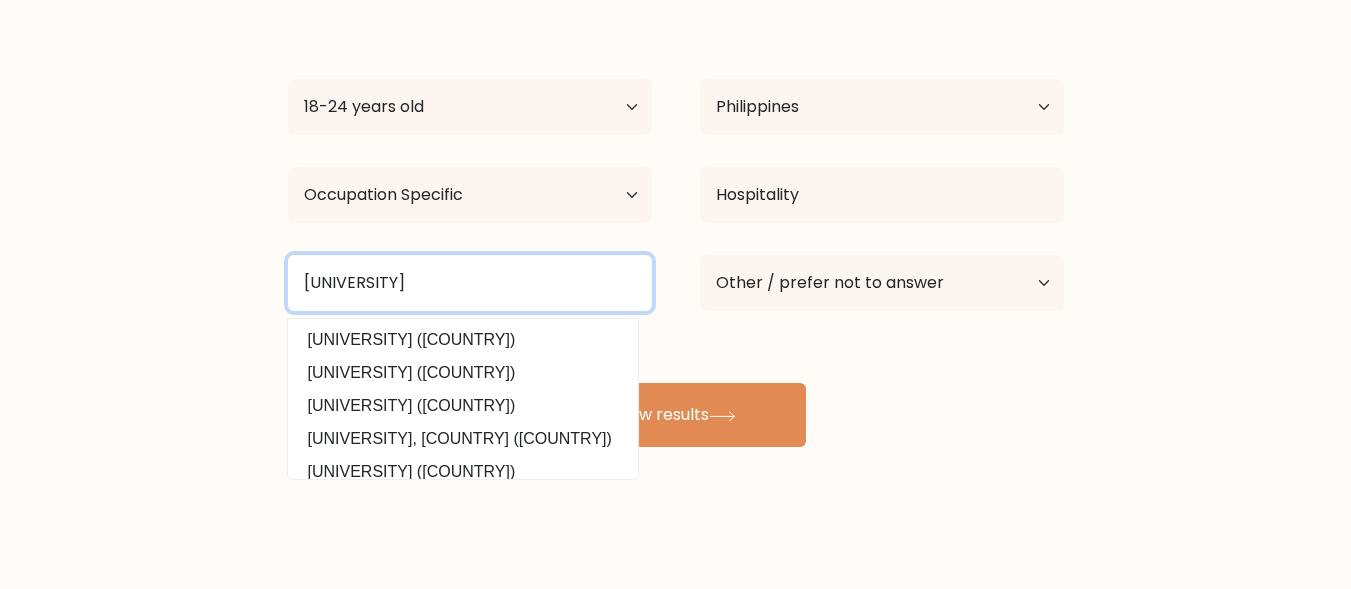 type on "Tarlac State University" 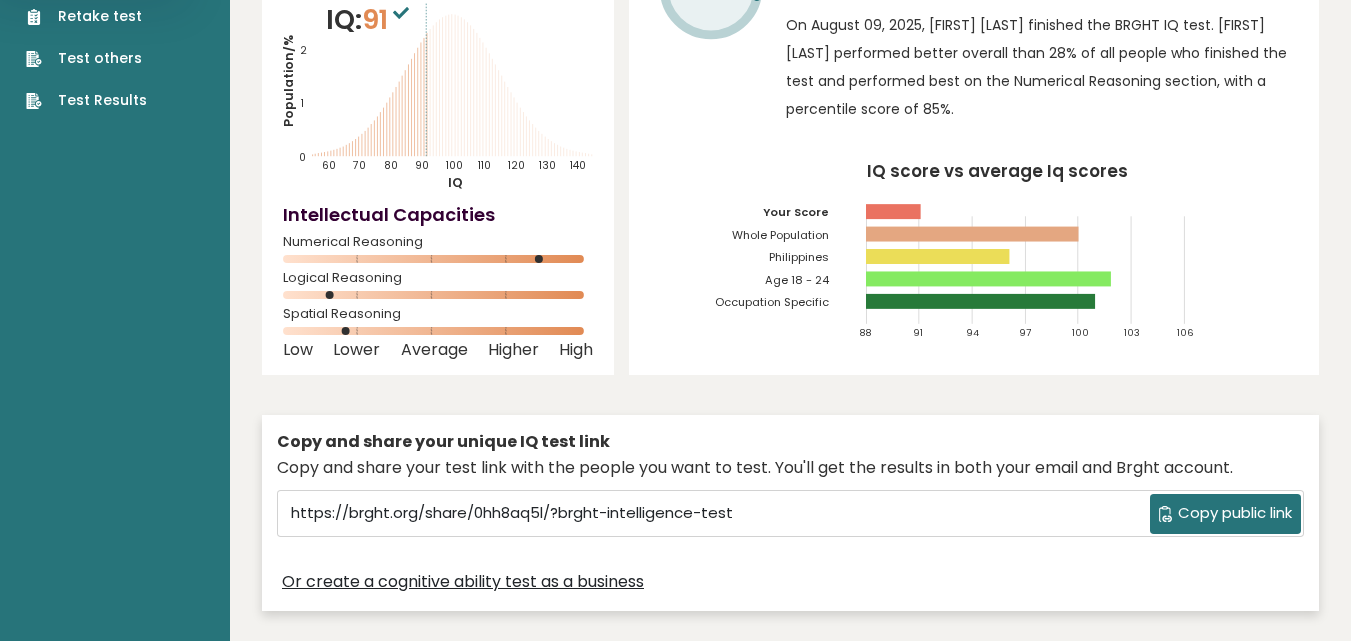 scroll, scrollTop: 200, scrollLeft: 0, axis: vertical 